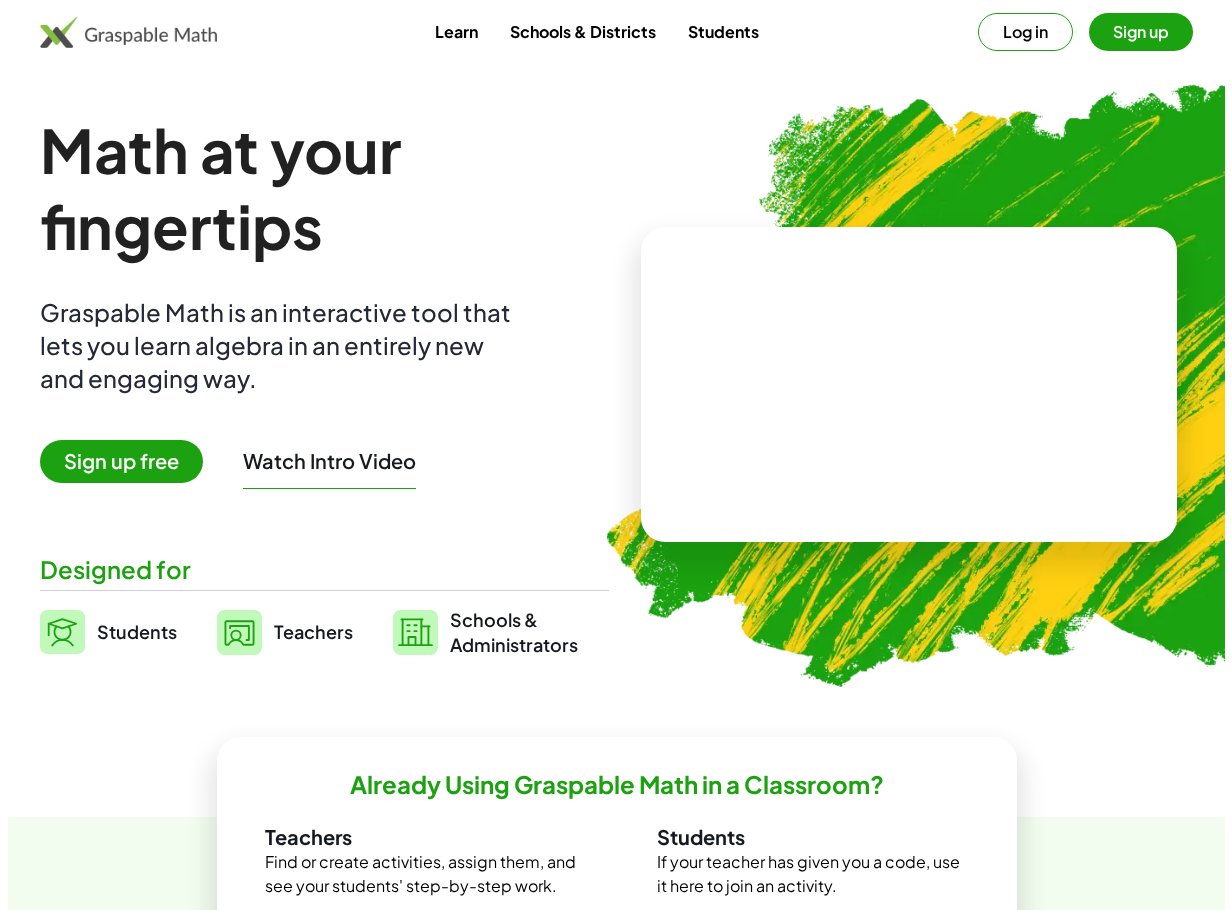 scroll, scrollTop: 0, scrollLeft: 0, axis: both 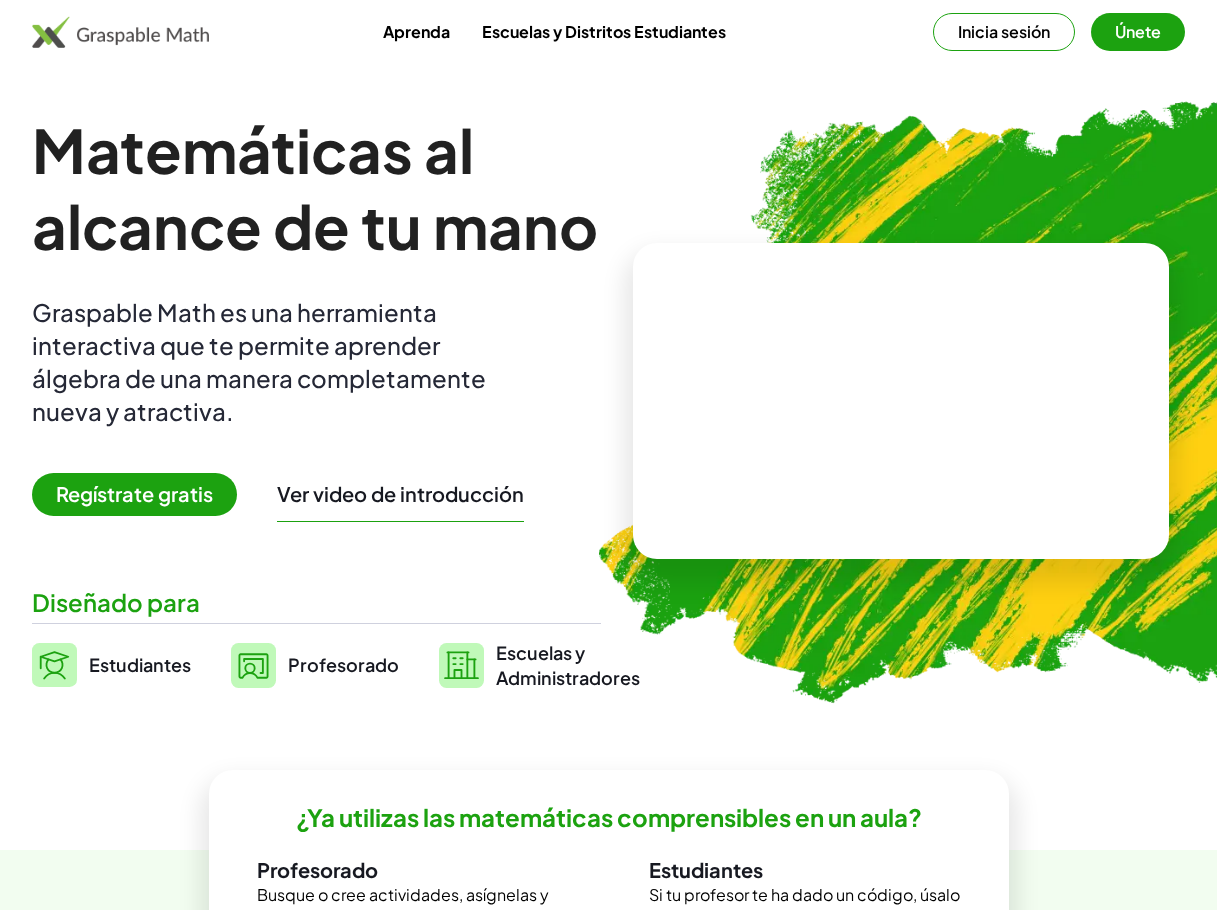 click on "Inicia sesión" at bounding box center (1004, 32) 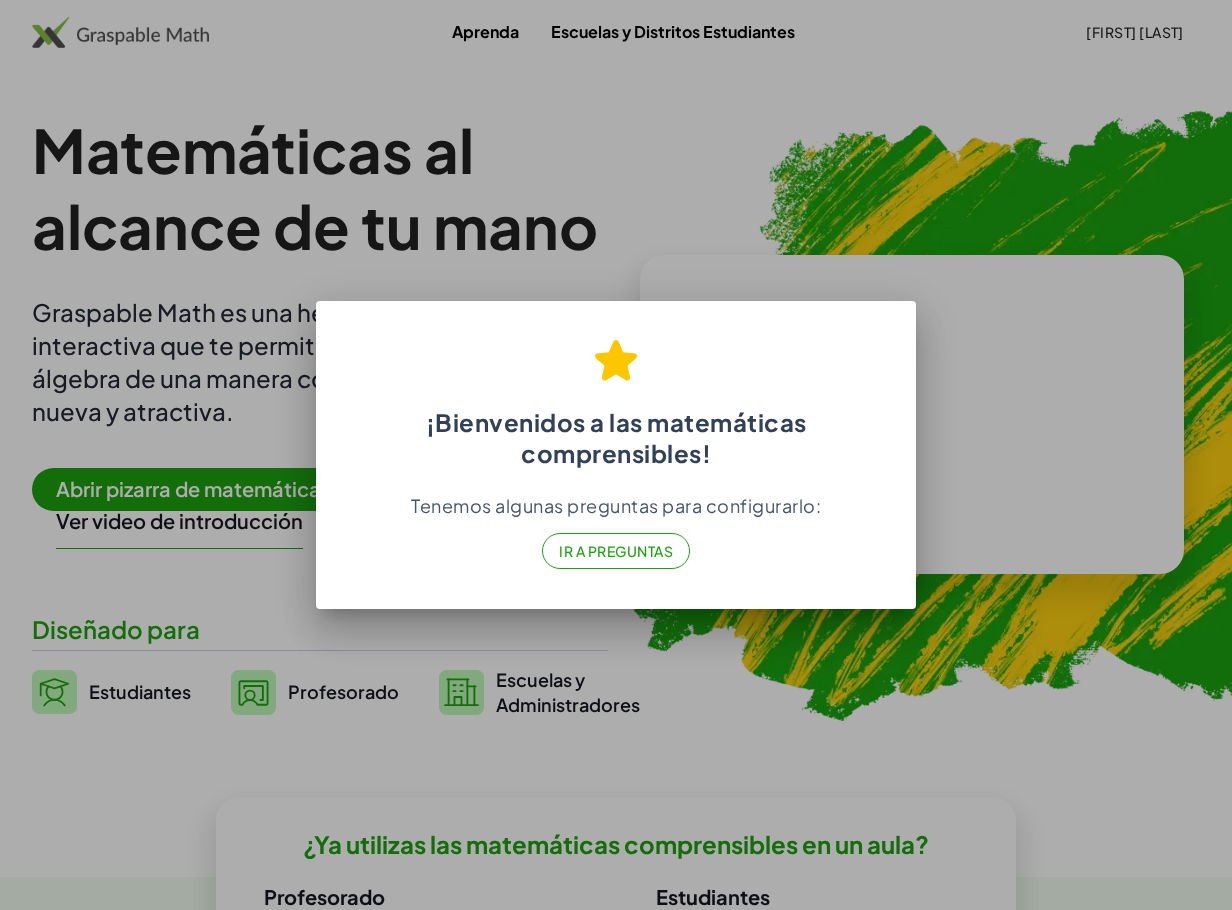 click on "Ir a Preguntas" 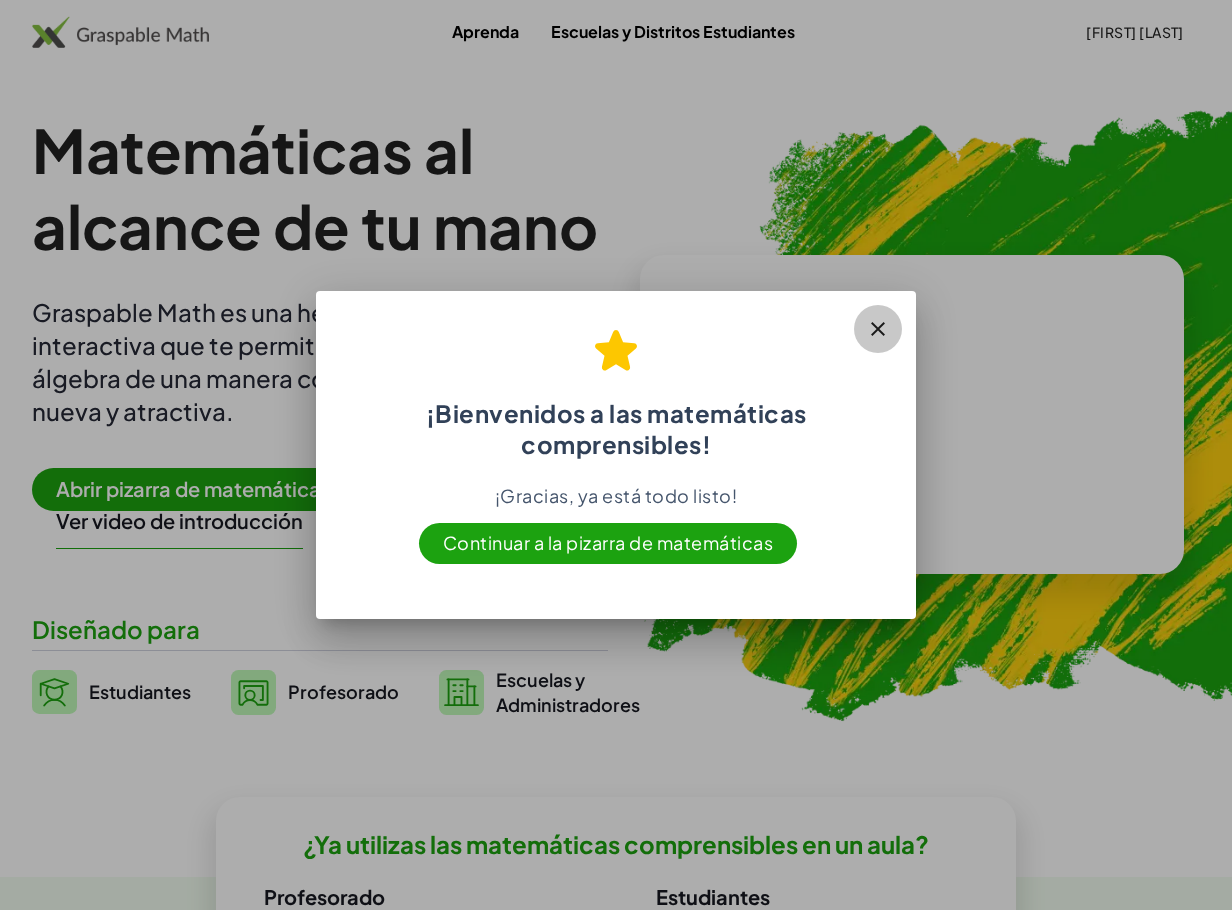 click 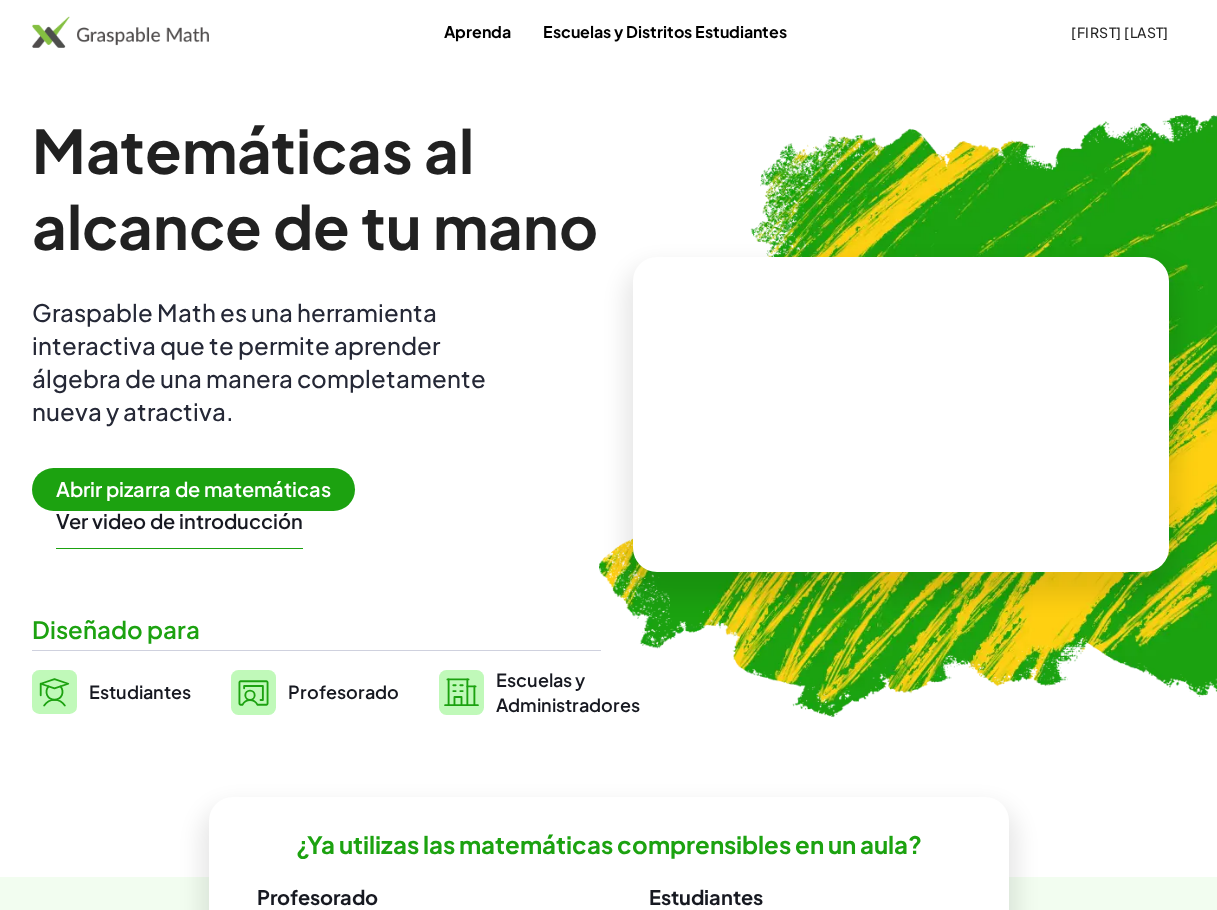 click on "Abrir pizarra de matemáticas" at bounding box center [193, 489] 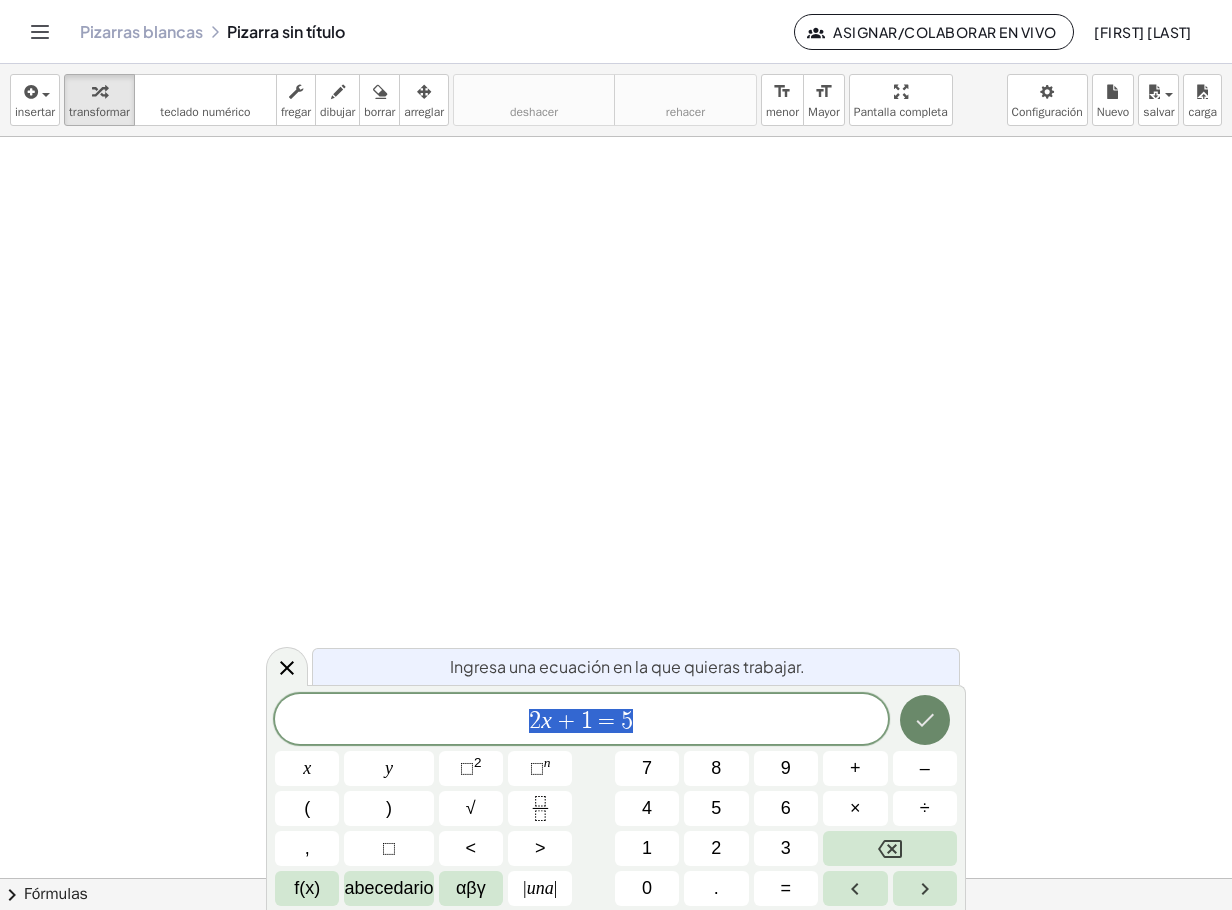 click 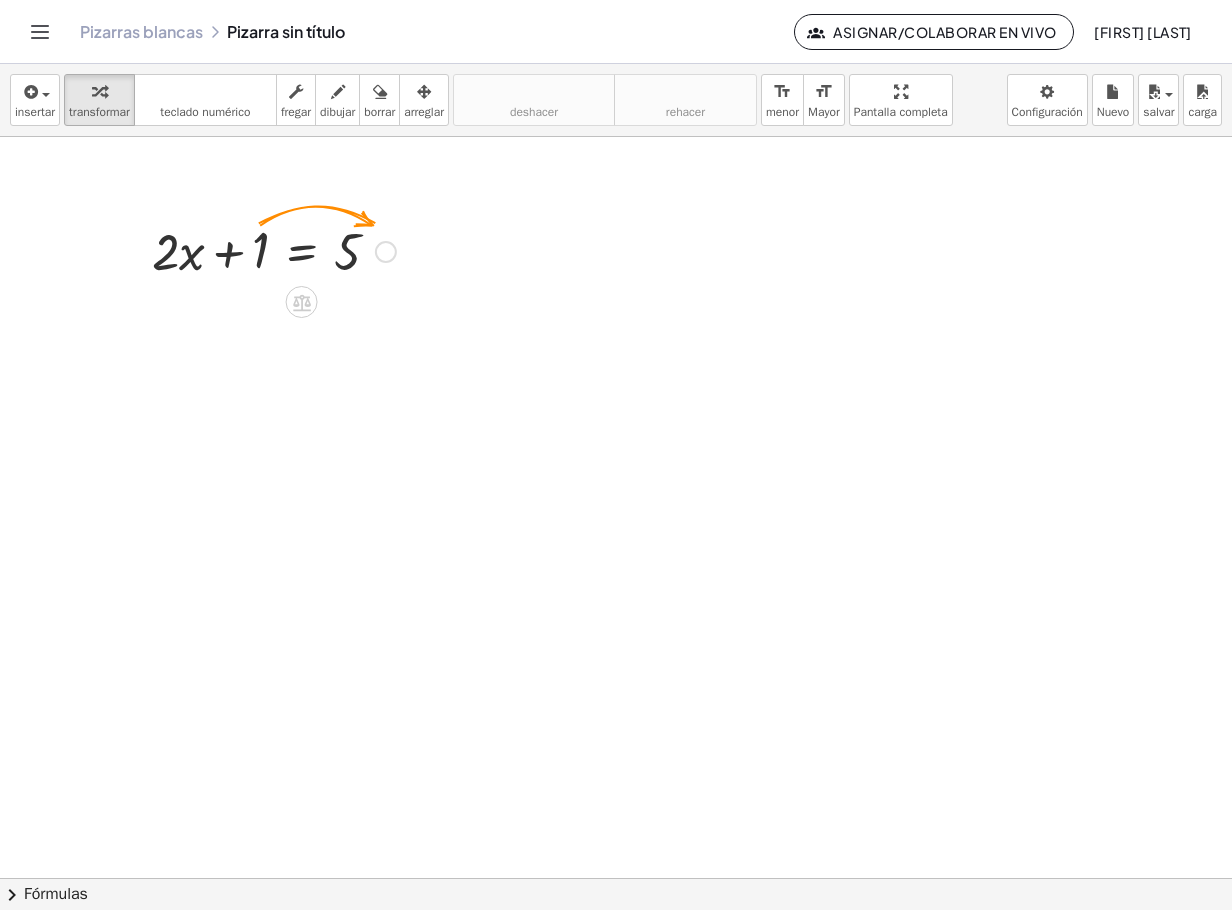 click at bounding box center (386, 252) 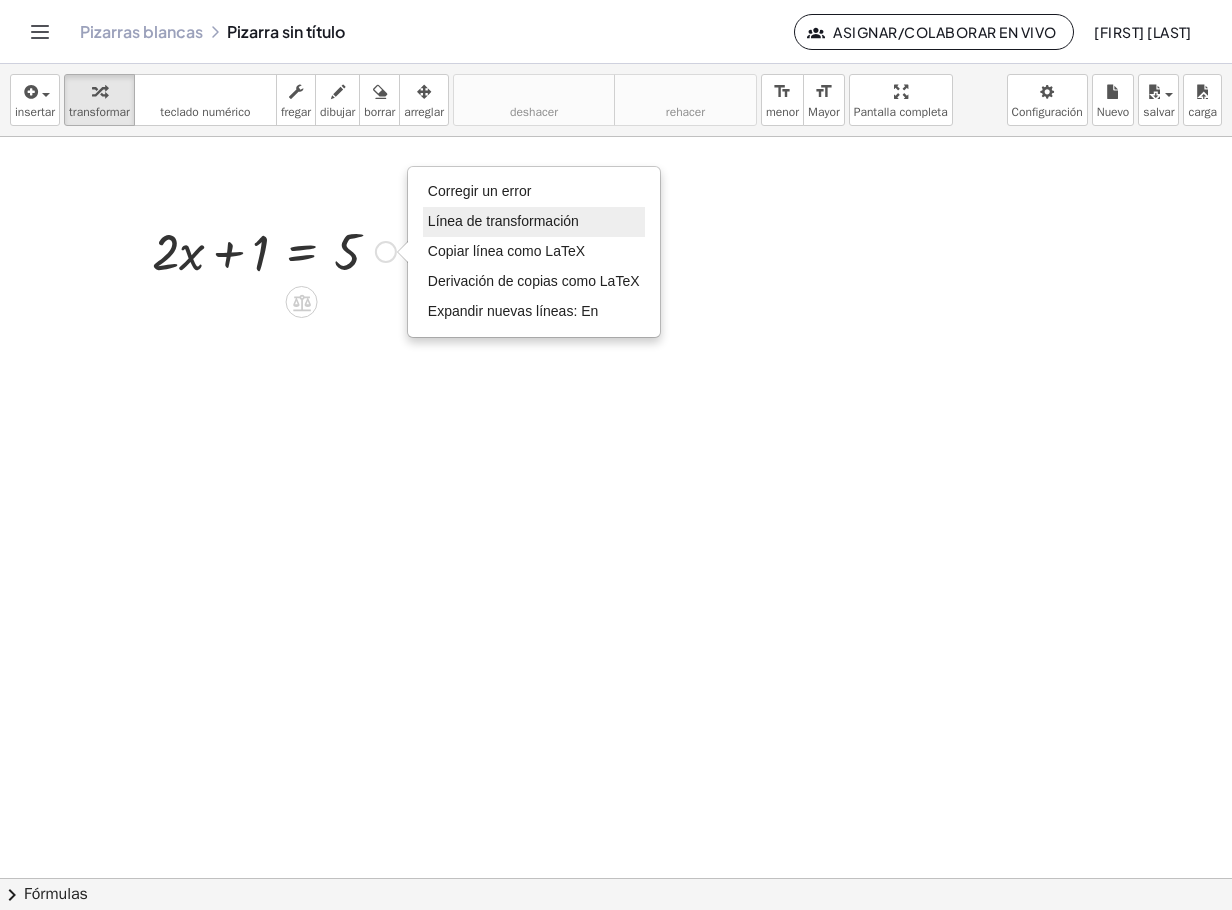 click on "Línea de transformación" at bounding box center [503, 221] 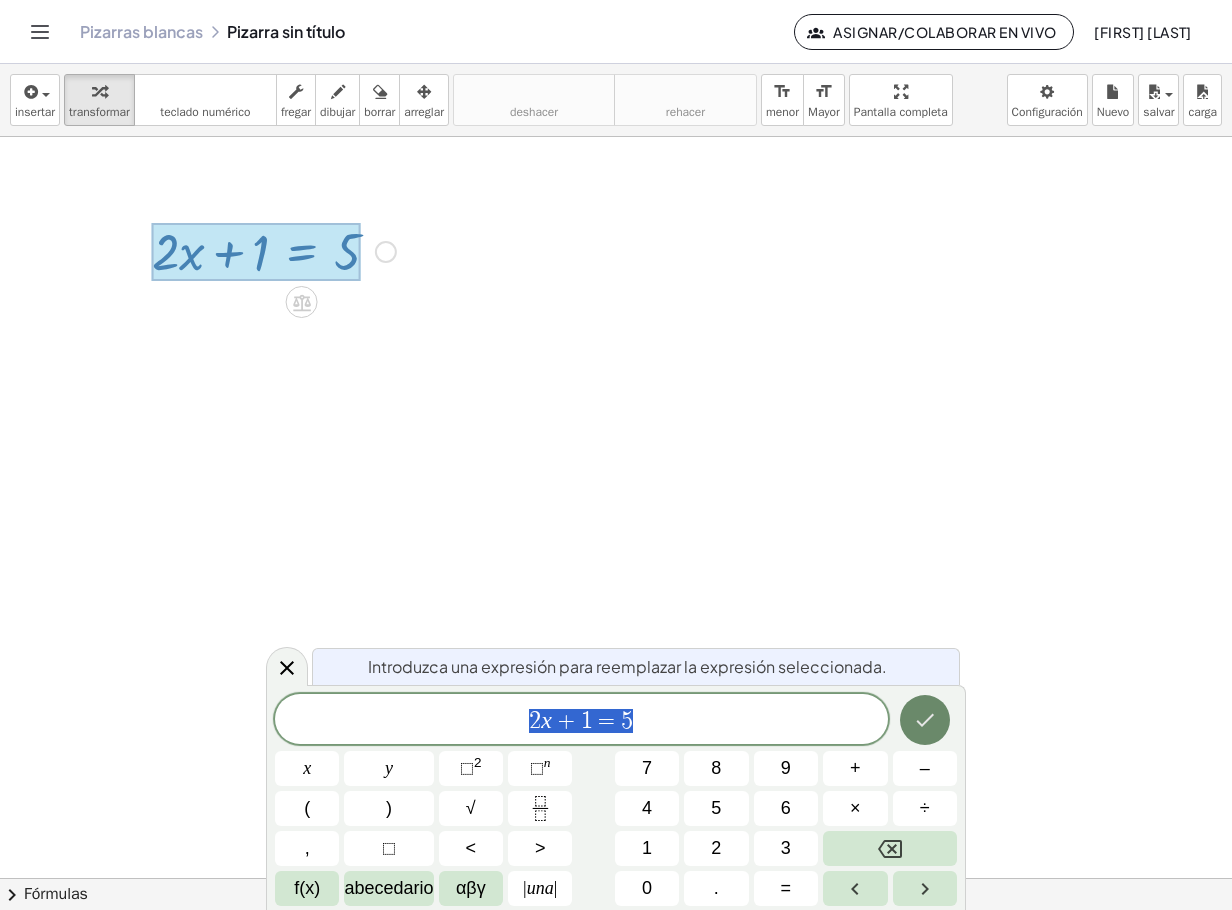 click at bounding box center [925, 720] 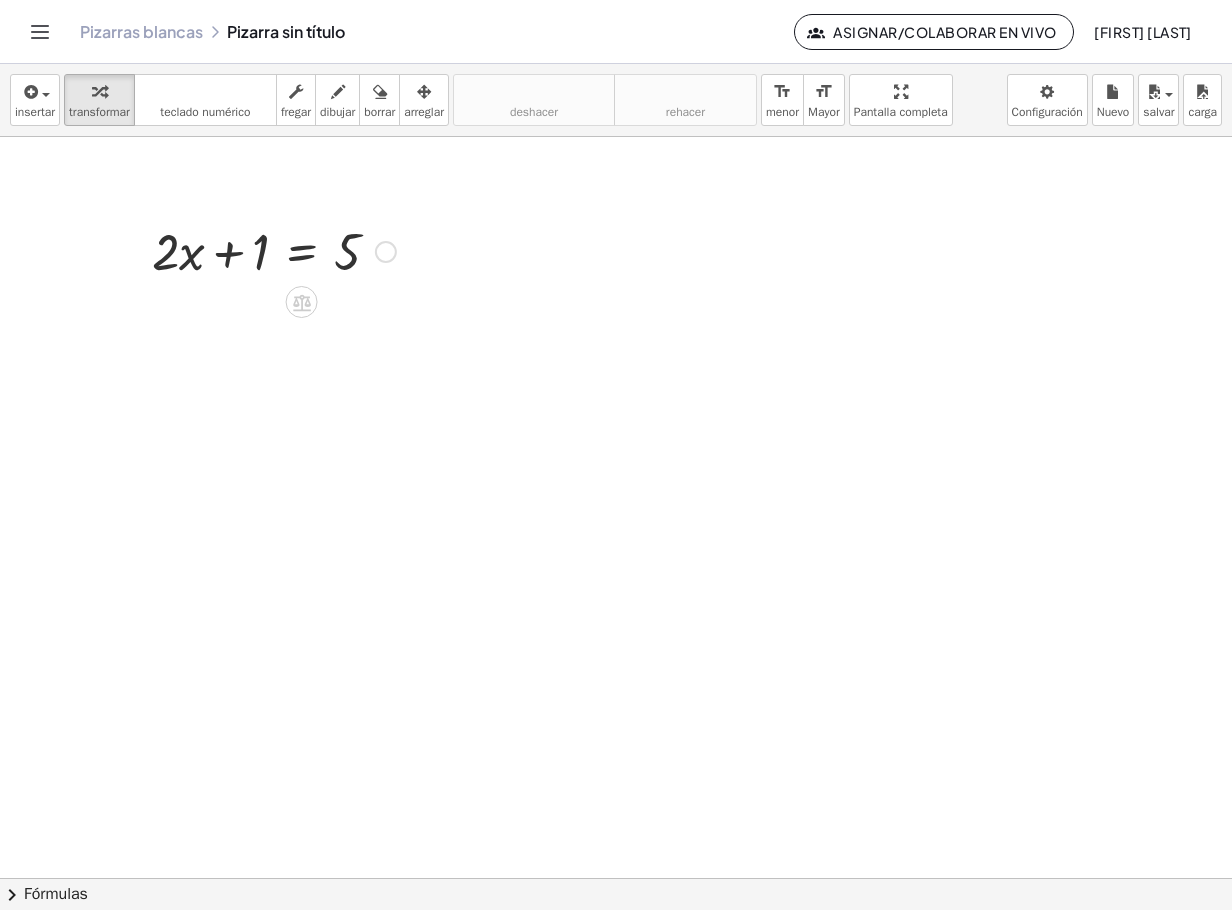 click at bounding box center (386, 252) 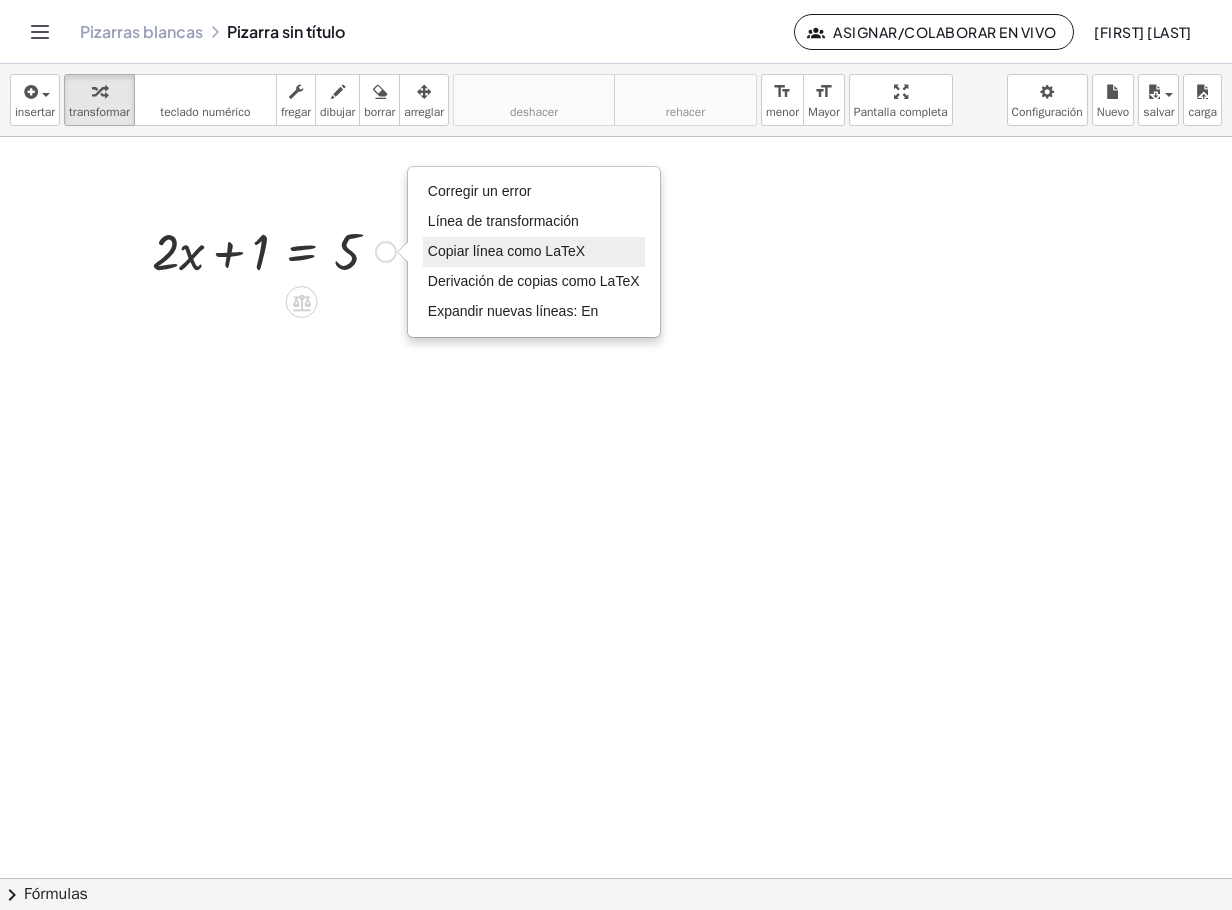 click on "Copiar línea como LaTeX" at bounding box center [506, 251] 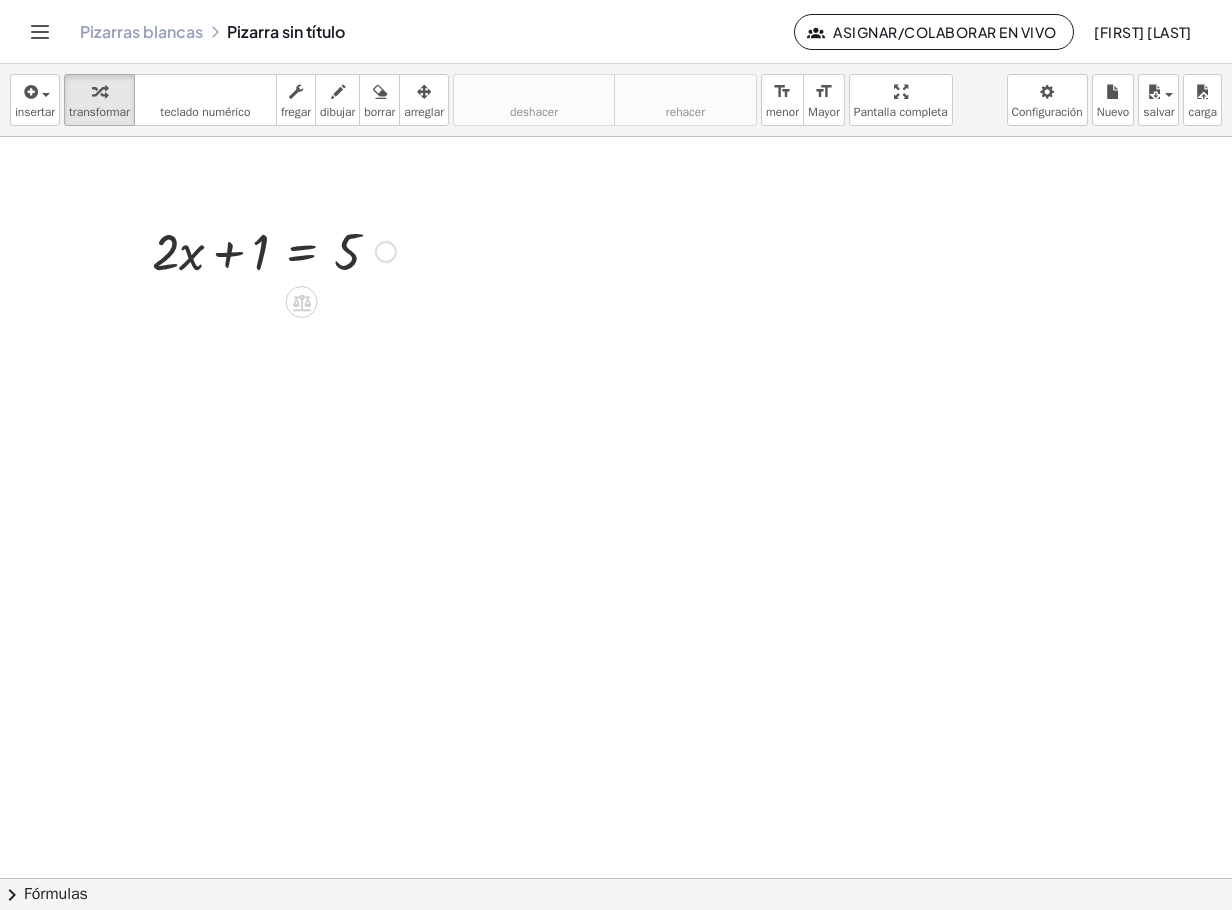 click on "Copied done" at bounding box center [386, 252] 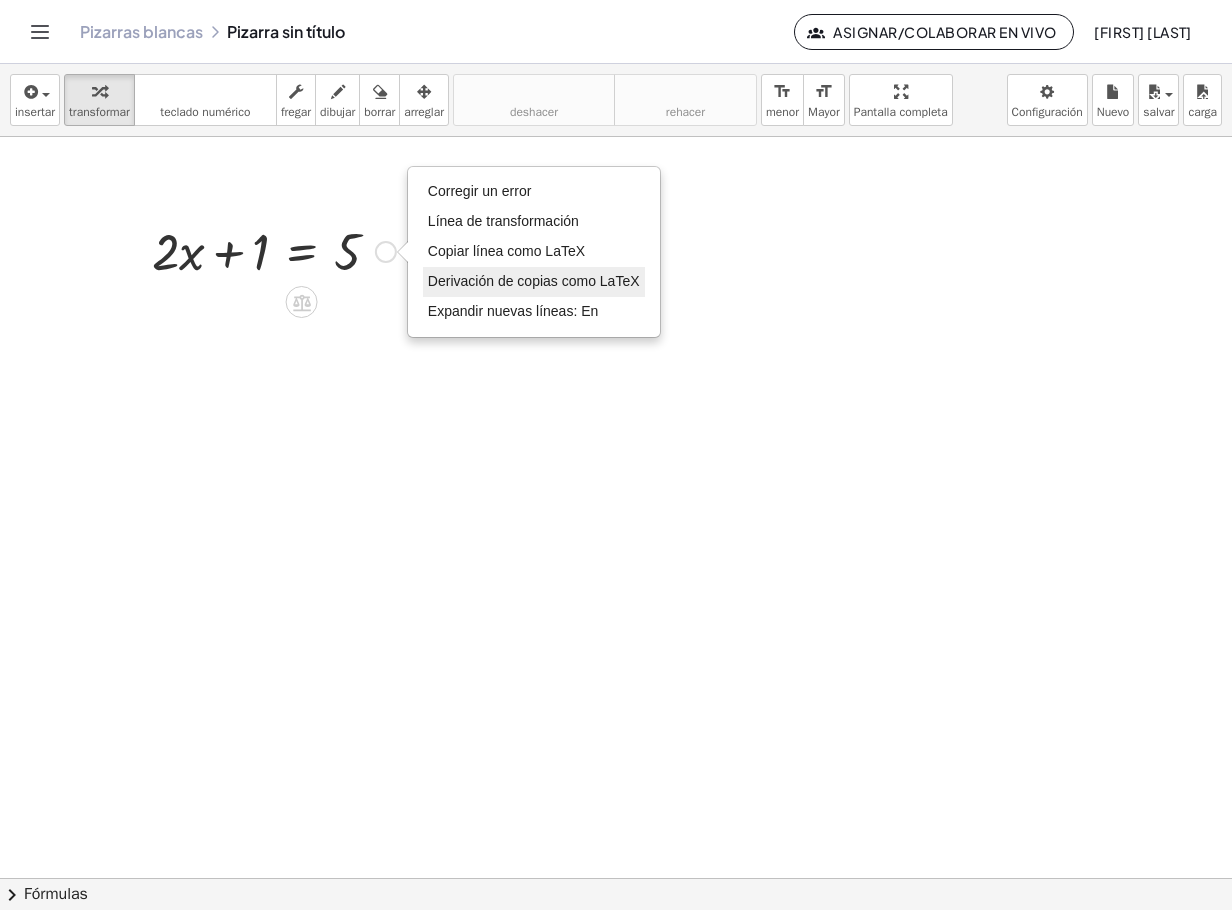 click on "Derivación de copias como LaTeX" at bounding box center (534, 281) 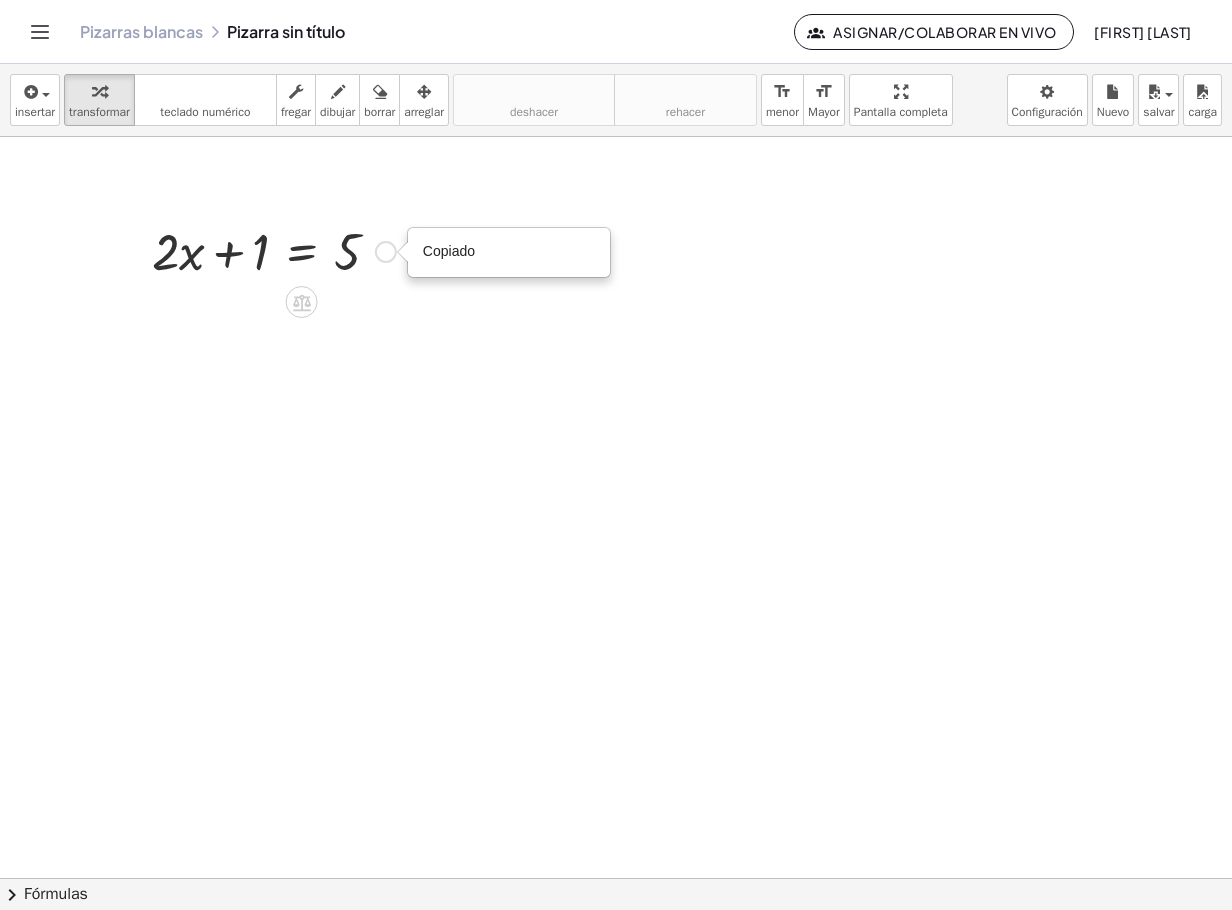 click on "Copied done" at bounding box center [386, 252] 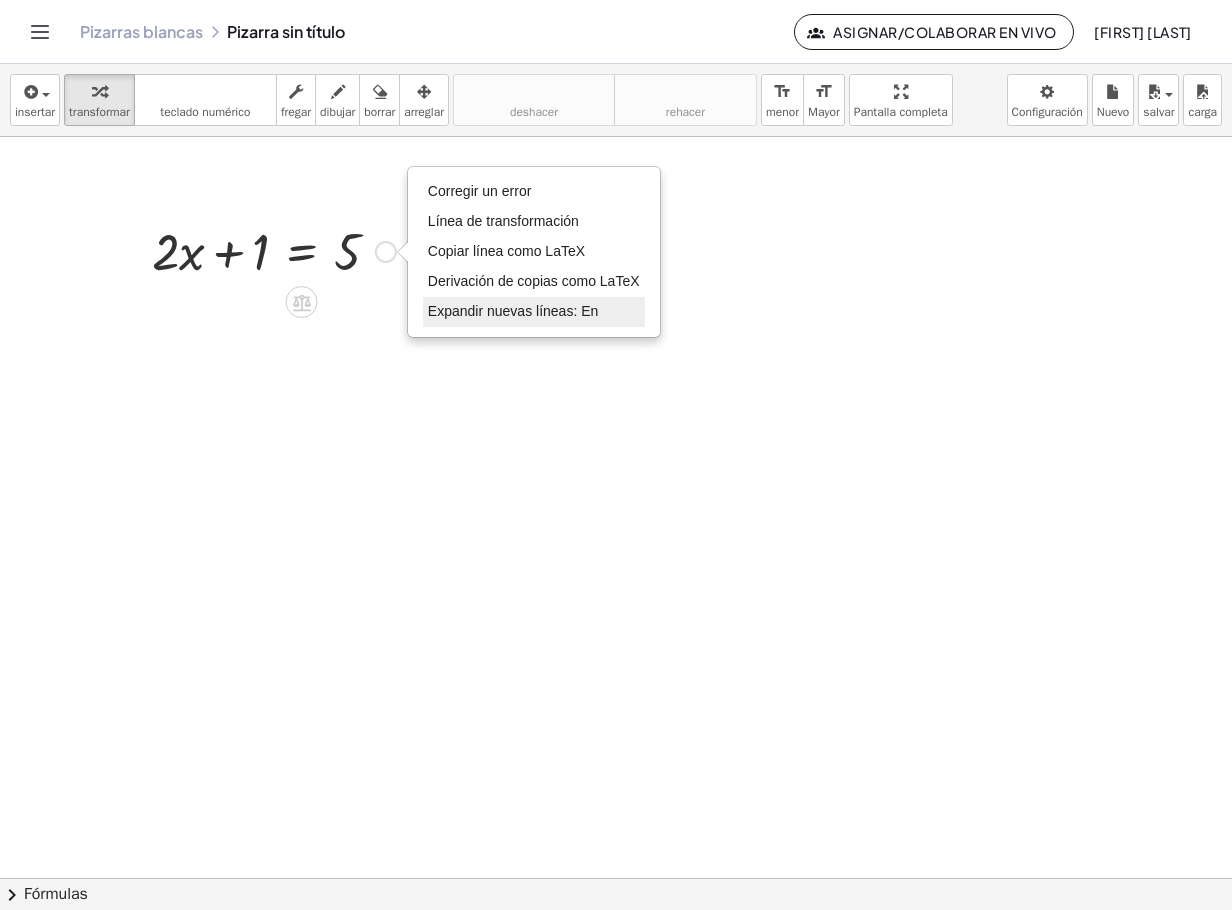 click on "Expandir nuevas líneas: En" at bounding box center [513, 311] 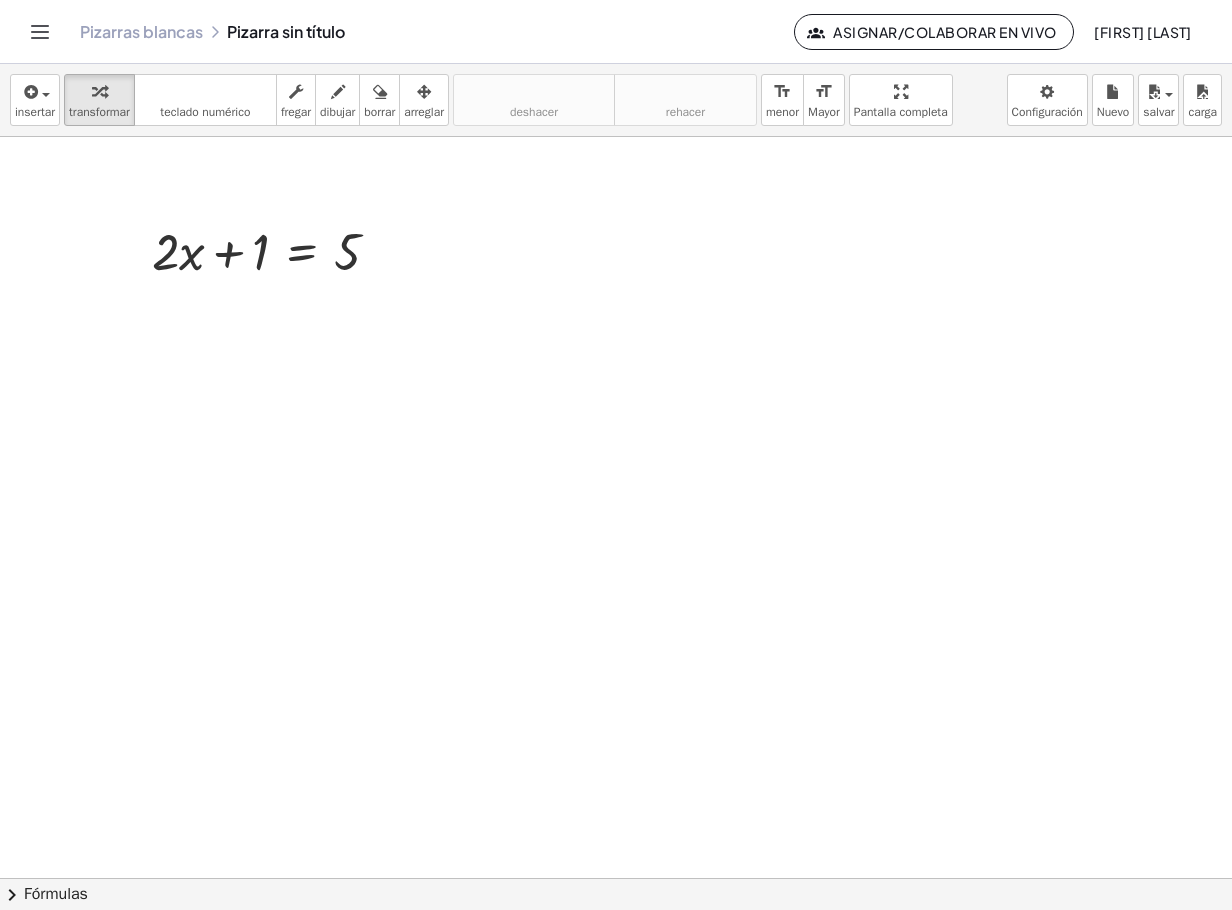 drag, startPoint x: 311, startPoint y: 346, endPoint x: 218, endPoint y: 321, distance: 96.30161 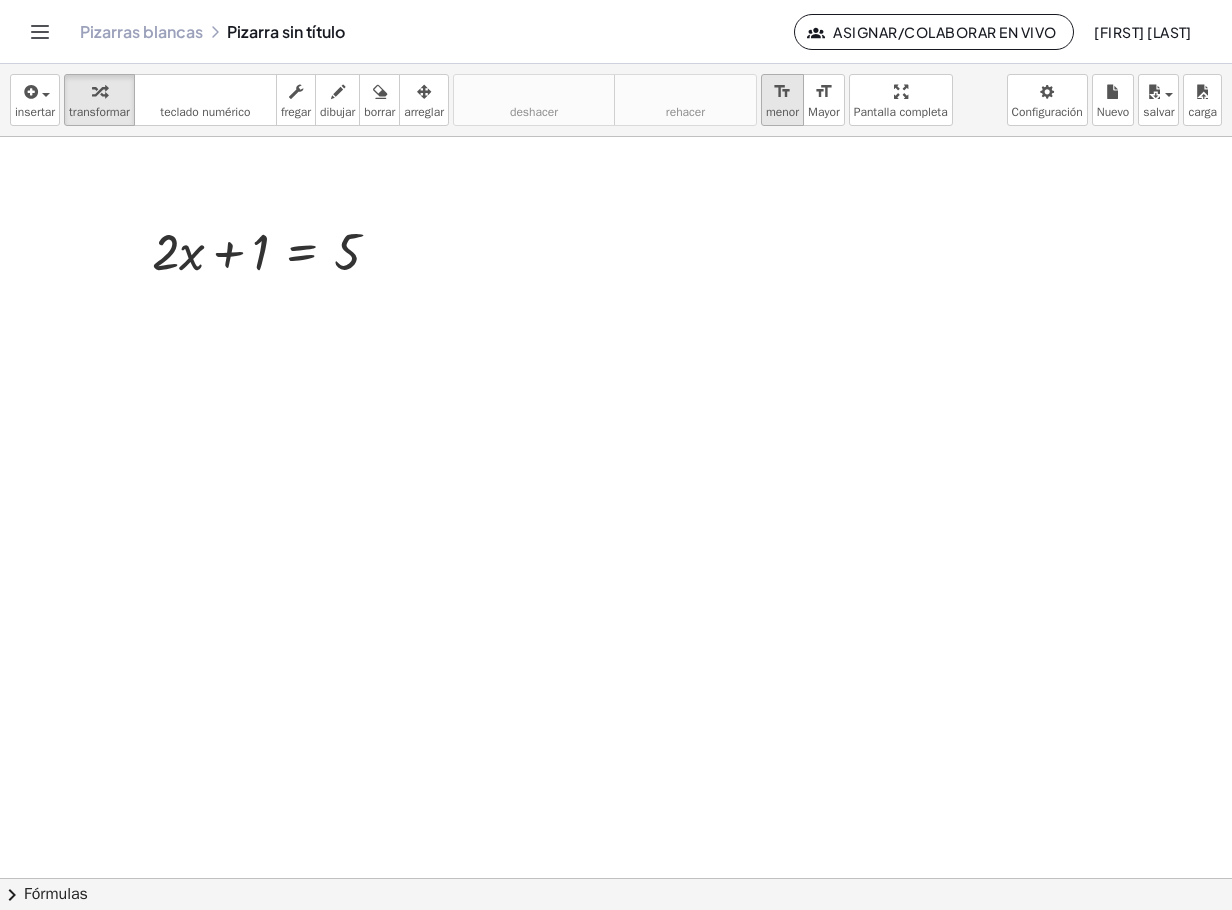 click on "menor" at bounding box center (782, 112) 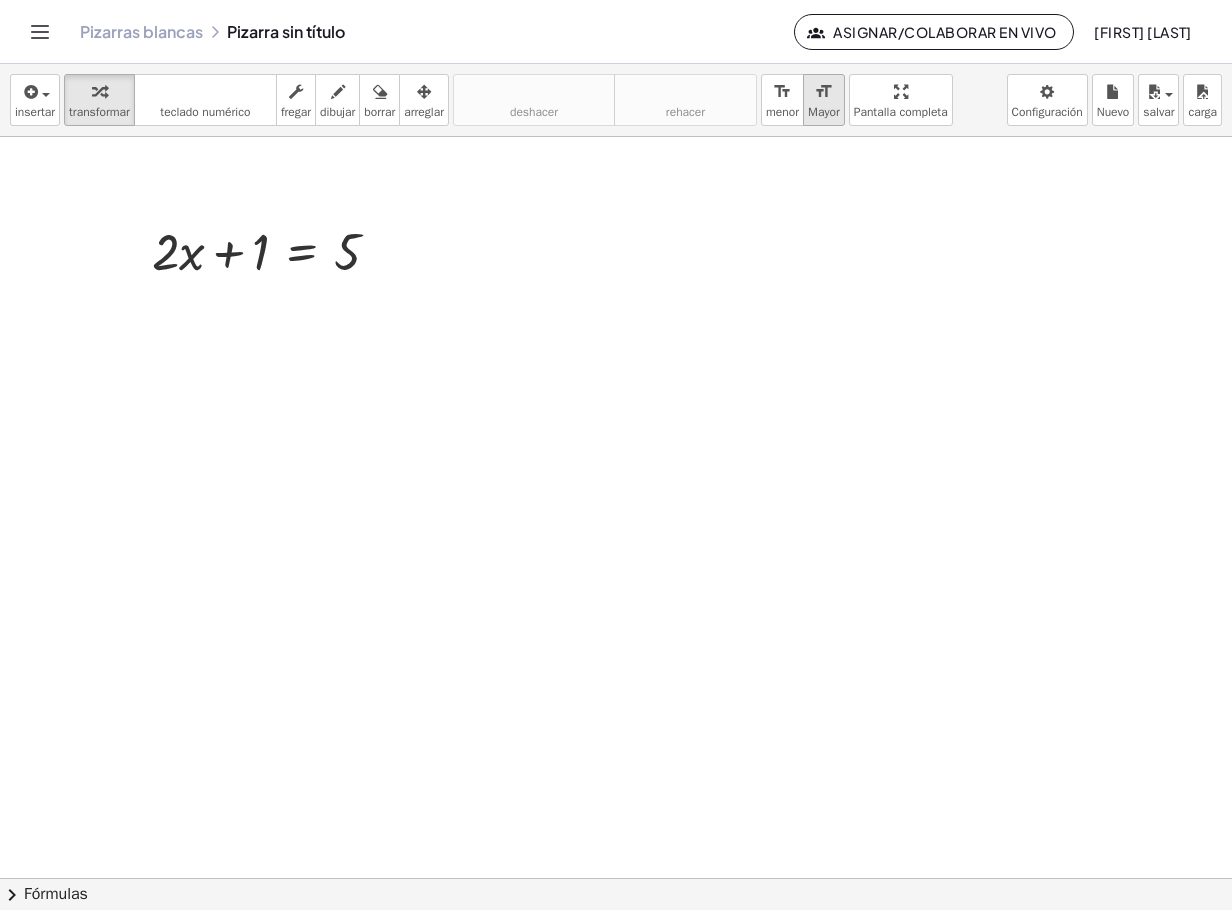 click on "format_size" at bounding box center (823, 92) 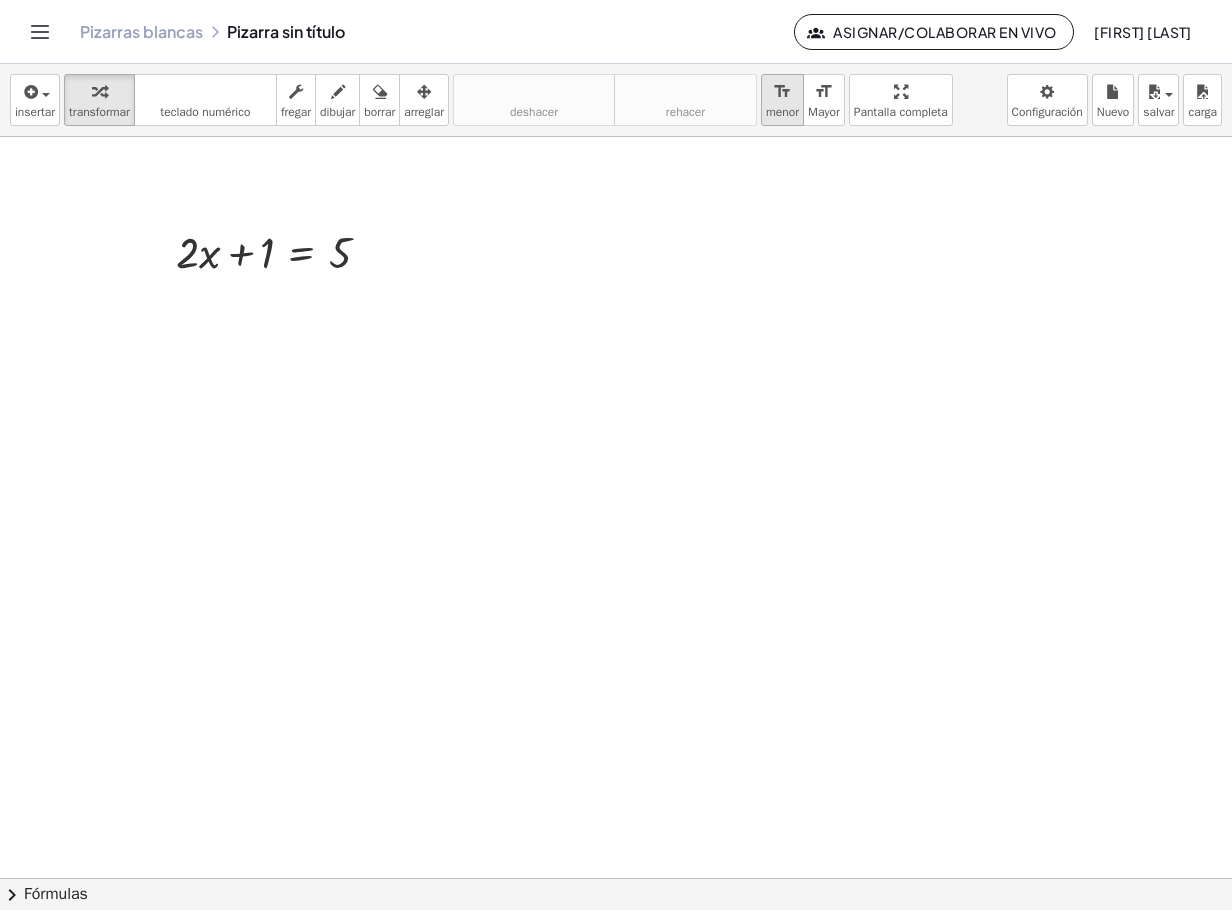 click on "format_size" at bounding box center [782, 91] 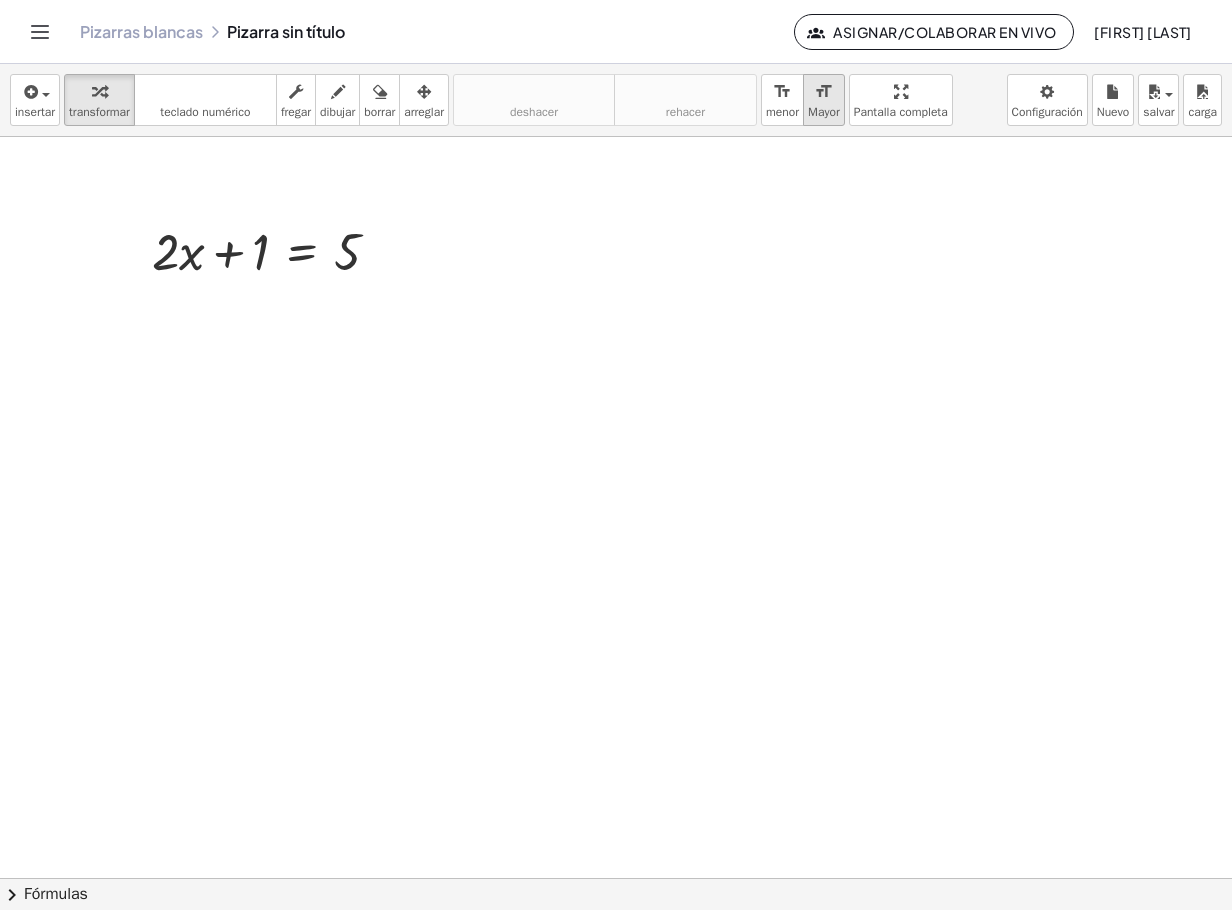 click on "format_size" at bounding box center (824, 91) 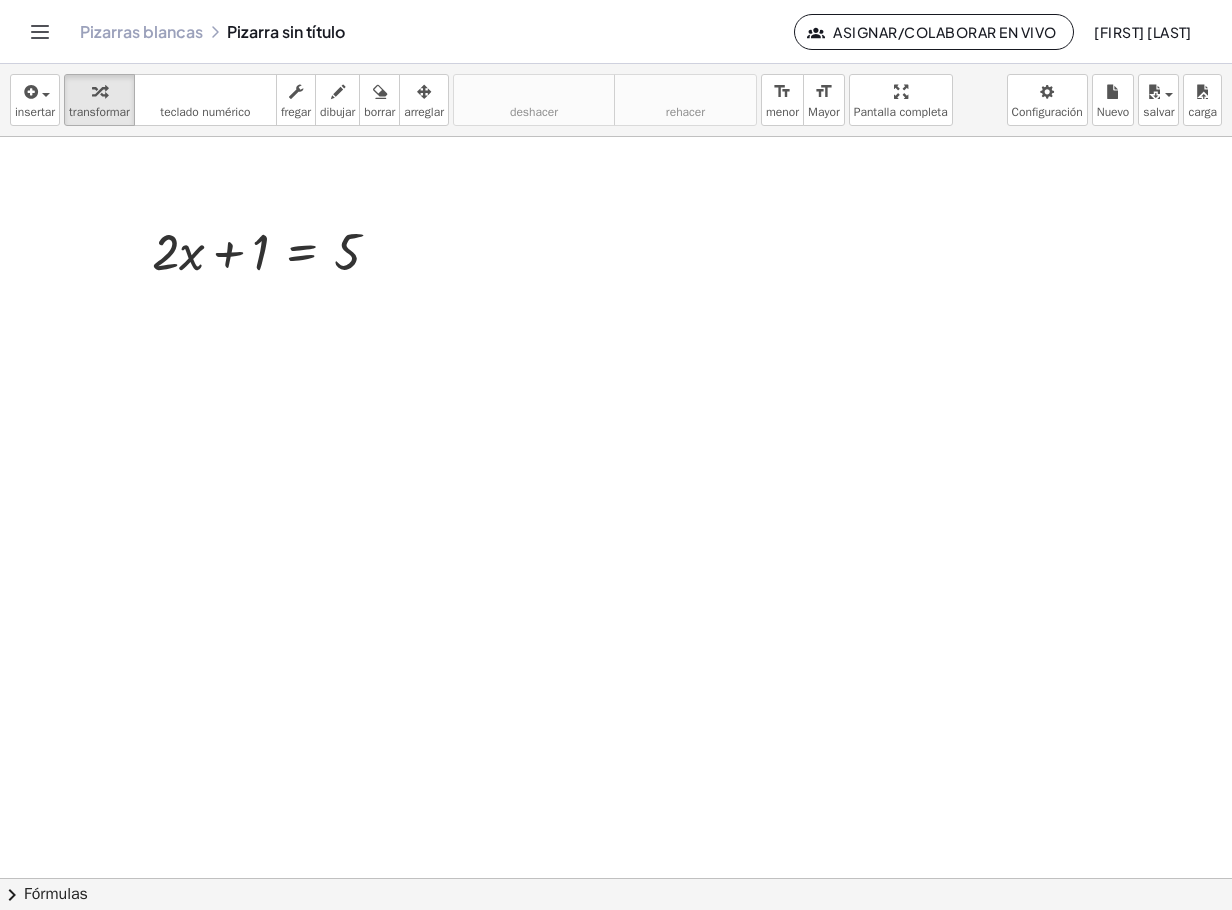 drag, startPoint x: 945, startPoint y: 86, endPoint x: 949, endPoint y: 156, distance: 70.11419 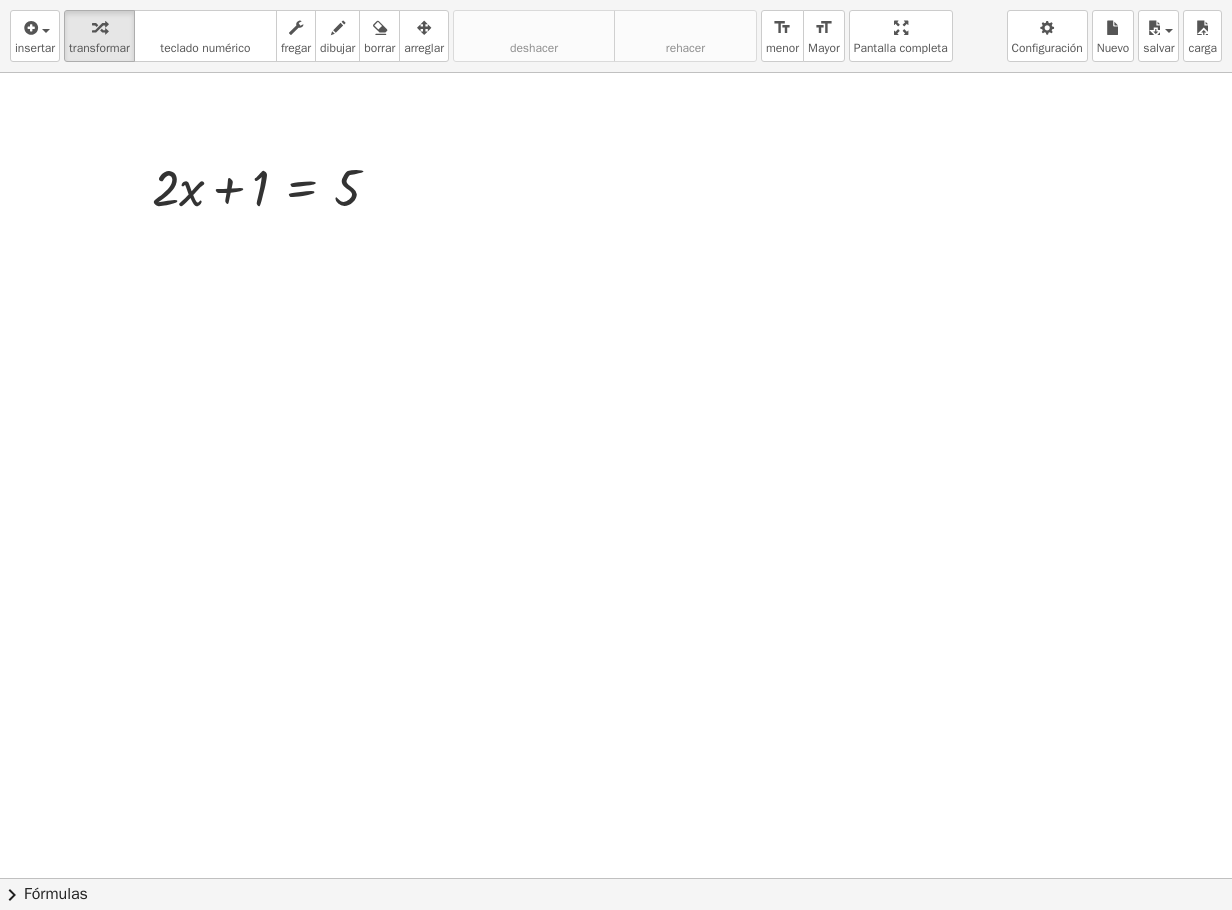 click on "insertar select one: Math Expression Function Text Youtube Video Graphing Geometry Geometry 3D transformar teclado teclado numérico fregar dibujar borrar arreglar deshacer deshacer rehacer rehacer format_size menor format_size Mayor Pantalla completa carga   salvar Nuevo Configuración + · 2 · x + 1 = 5 Fix a mistake Transform line Copy line as LaTeX Copy derivation as LaTeX Expand new lines: On × chevron_right  Fórmulas
Drag one side of a formula onto a highlighted expression on the canvas to apply it.
Quadratic Formula
+ · a · x 2 + · b · x + c = 0
⇔
x = · ( − b ± 2 √ ( + b 2 − · 4 · a · c ) ) · 2 · a
+ x 2 + · p · x + q = 0
⇔
x = − · p · 2 ± 2 √ ( + ( · p · 2 ) 2 − q )" at bounding box center (616, 455) 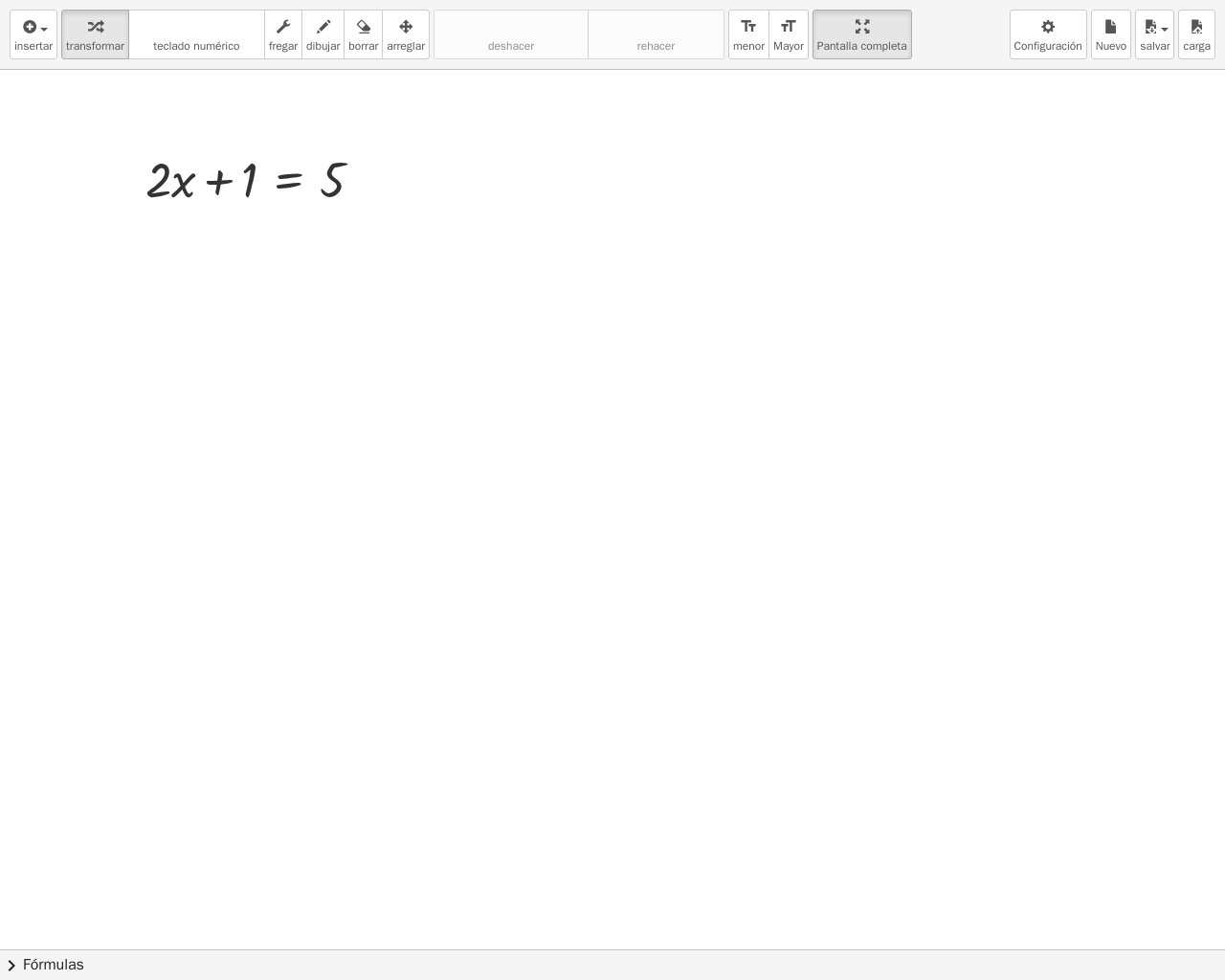 click on "Actividades matemáticas comprensibles Comenzar Banco de Actividades Trabajo asignado Clases Pizarras blancas ¡Conviértete en Premium! Referencia Cuenta versión 1.26.0 | Política de privacidad © 2025 | Agarrable, Inc. Pizarras blancas Pizarra sin título Asignar/Colaborar en vivo  [FIRST] [LAST]   insertar select one: Math Expression Function Text Youtube Video Graphing Geometry Geometry 3D transformar teclado teclado numérico fregar dibujar borrar arreglar deshacer deshacer rehacer rehacer format_size menor format_size Mayor Pantalla completa carga   salvar Nuevo Configuración + · 2 · x + 1 = 5 Fix a mistake Transform line Copy line as LaTeX Copy derivation as LaTeX Expand new lines: On × chevron_right  Fórmulas
Drag one side of a formula onto a highlighted expression on the canvas to apply it.
Quadratic Formula
+ · a · x 2 + · b · x + c = 0
⇔
x = · ( −" at bounding box center (612, 490) 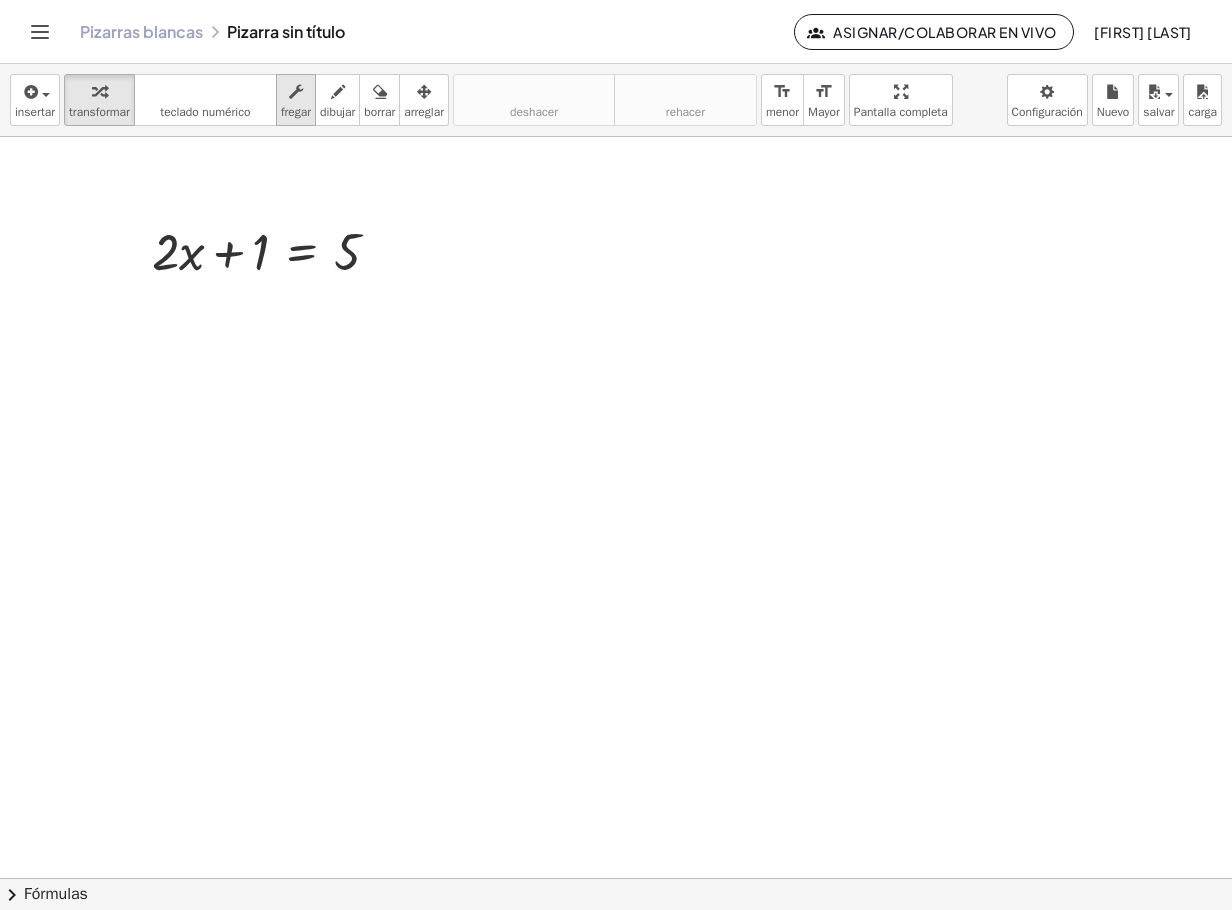 click at bounding box center [296, 92] 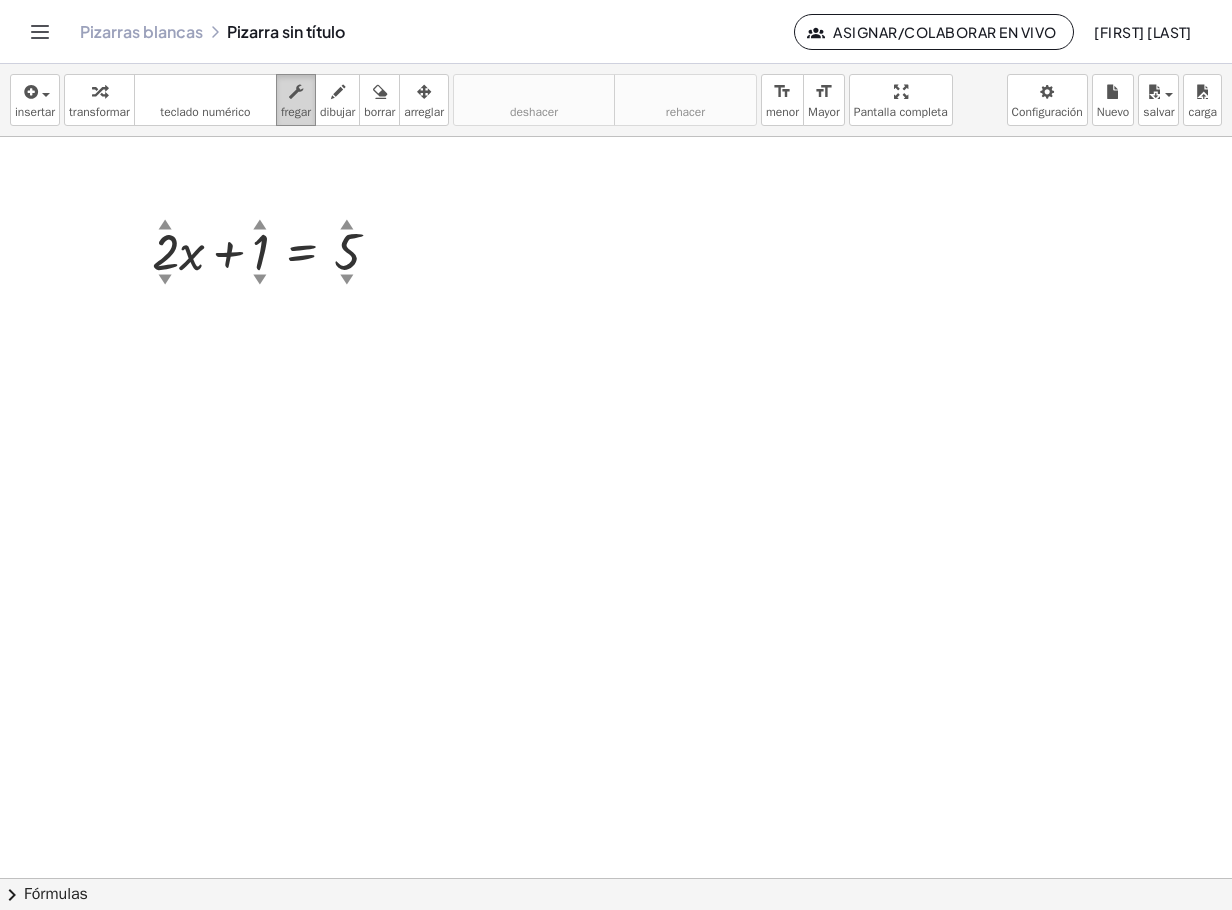 click on "fregar" at bounding box center [296, 112] 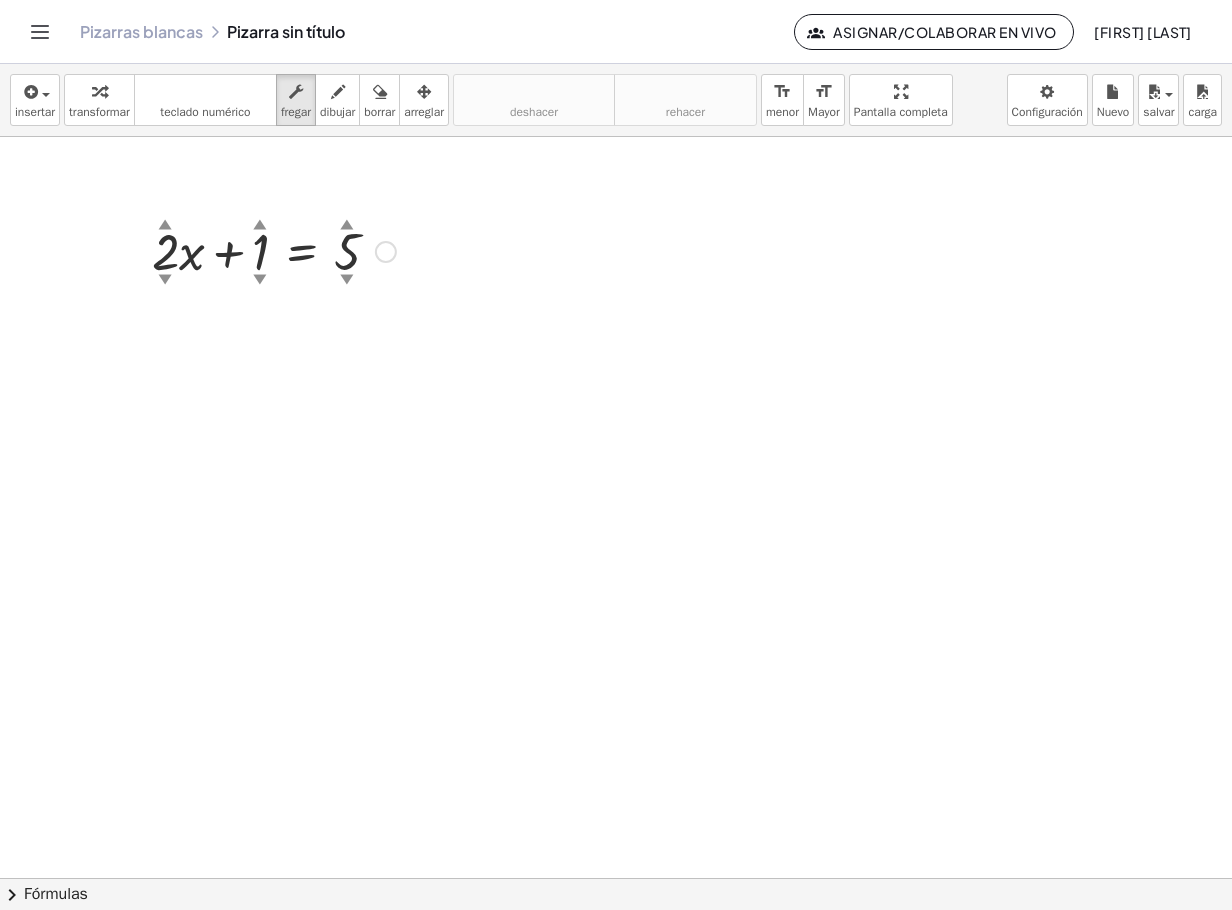 click on "▼" at bounding box center (260, 281) 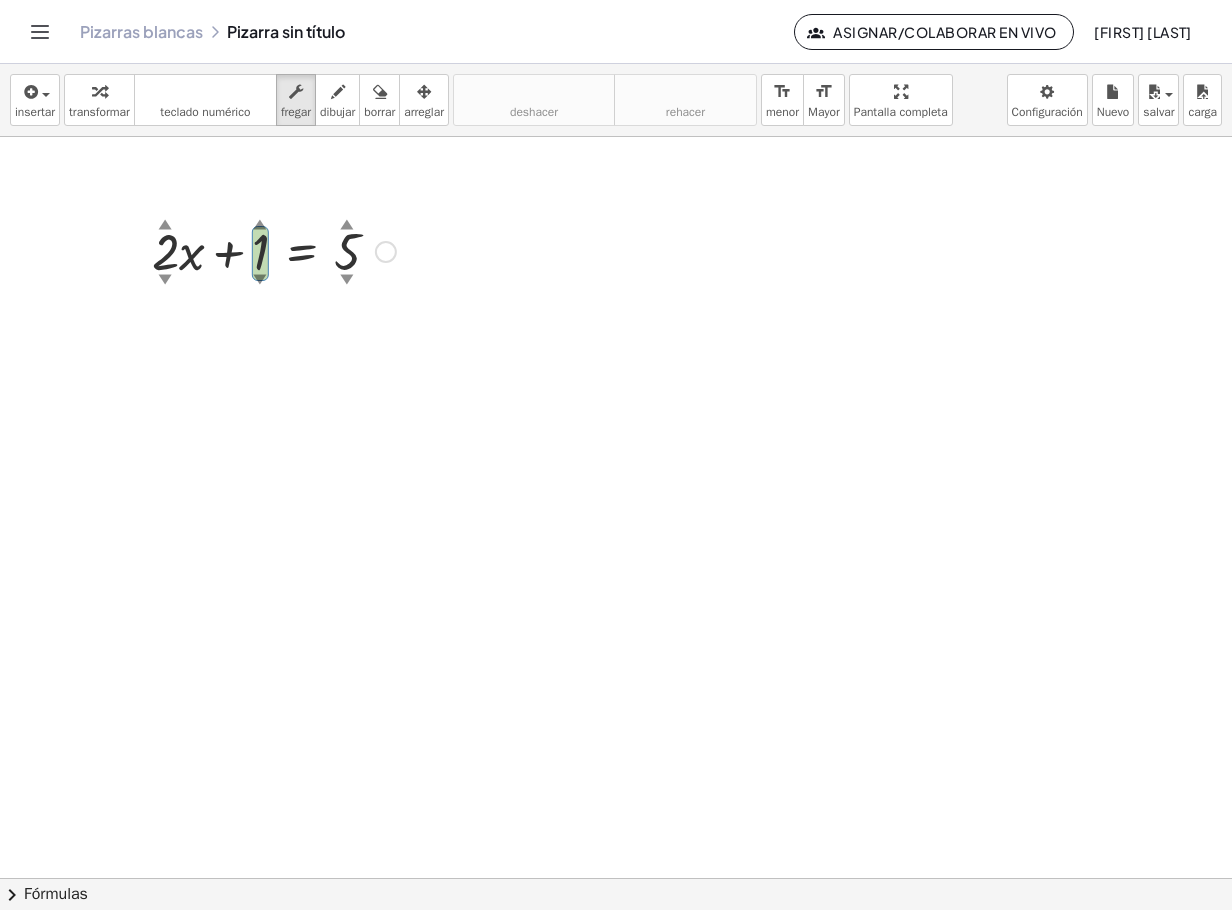 click on "▼" at bounding box center [260, 281] 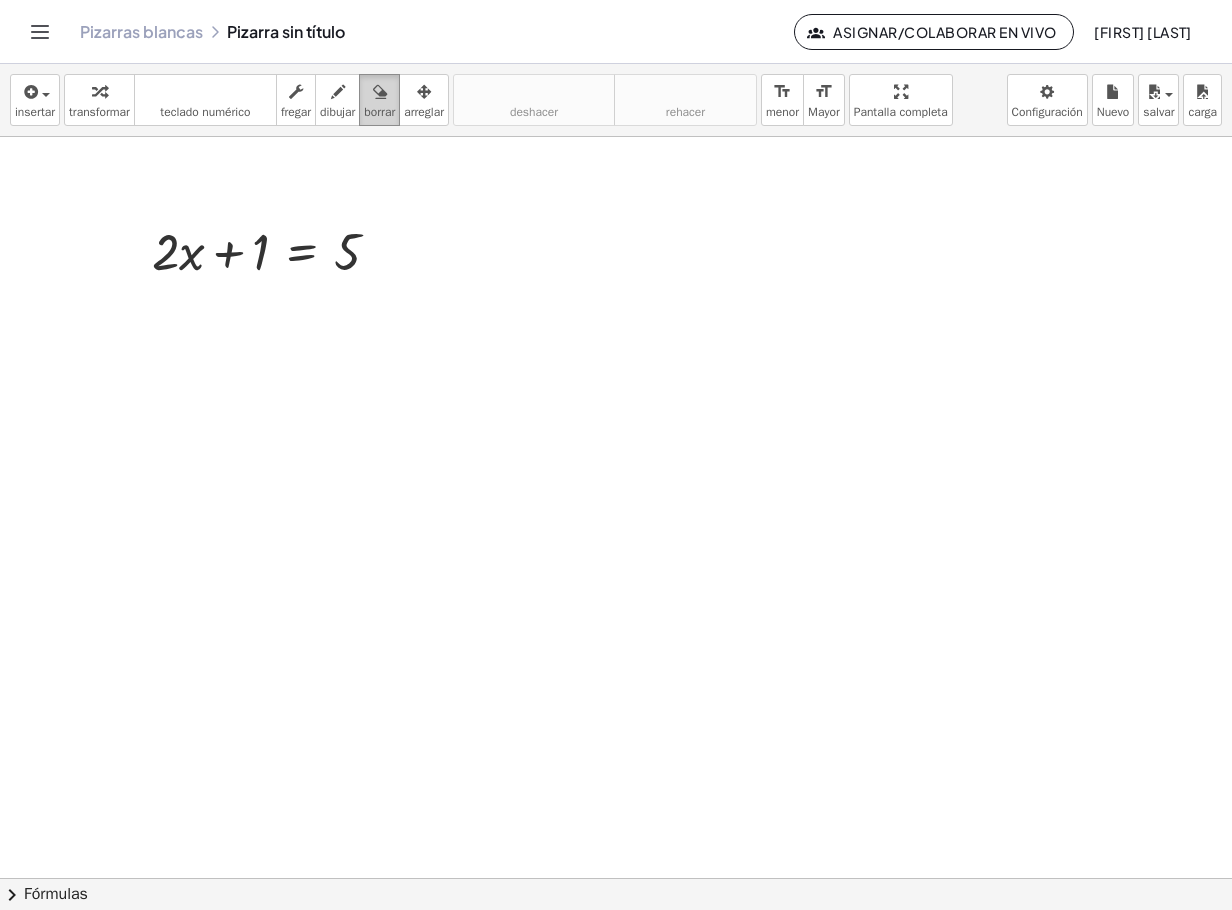 click on "borrar" at bounding box center [379, 100] 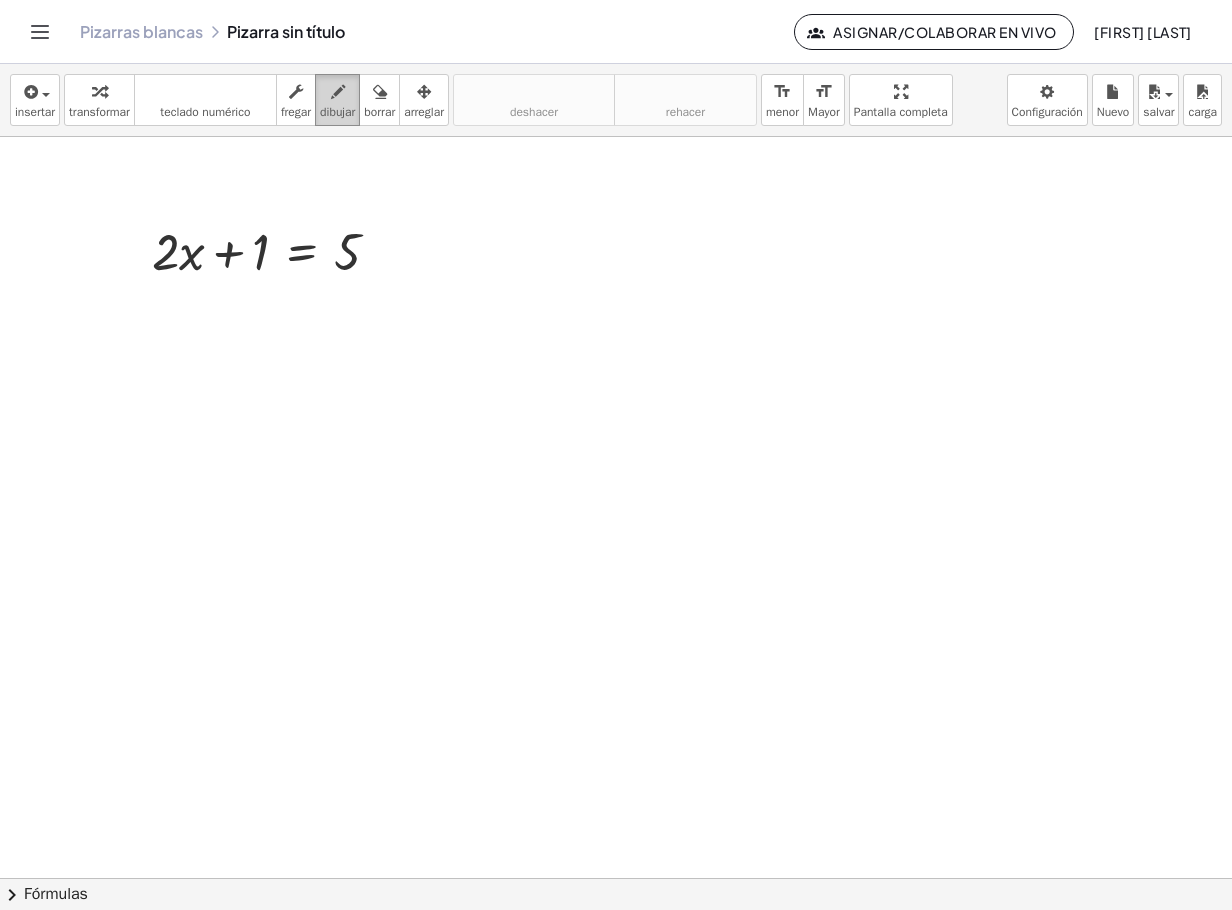 click on "dibujar" at bounding box center [337, 100] 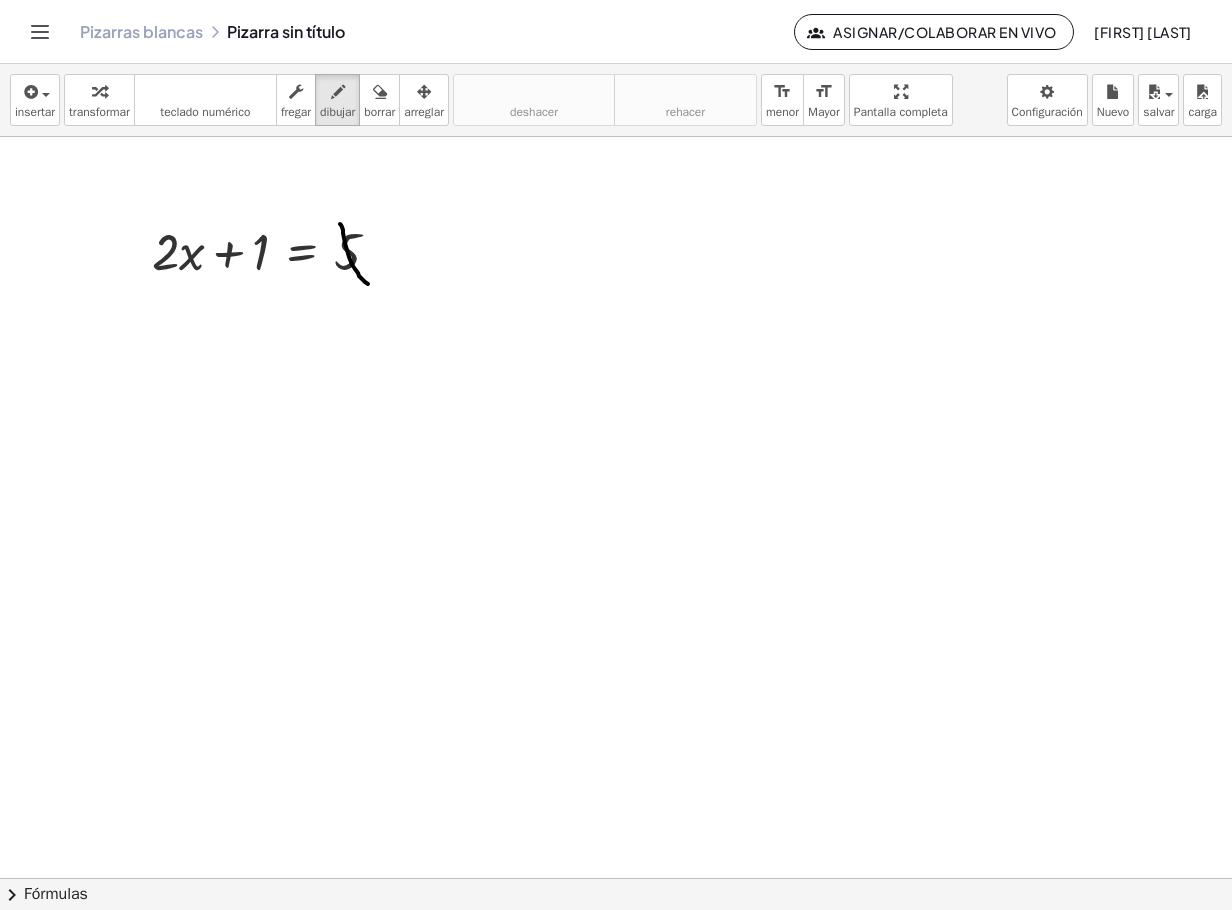 drag, startPoint x: 340, startPoint y: 224, endPoint x: 390, endPoint y: 286, distance: 79.64923 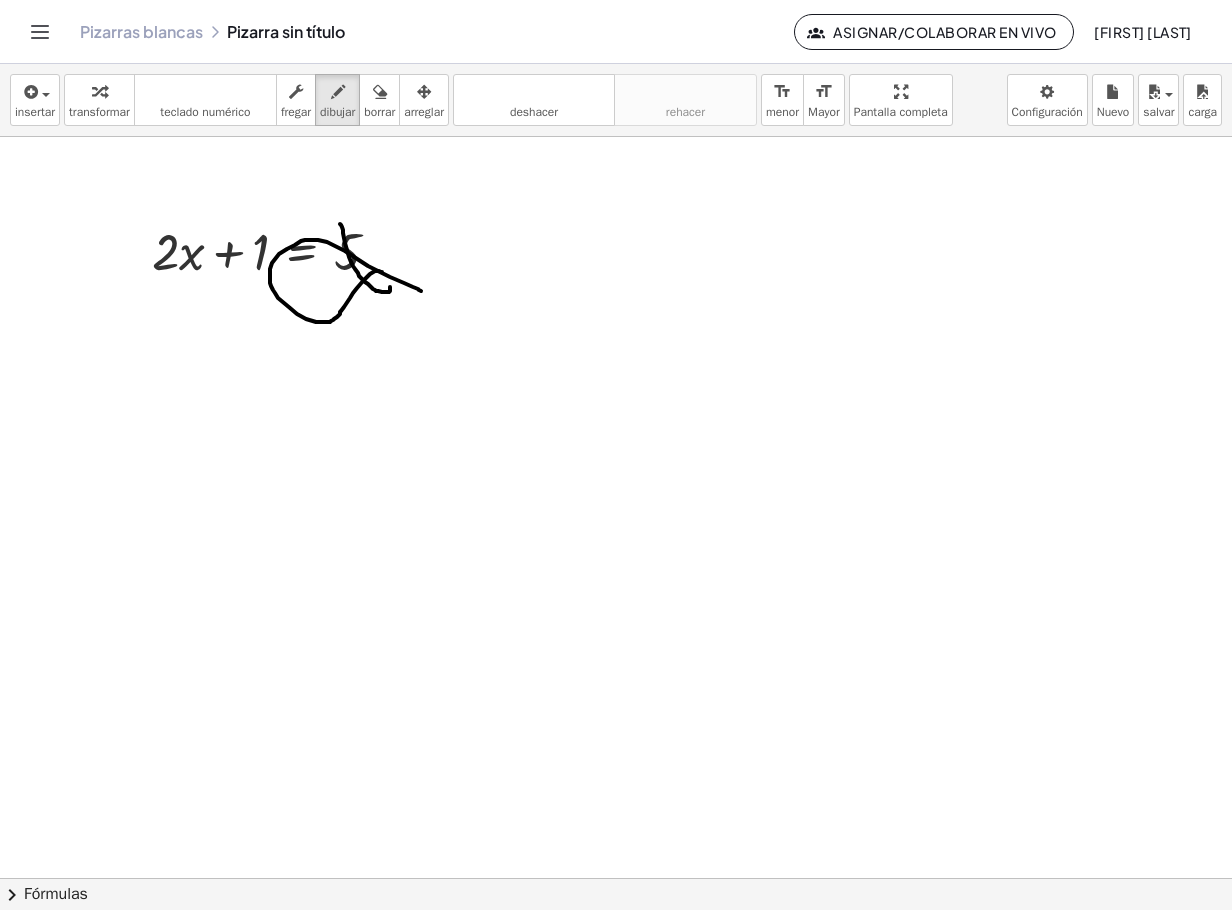 drag, startPoint x: 368, startPoint y: 276, endPoint x: 424, endPoint y: 283, distance: 56.435802 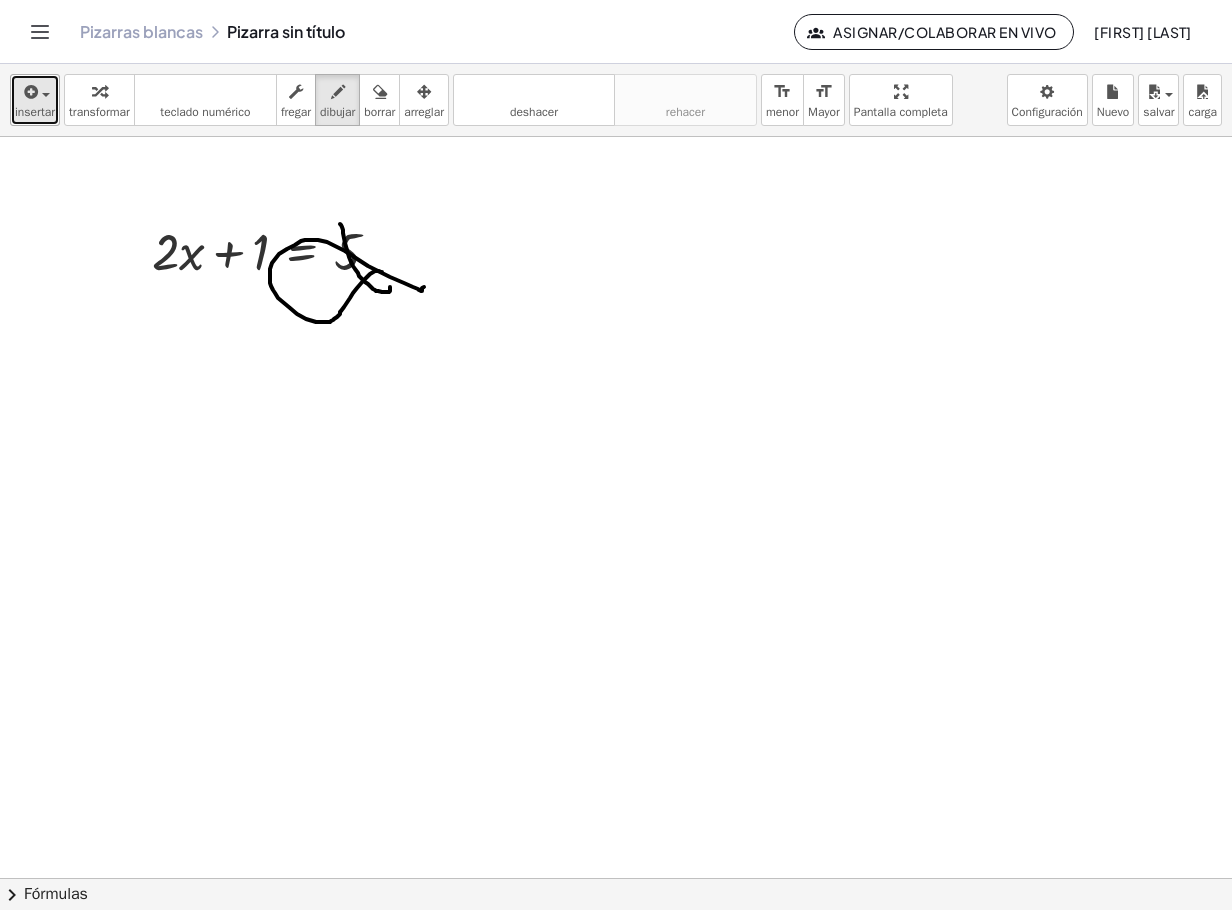 click at bounding box center (35, 91) 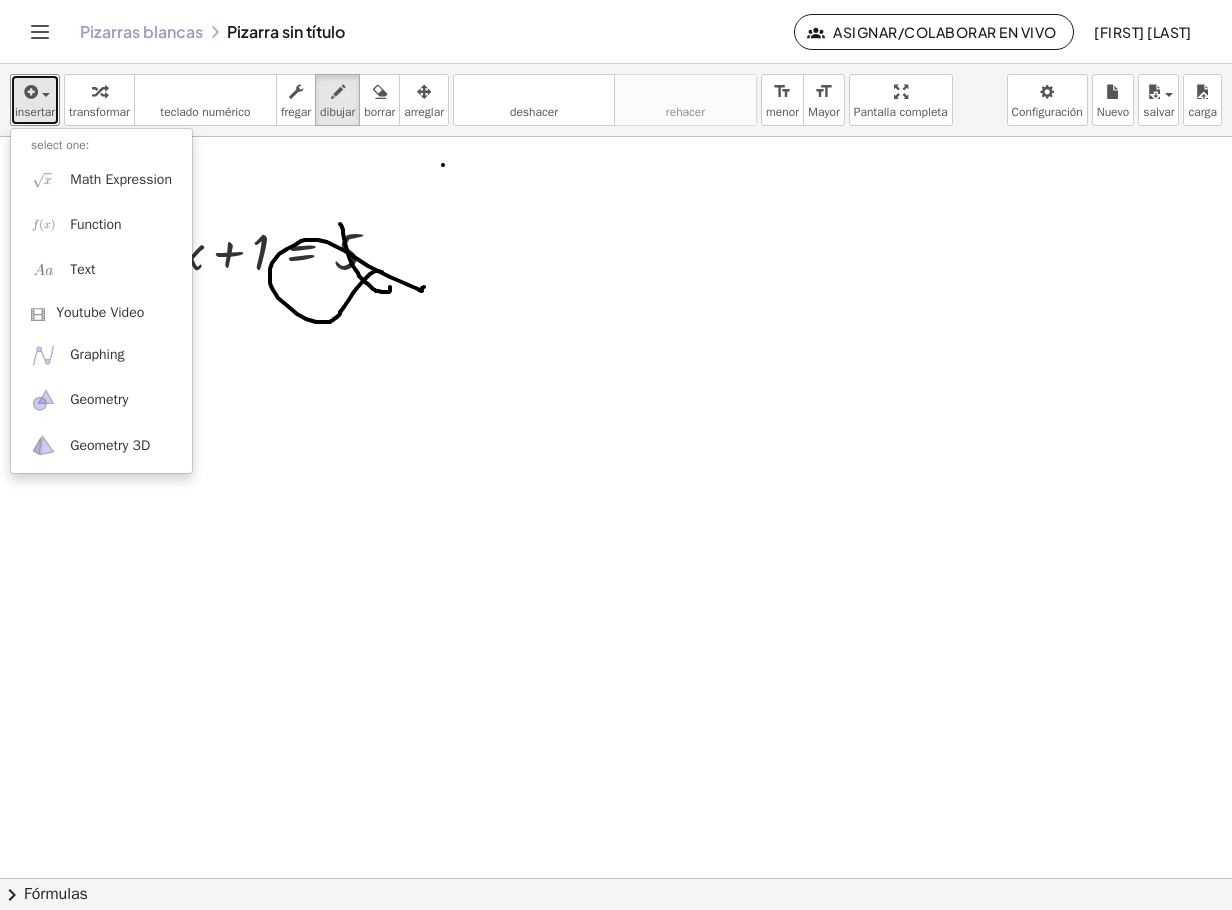 click at bounding box center [616, 878] 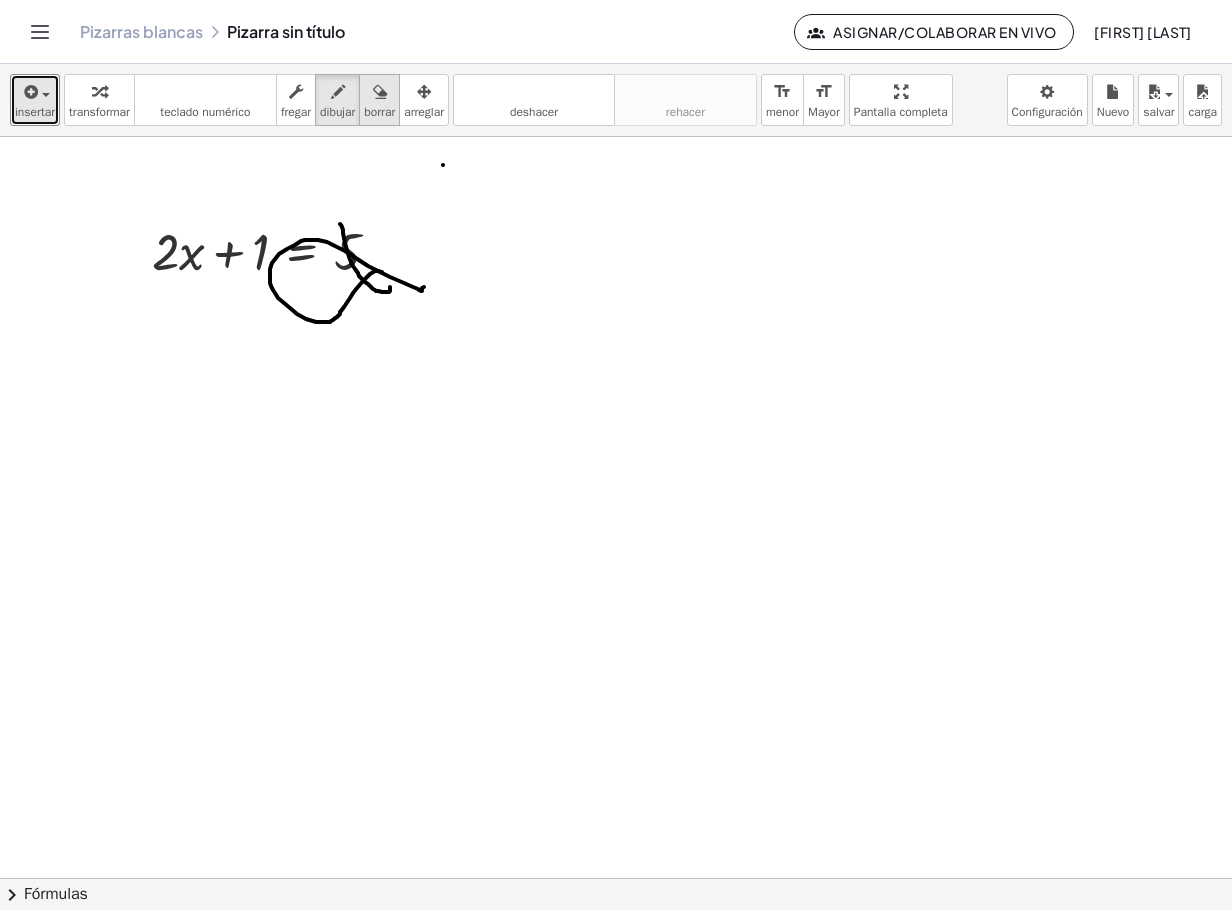 click at bounding box center [379, 91] 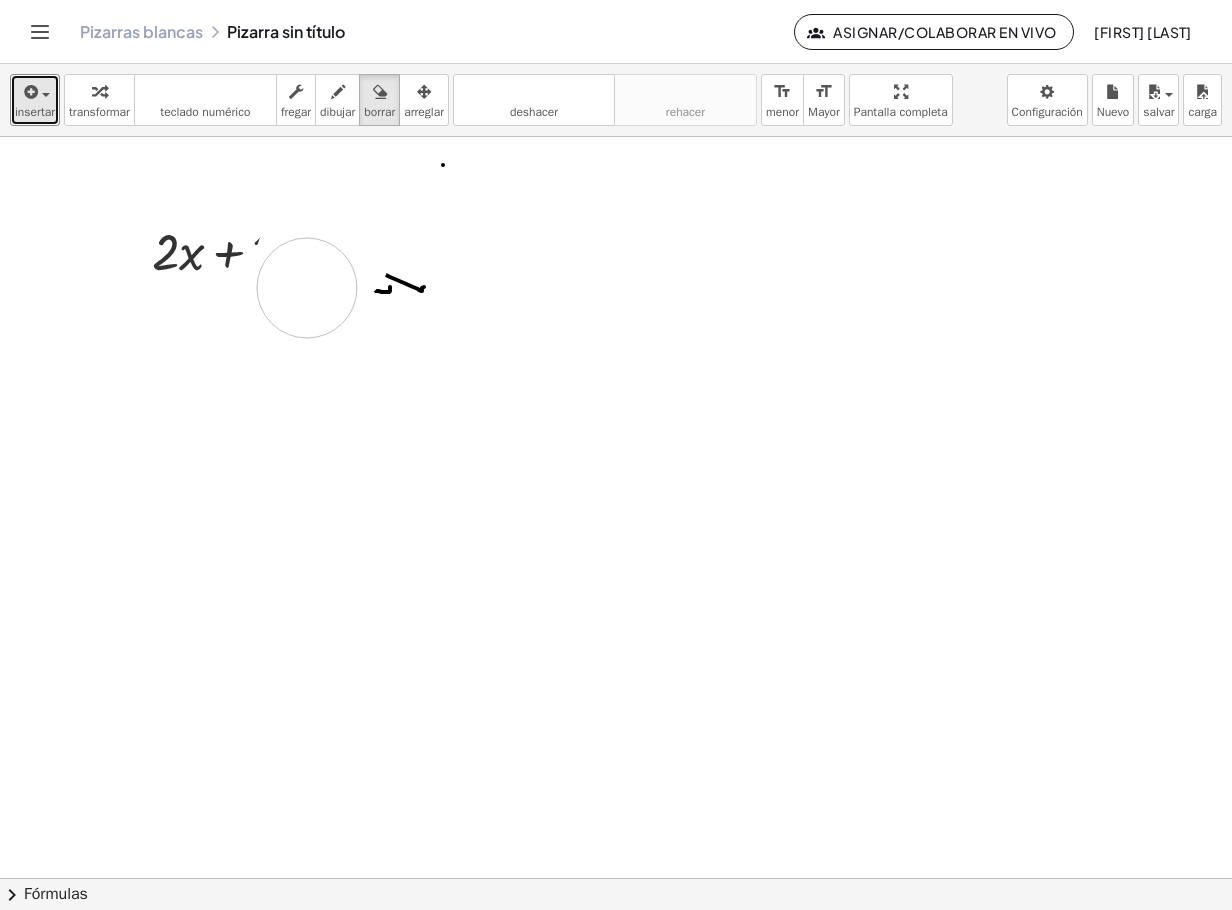 drag, startPoint x: 340, startPoint y: 254, endPoint x: 369, endPoint y: 268, distance: 32.202484 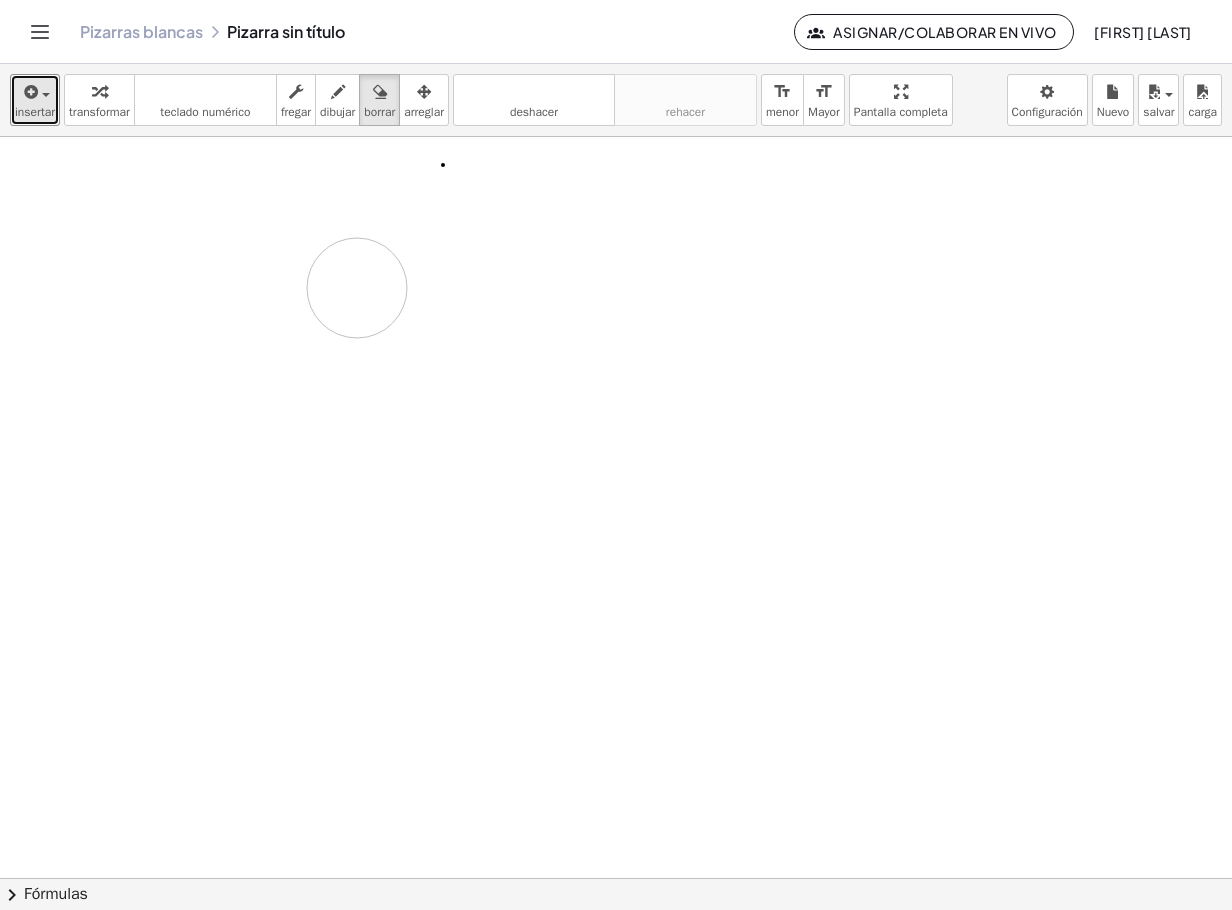 drag, startPoint x: 154, startPoint y: 222, endPoint x: 338, endPoint y: 278, distance: 192.33304 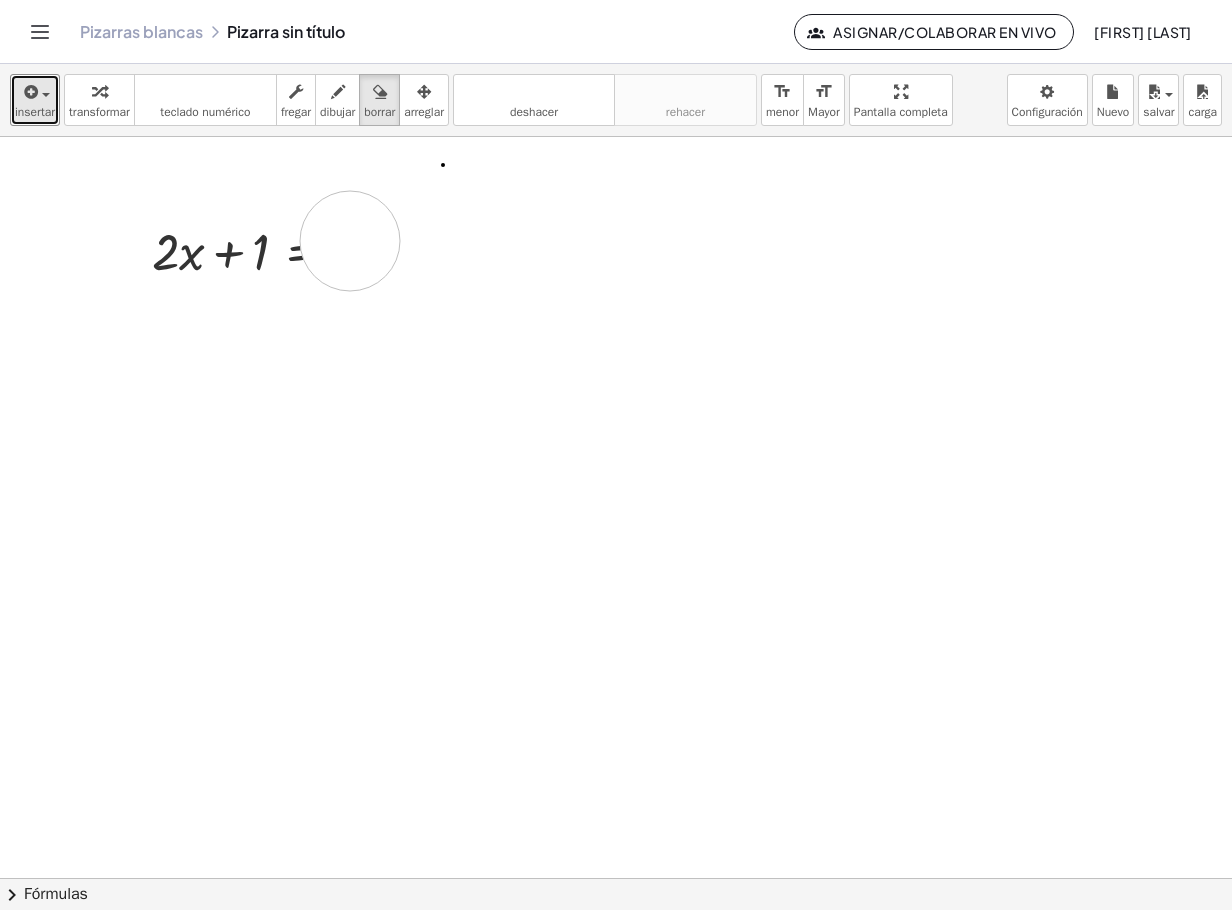 click at bounding box center [616, 878] 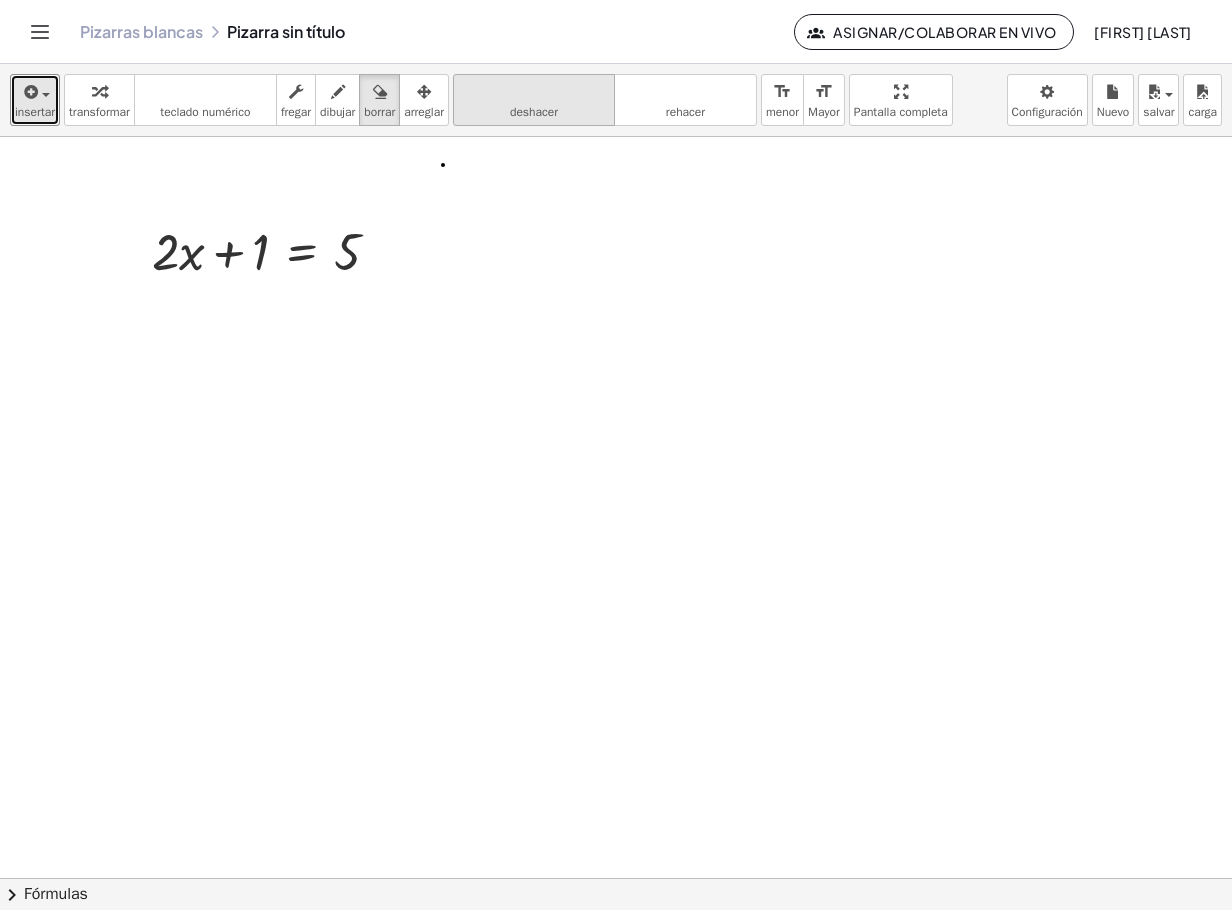 click on "deshacer" at bounding box center [534, 112] 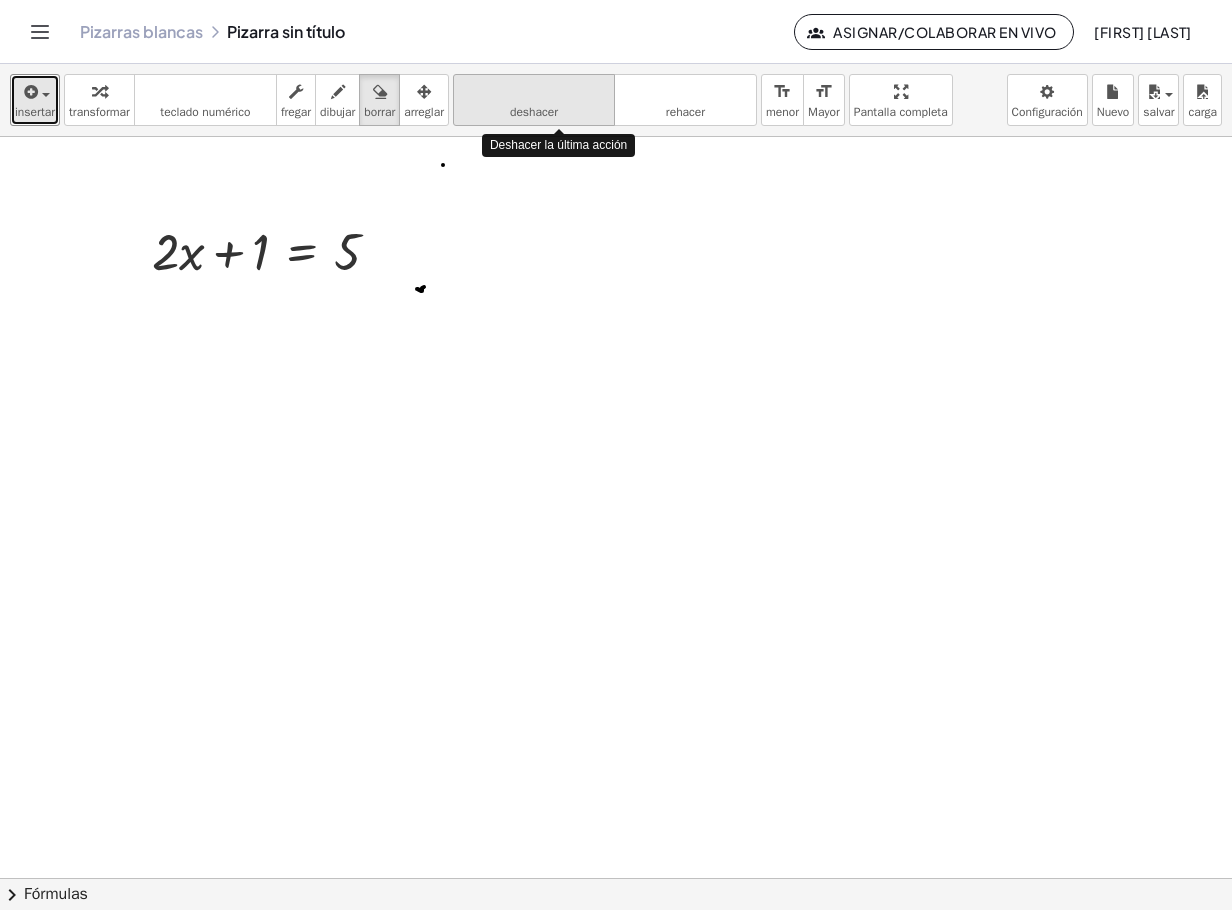 click on "deshacer" at bounding box center (534, 112) 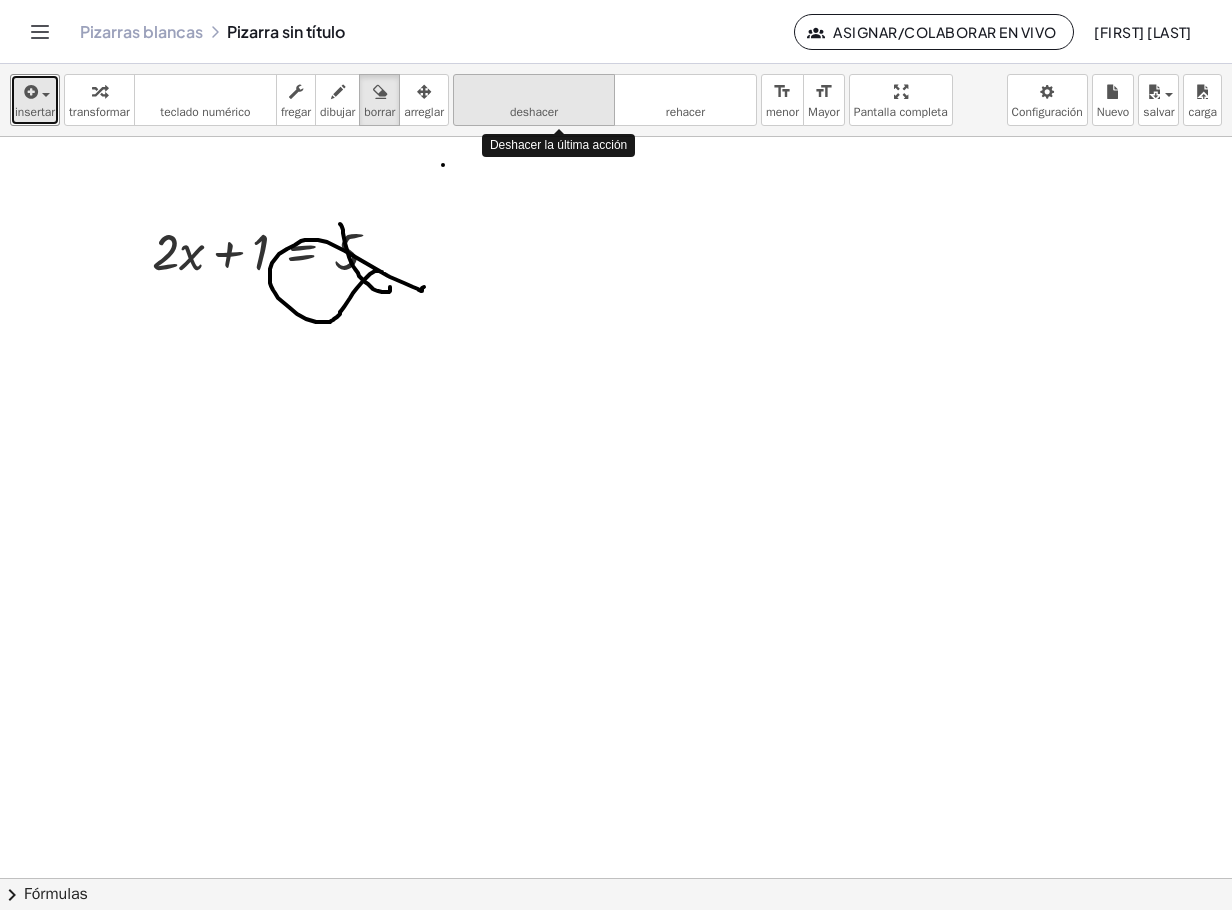 click on "deshacer" at bounding box center (534, 112) 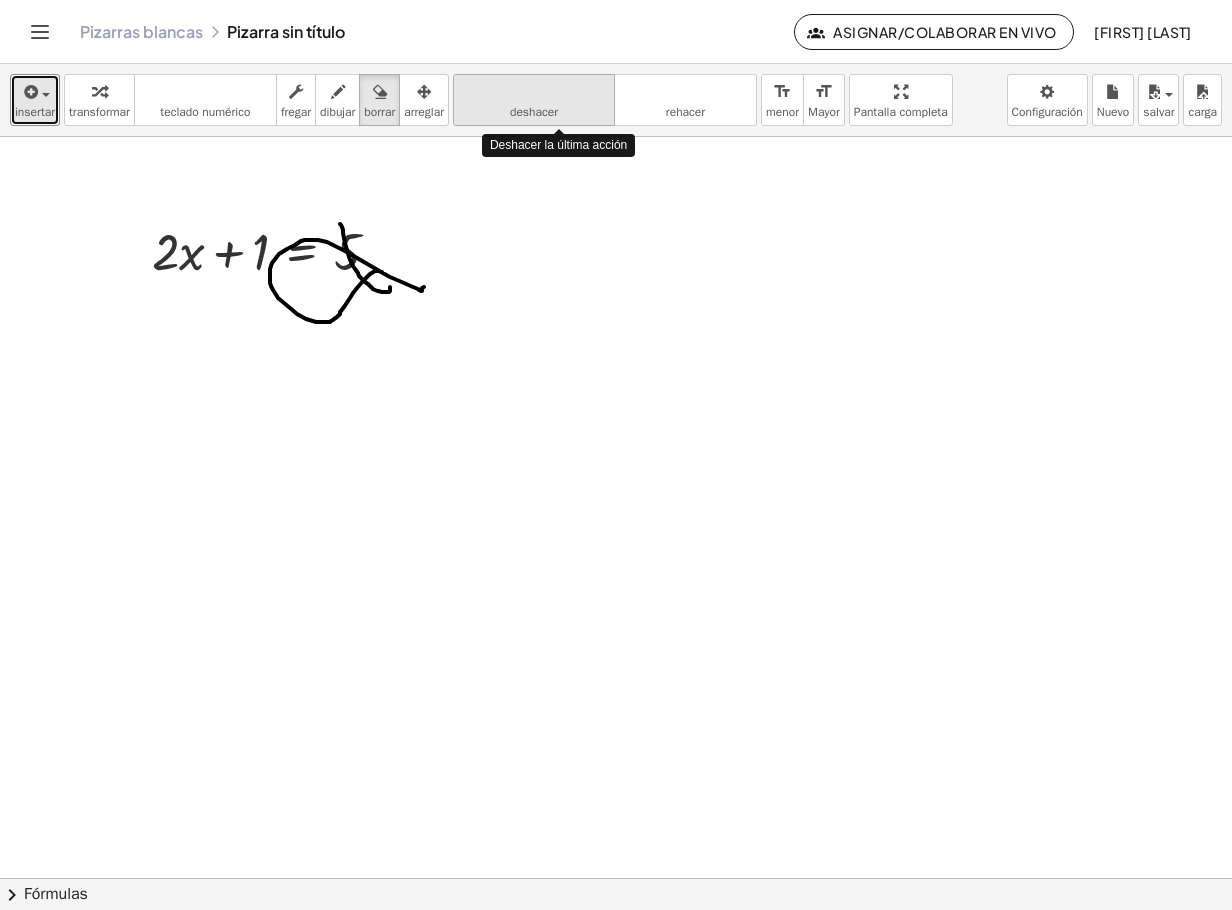 click on "deshacer" at bounding box center [534, 112] 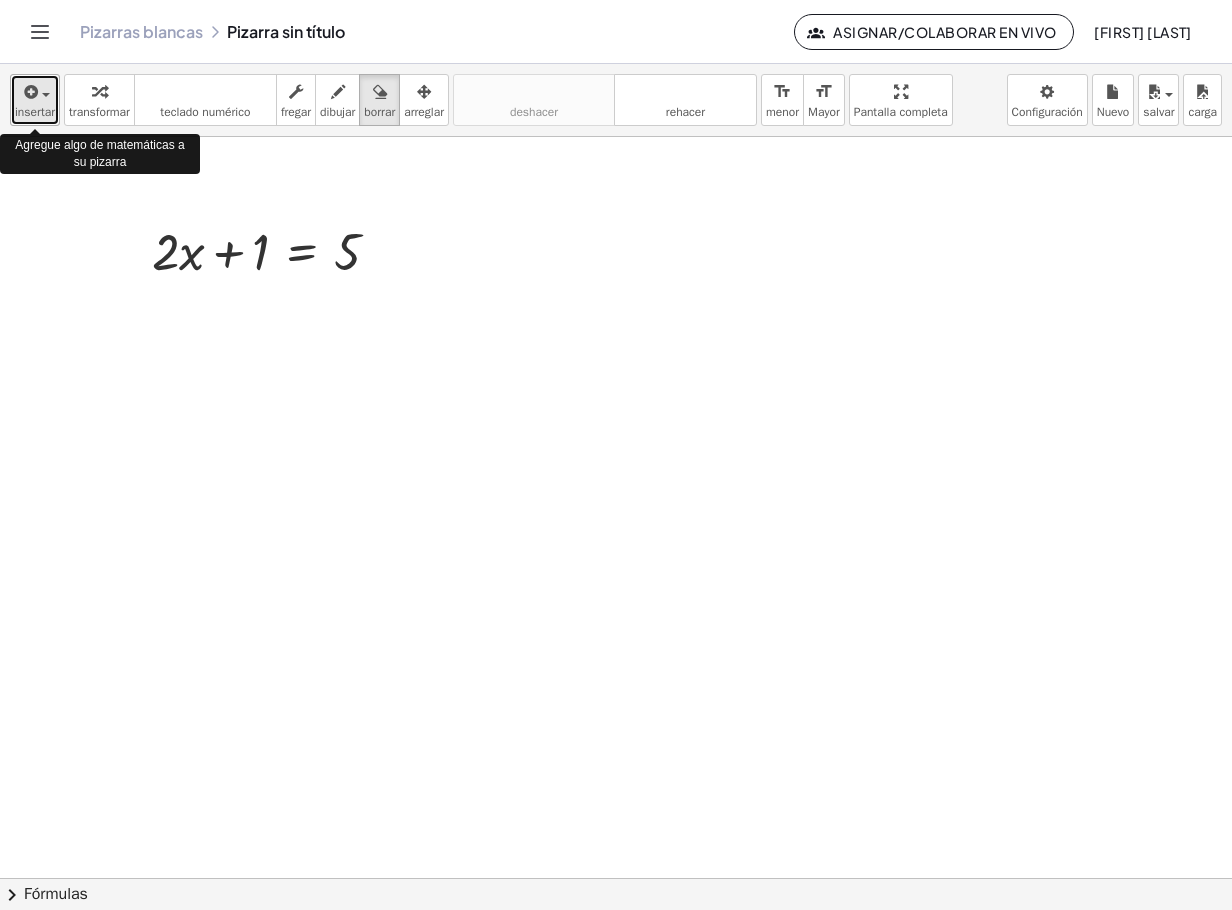 click at bounding box center (35, 91) 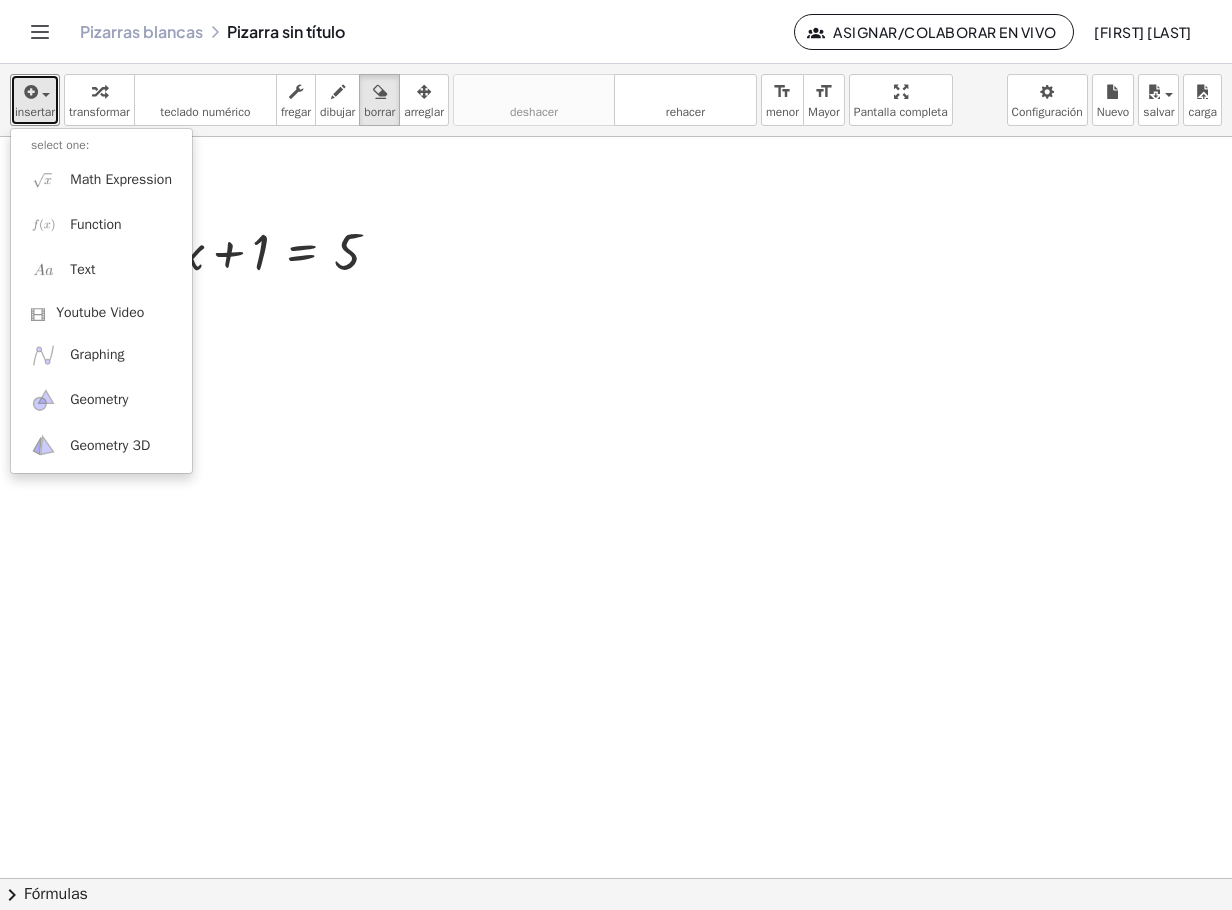 click at bounding box center [616, 878] 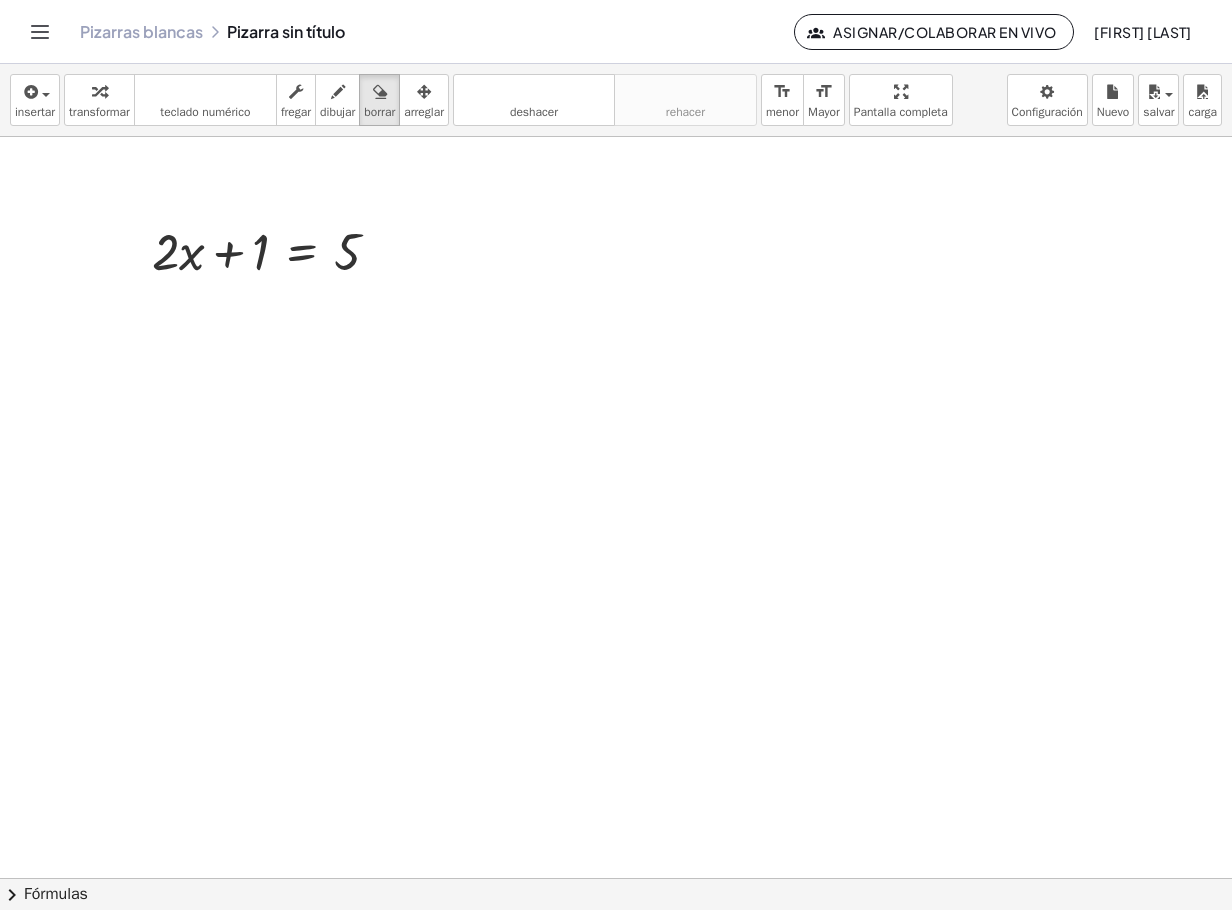 click 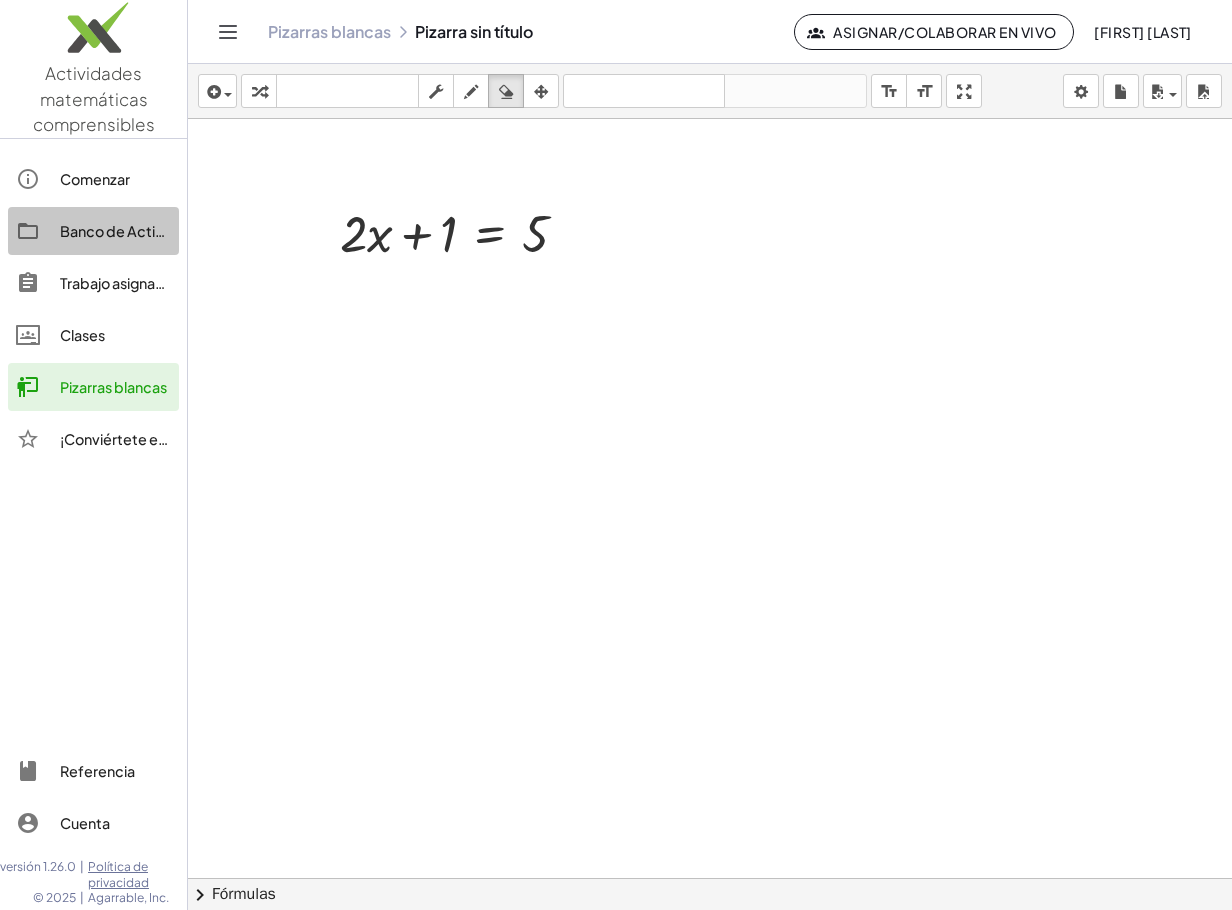 click on "Banco de Actividades" 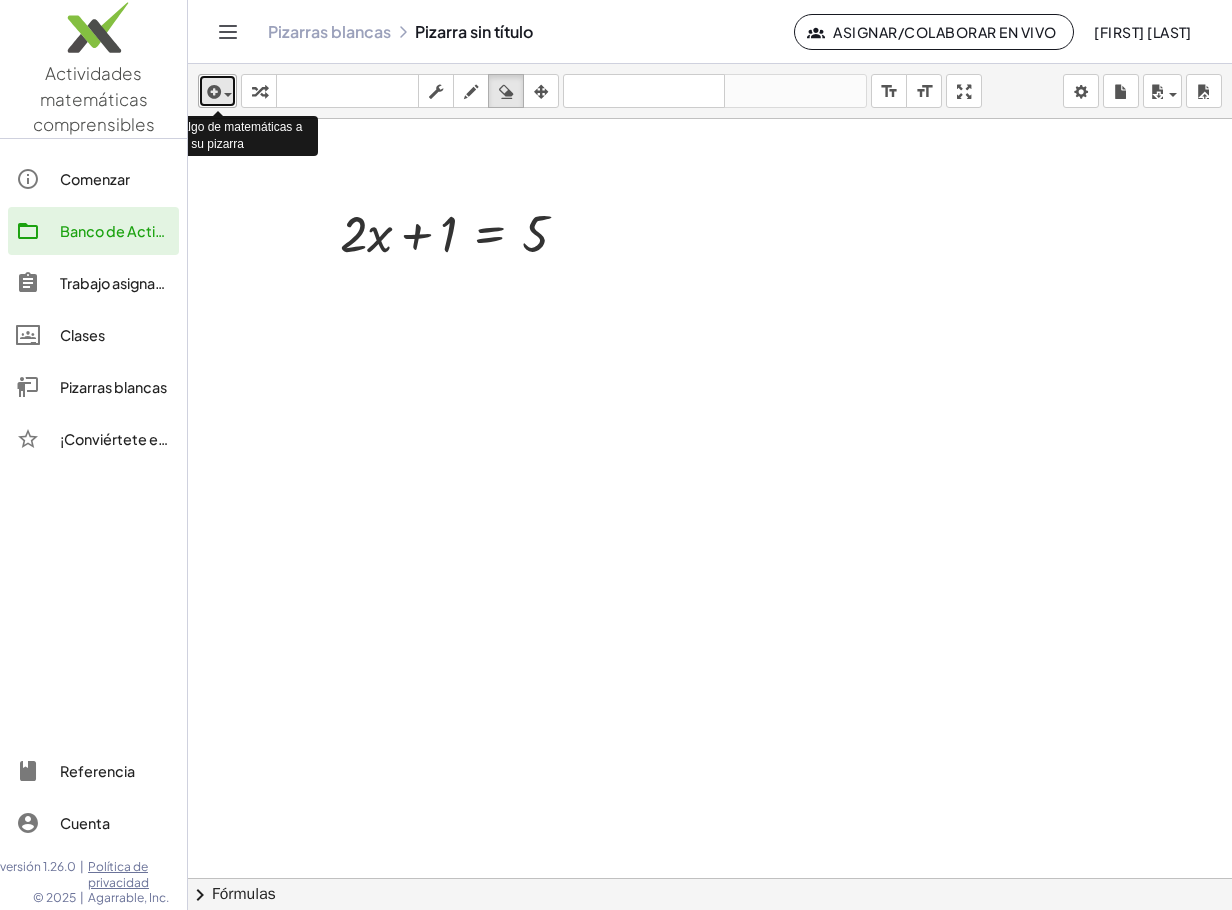 click at bounding box center [223, 94] 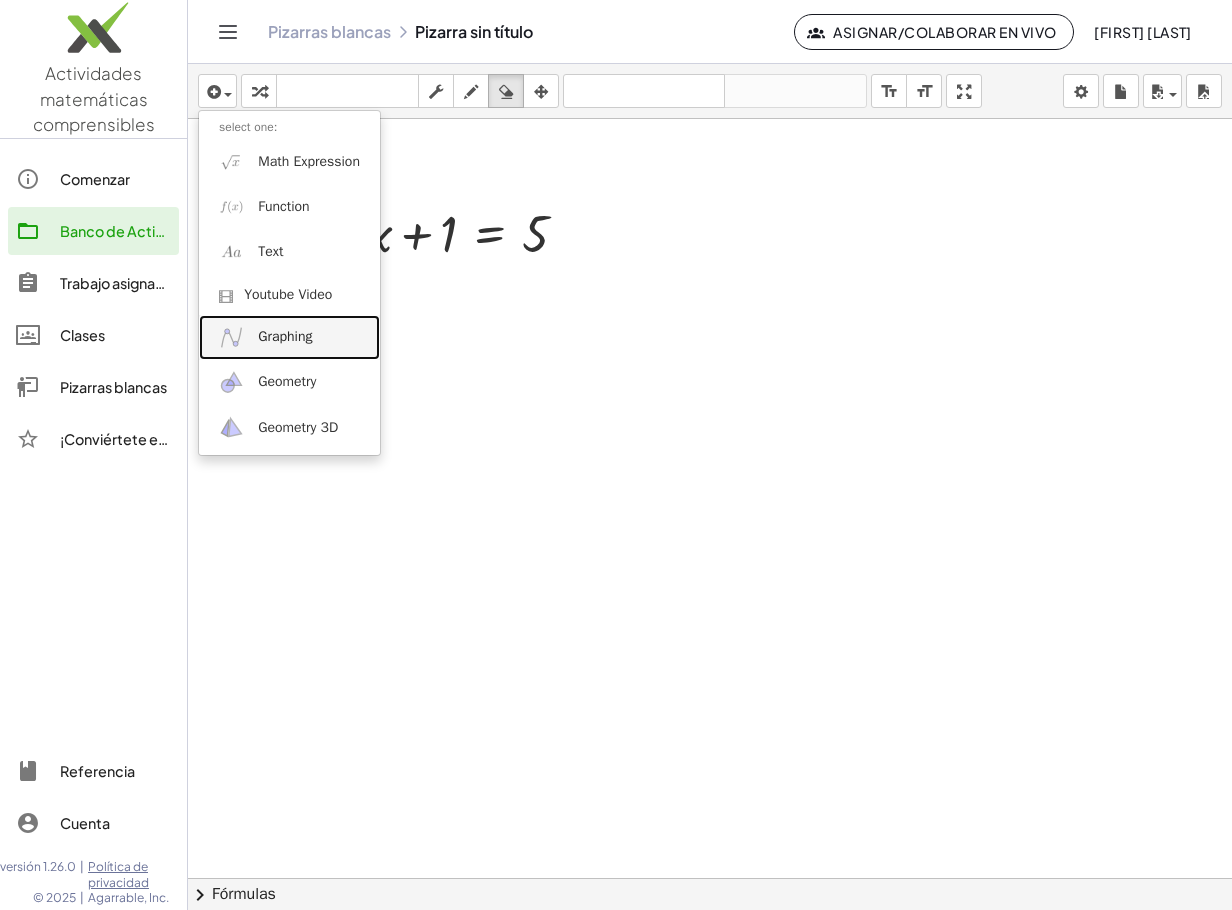 click on "Graphing" at bounding box center [289, 337] 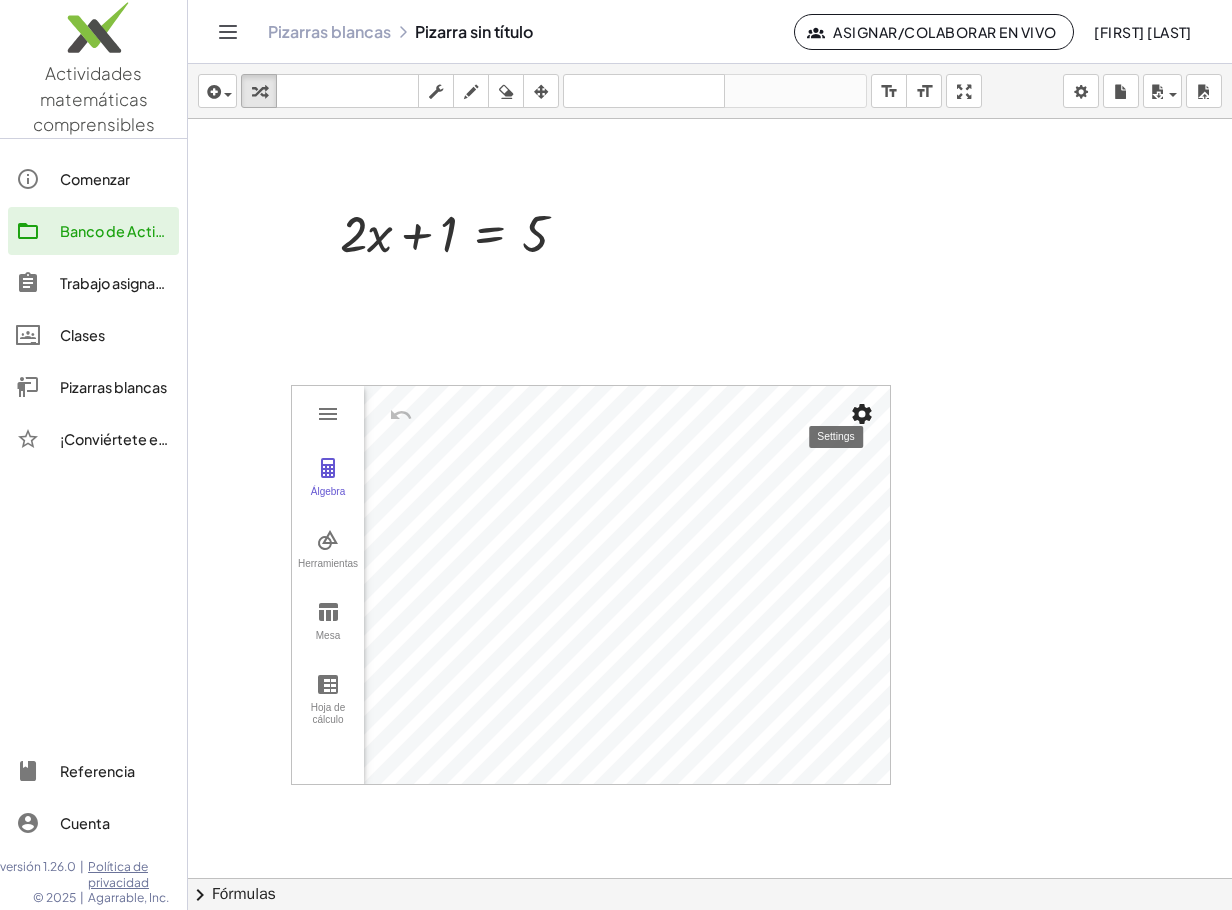click at bounding box center [862, 414] 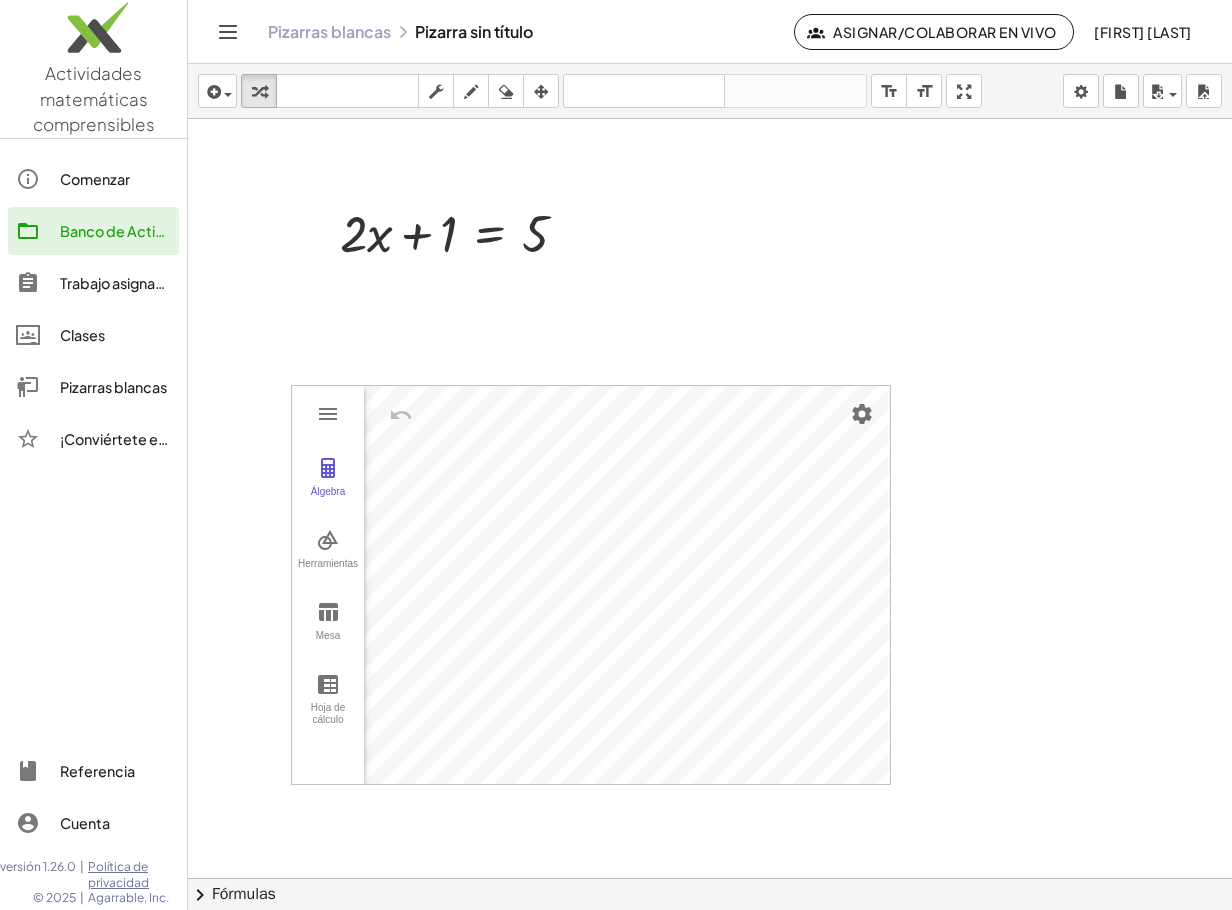 click at bounding box center (710, 878) 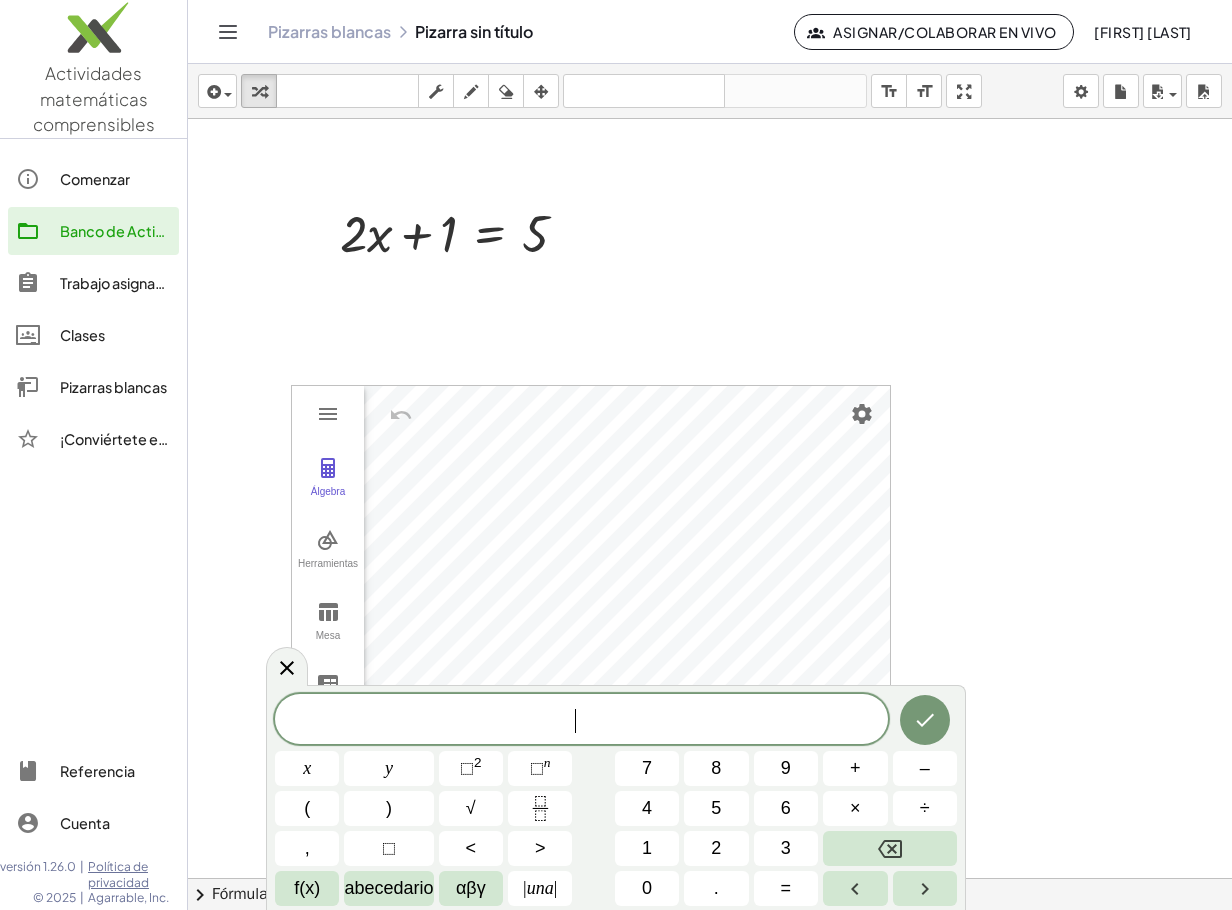 click at bounding box center (710, 878) 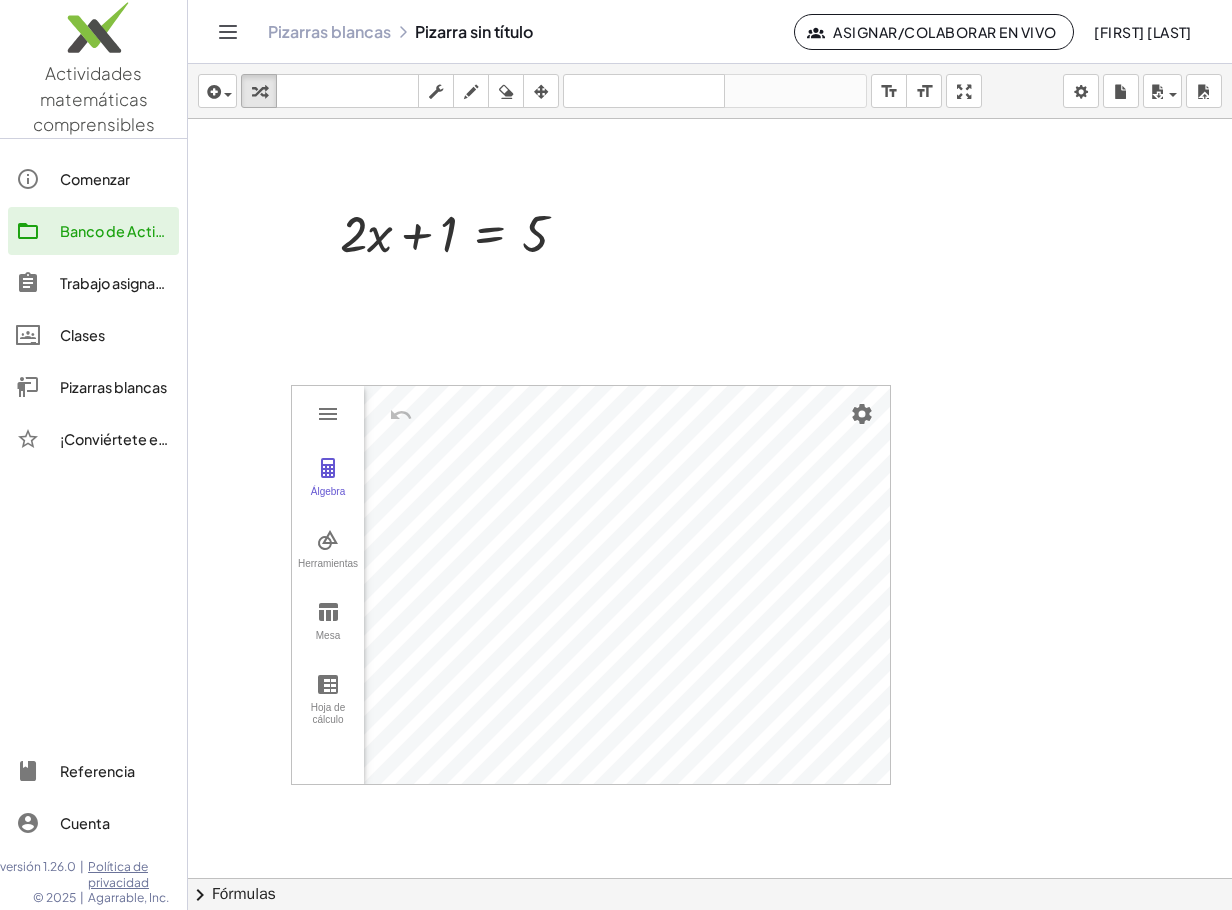 drag, startPoint x: 638, startPoint y: 218, endPoint x: 638, endPoint y: 179, distance: 39 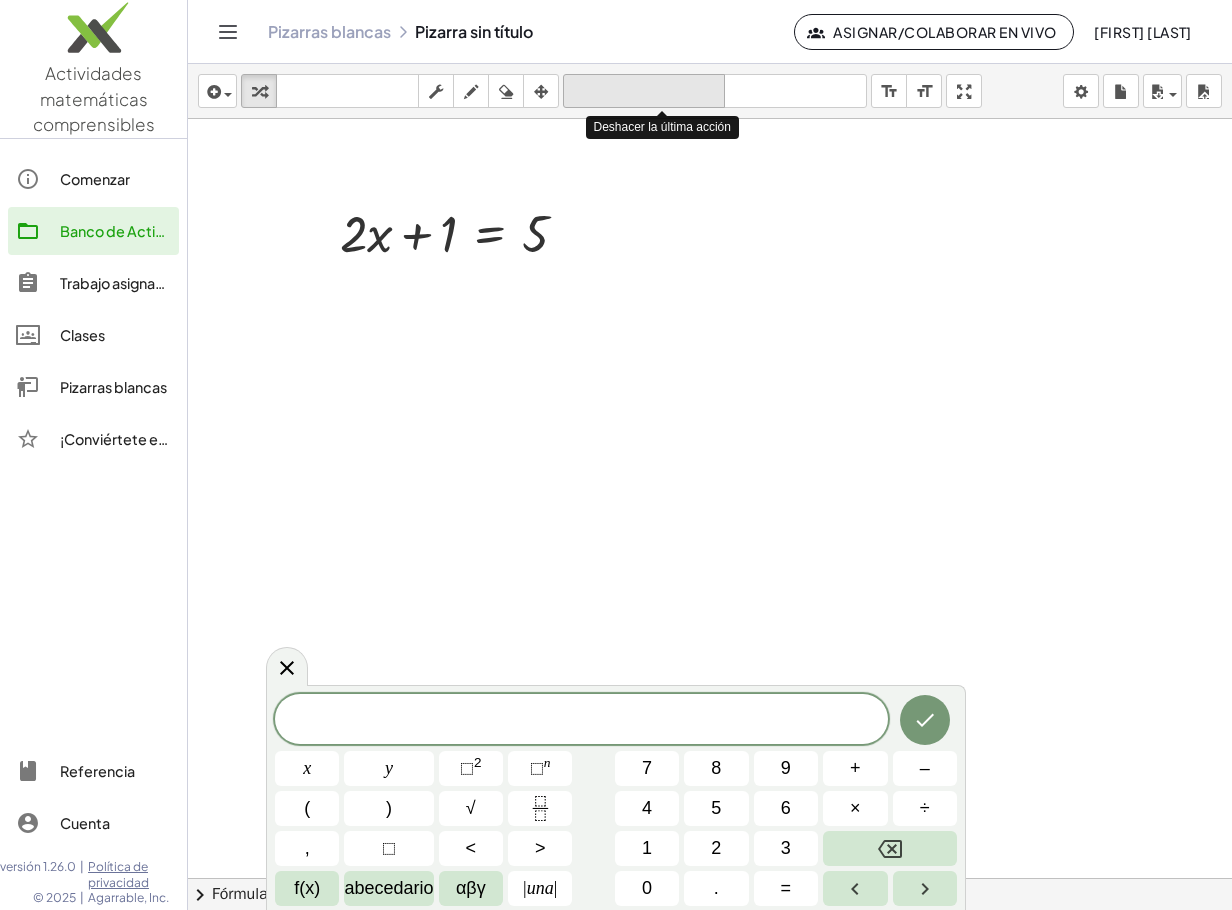 click on "deshacer deshacer" at bounding box center (644, 91) 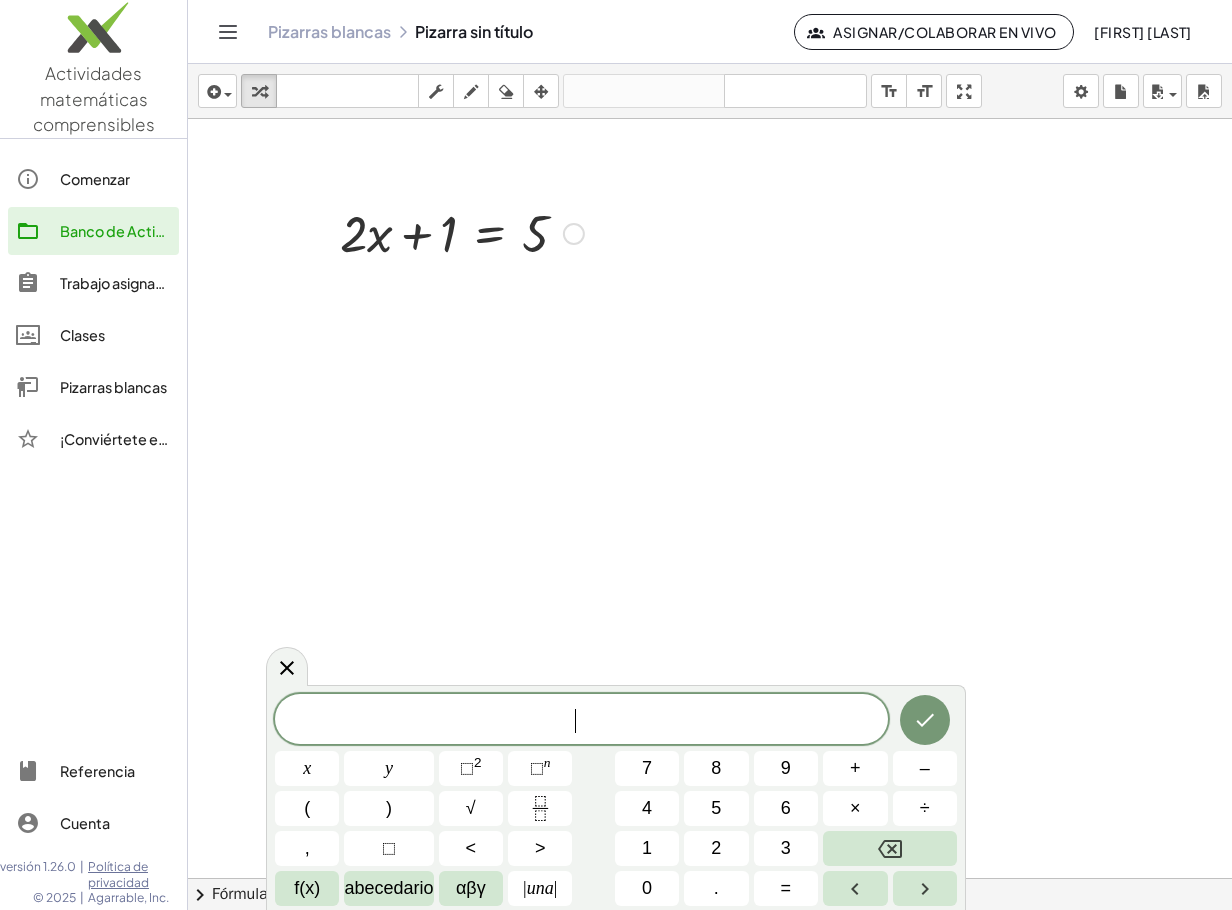 click on "Fix a mistake Transform line Copy line as LaTeX Copy derivation as LaTeX Expand new lines: On" at bounding box center (574, 234) 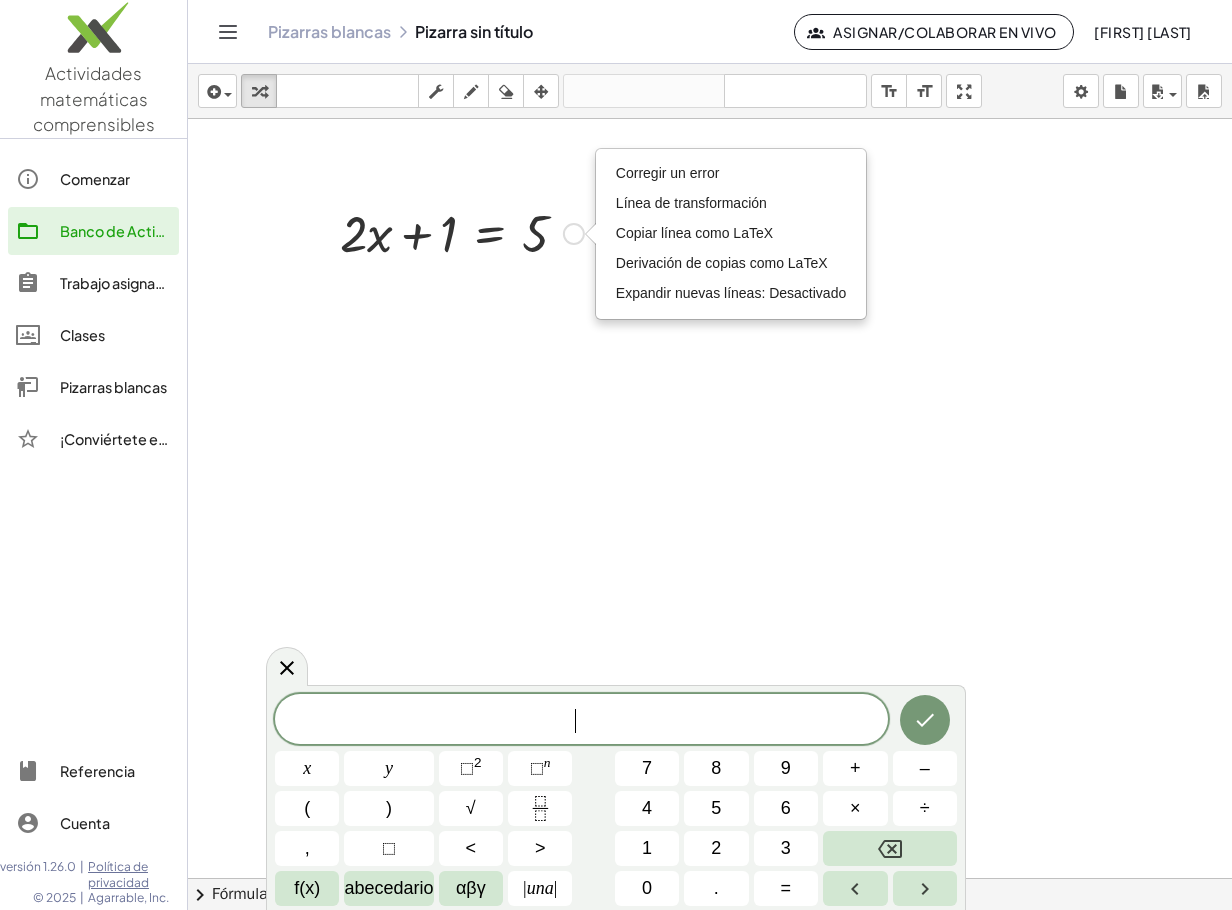 click at bounding box center (462, 232) 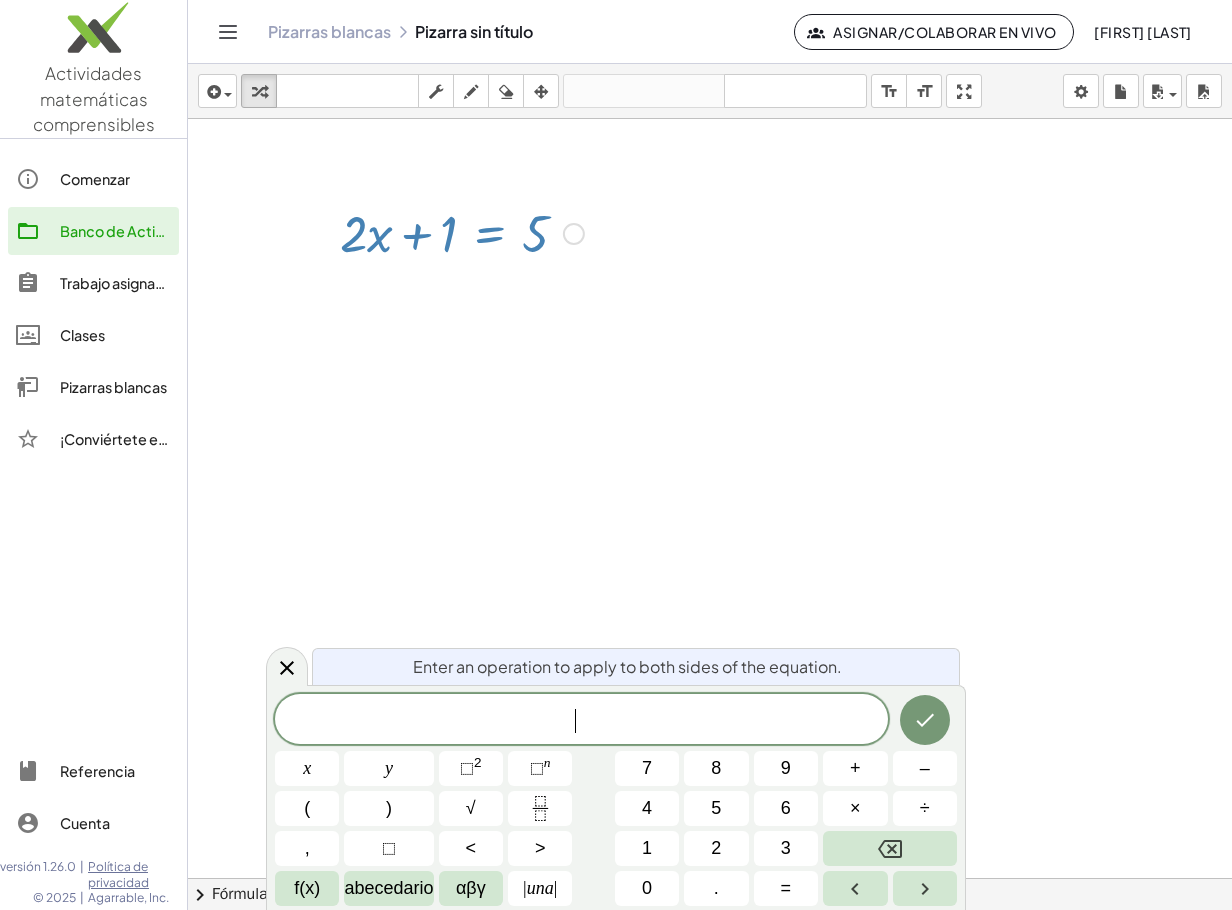 click at bounding box center (462, 232) 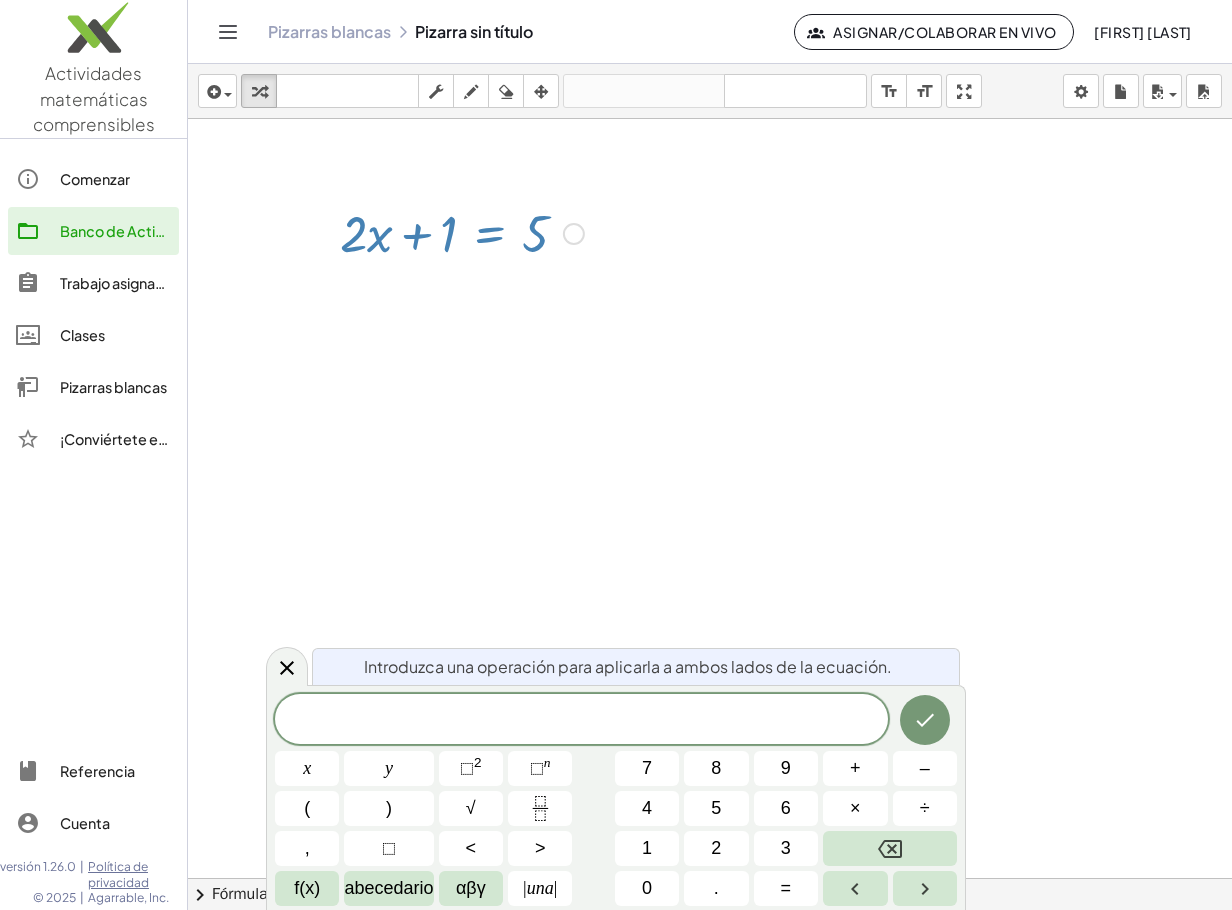 click at bounding box center [462, 232] 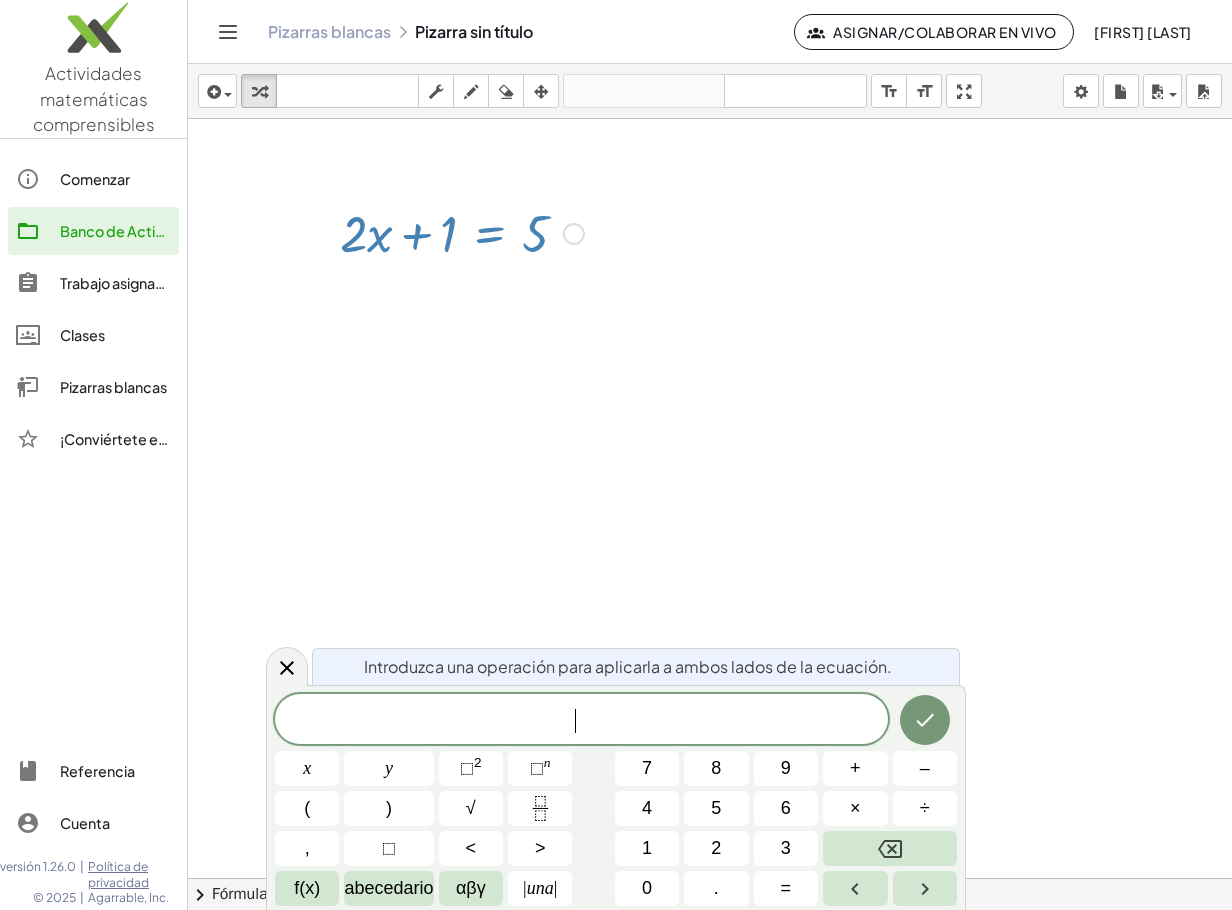 click at bounding box center (462, 232) 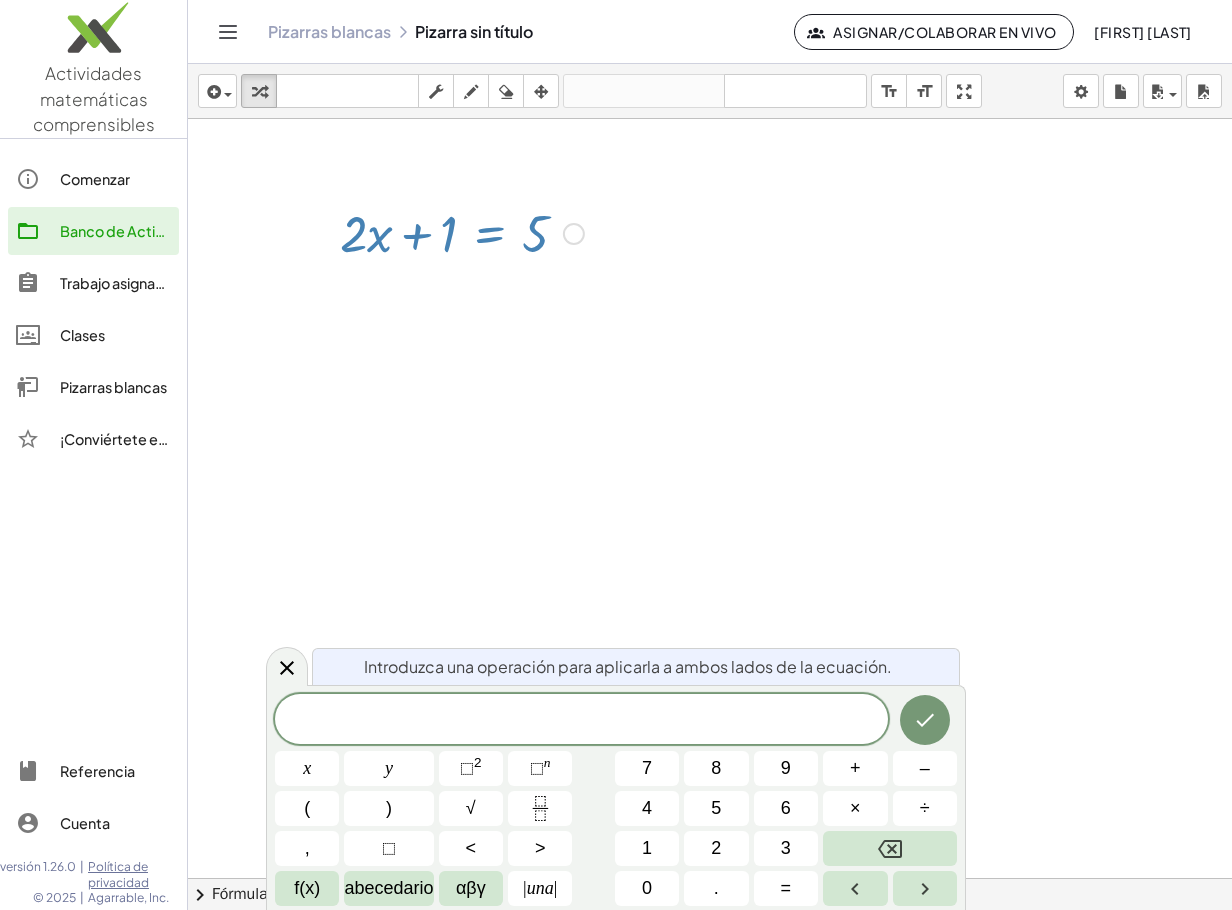 click at bounding box center (462, 232) 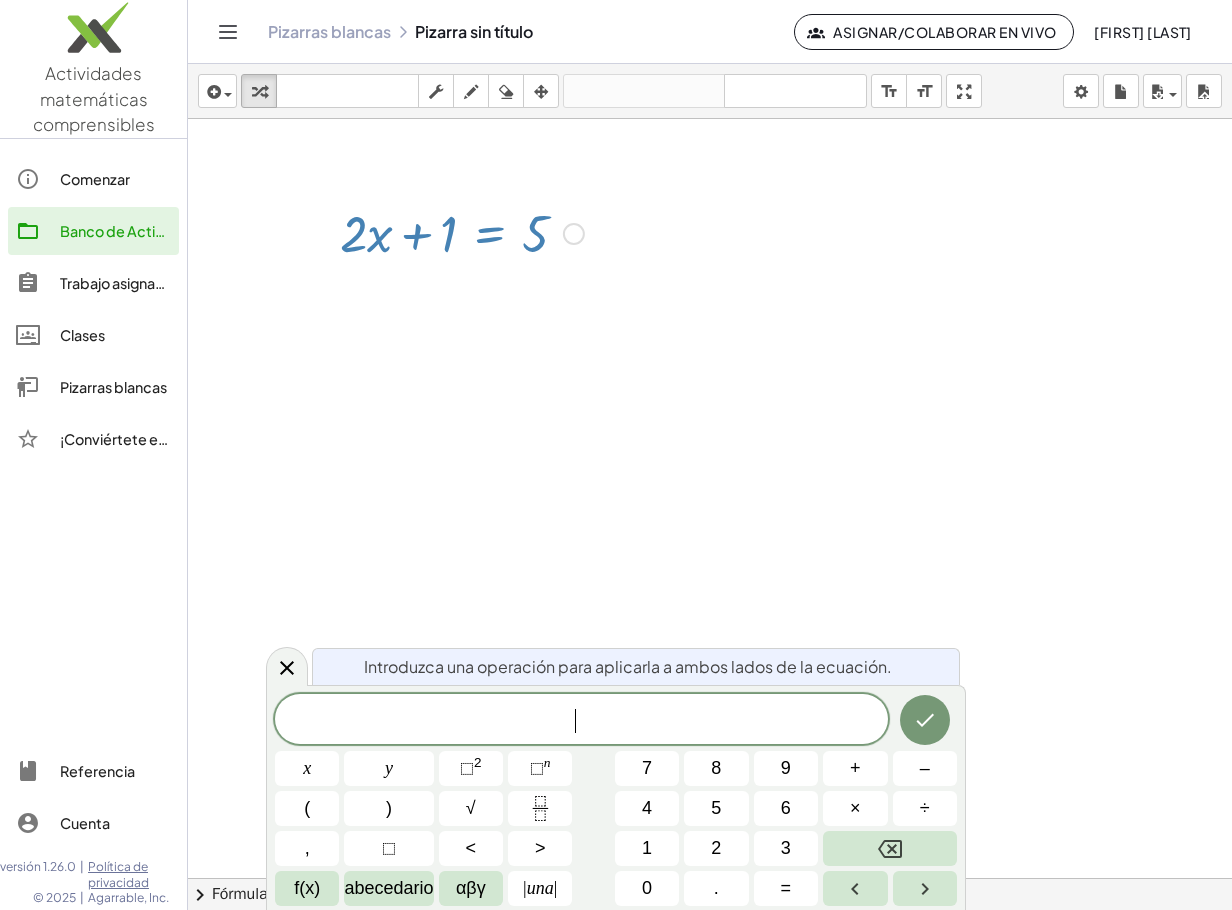 click at bounding box center (462, 232) 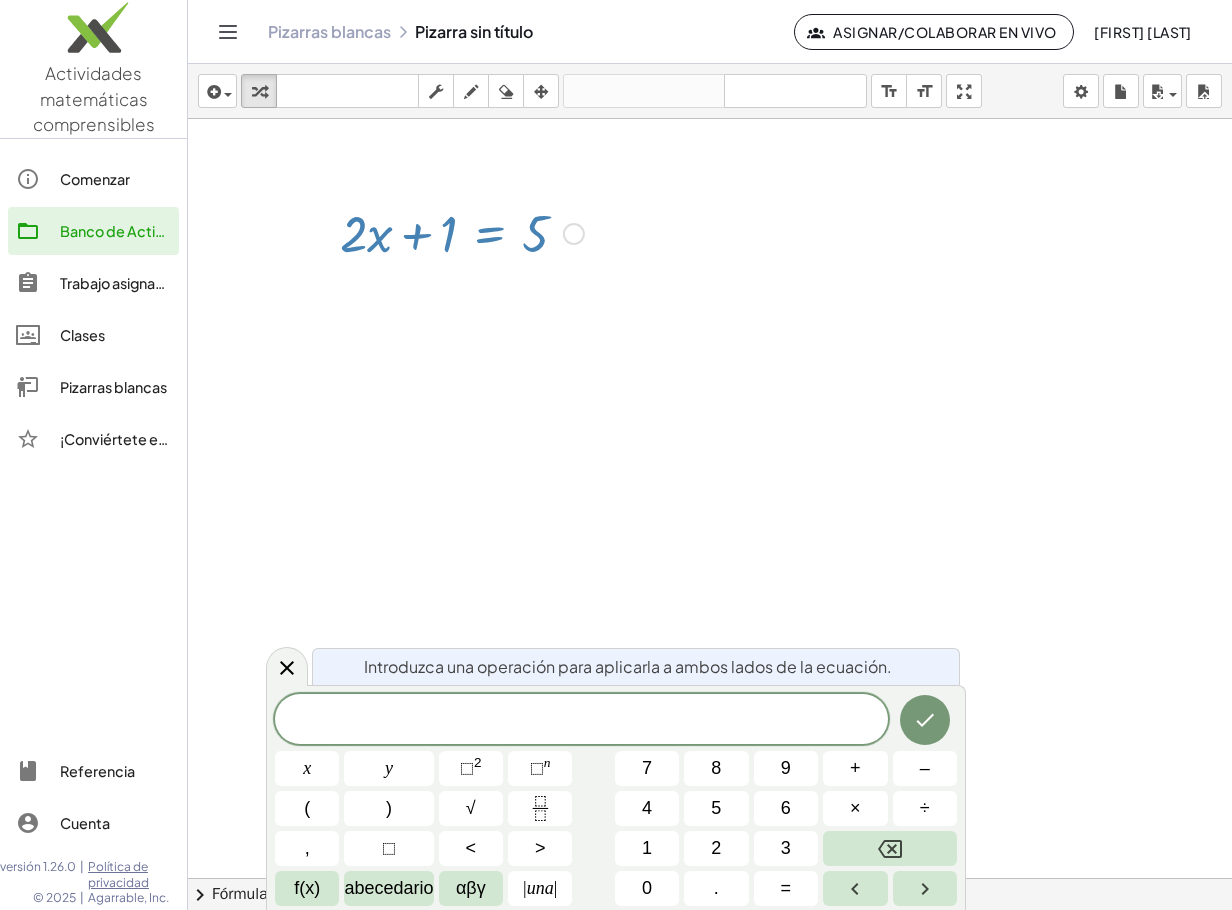 click at bounding box center [462, 232] 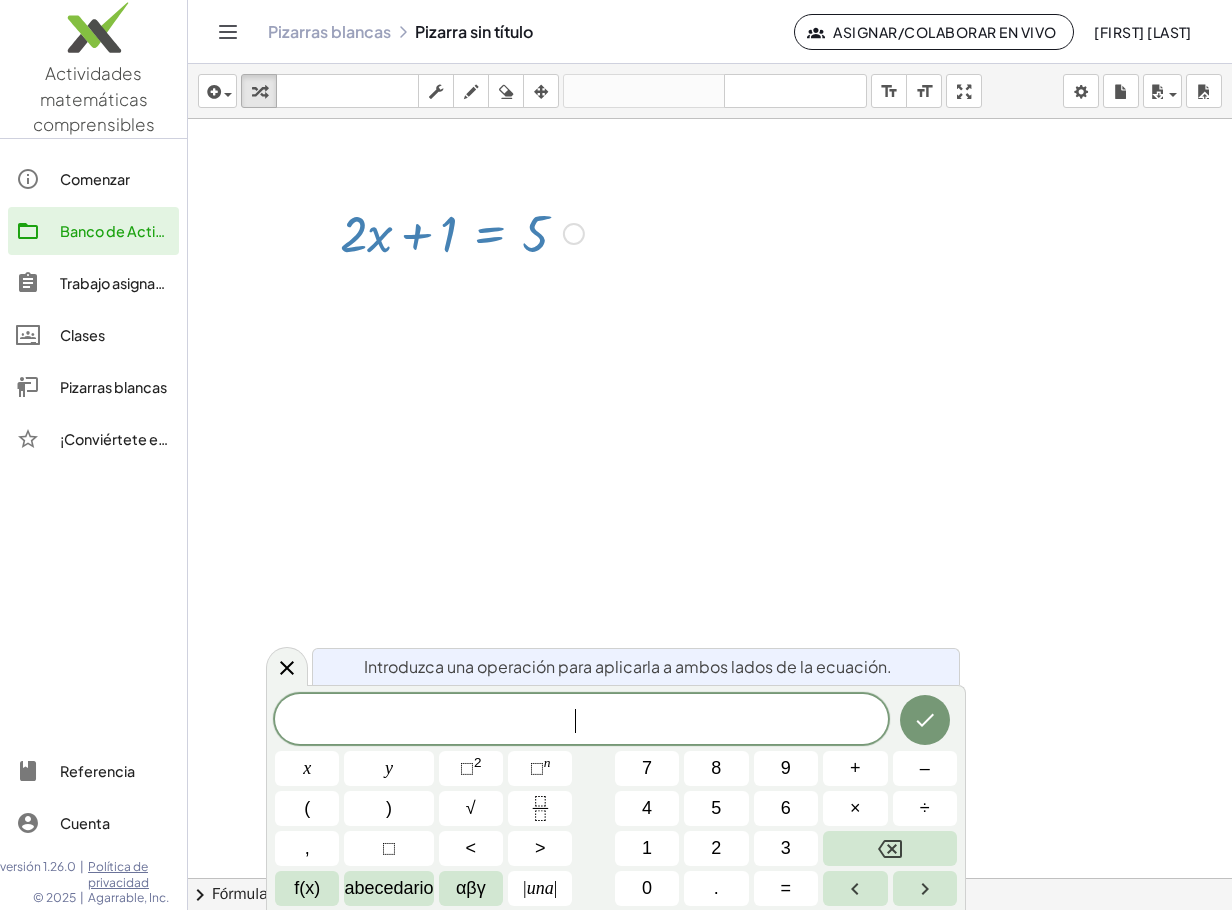 click at bounding box center (462, 232) 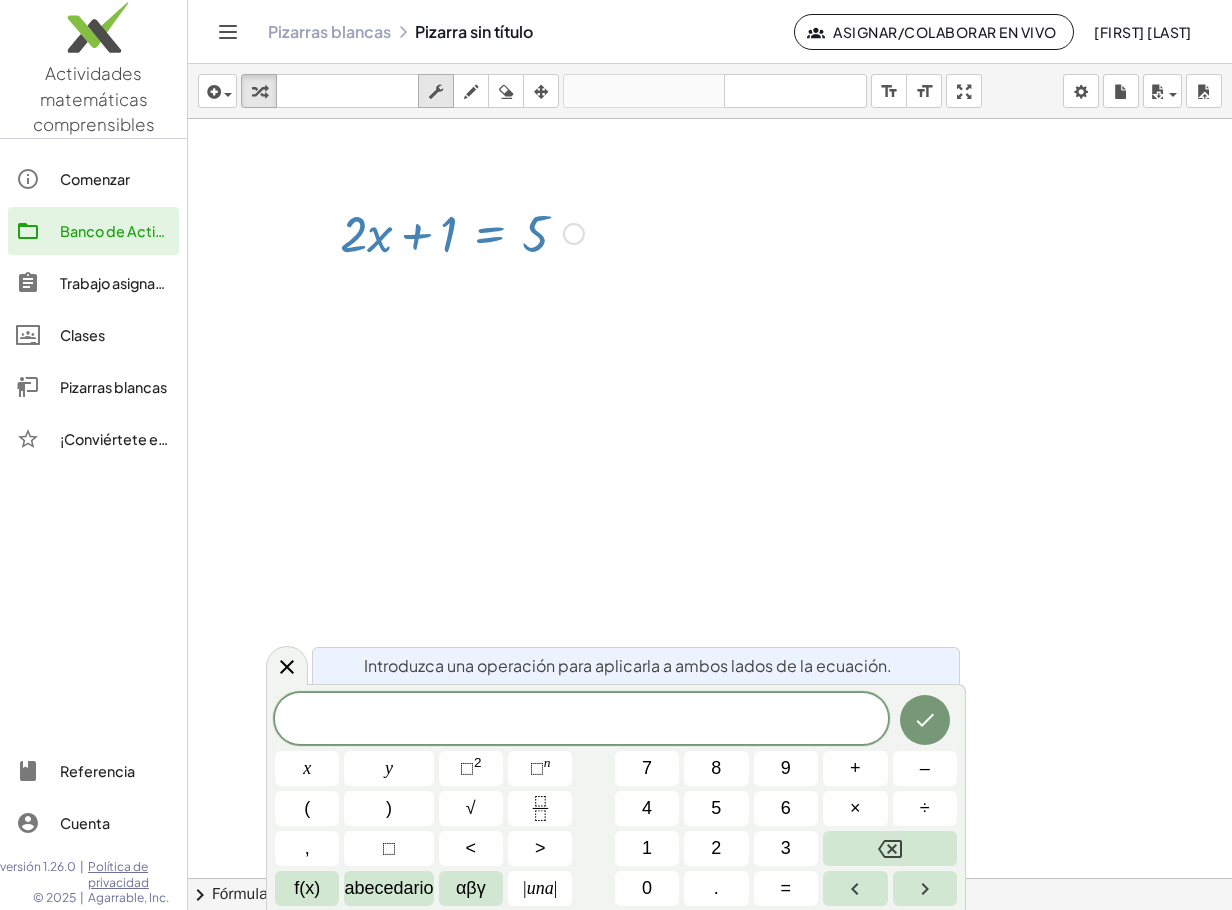 drag, startPoint x: 480, startPoint y: 233, endPoint x: 437, endPoint y: 96, distance: 143.58969 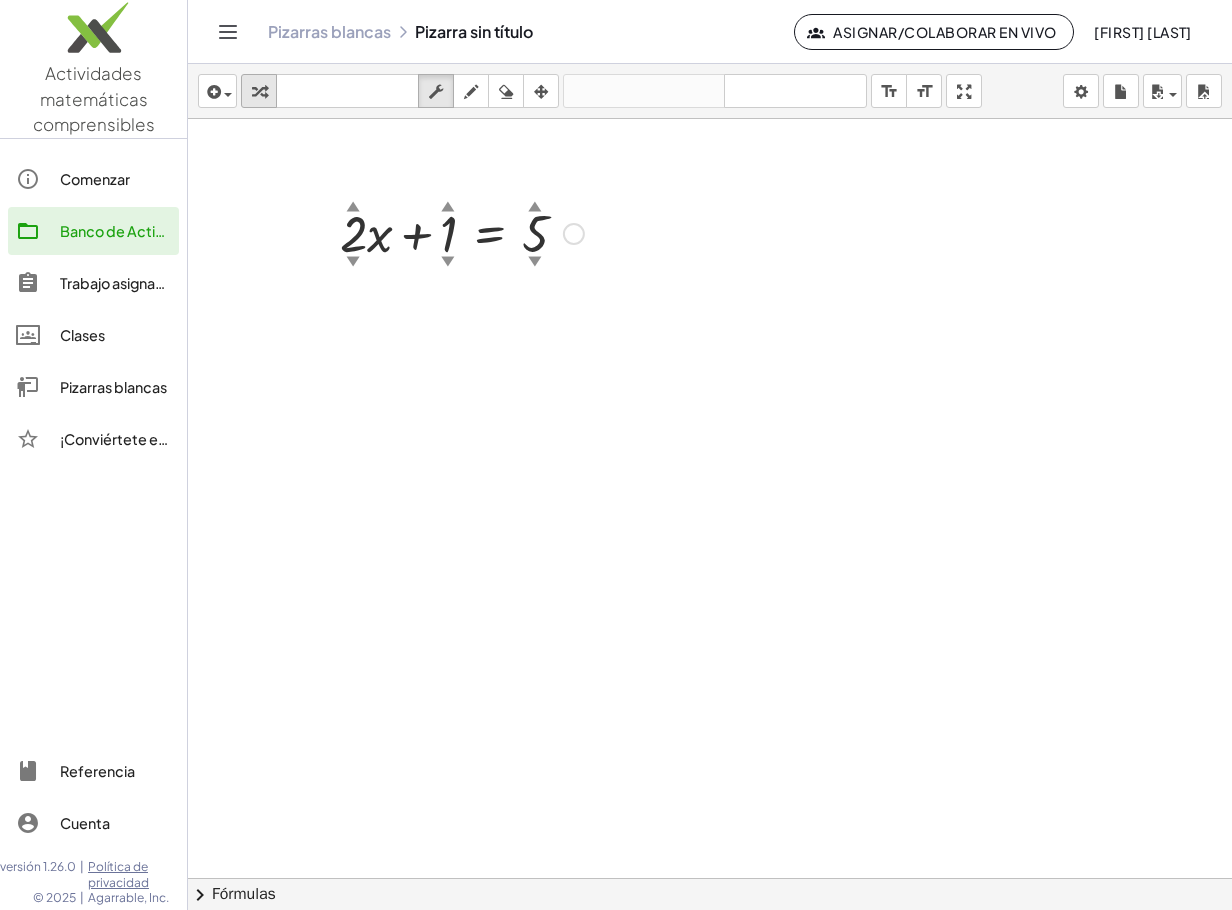 click at bounding box center (259, 91) 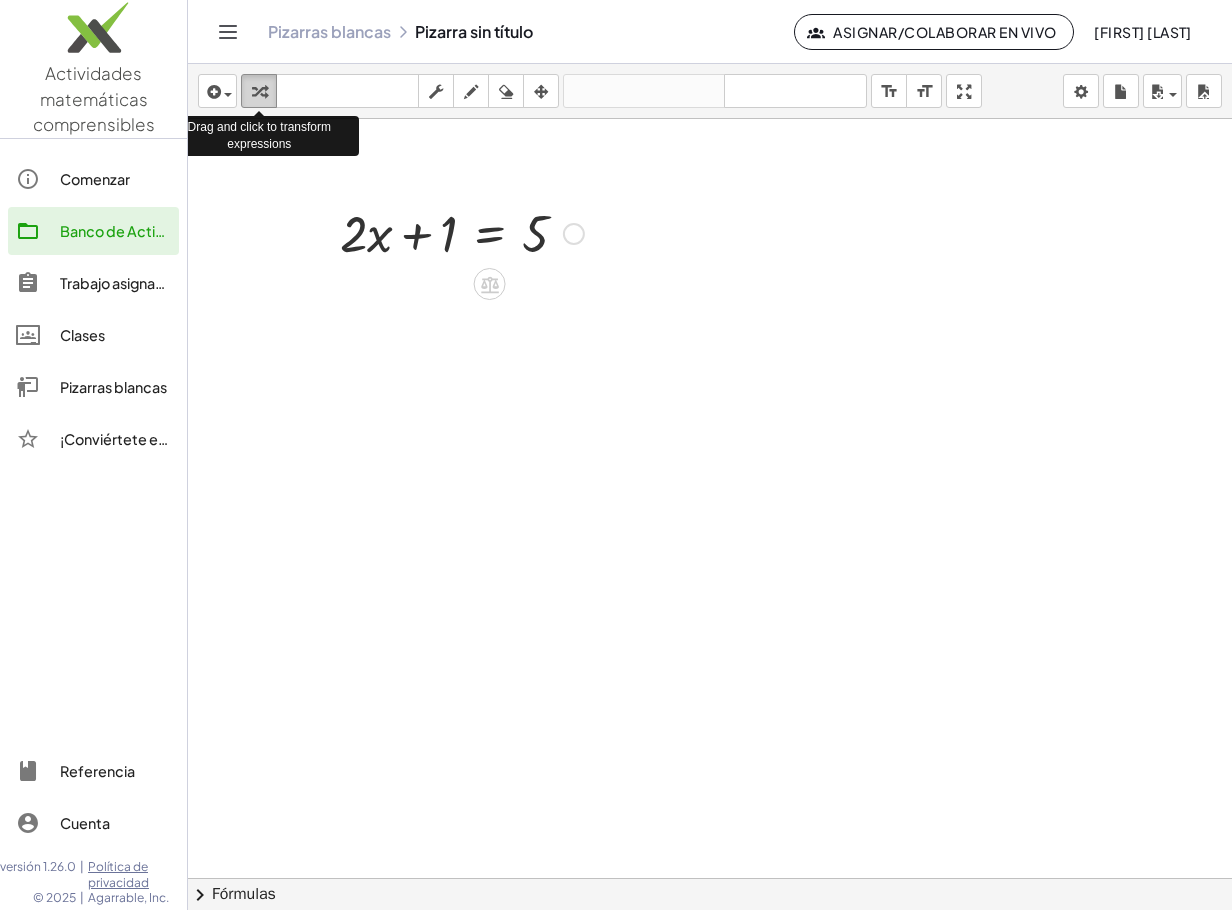 click at bounding box center (259, 91) 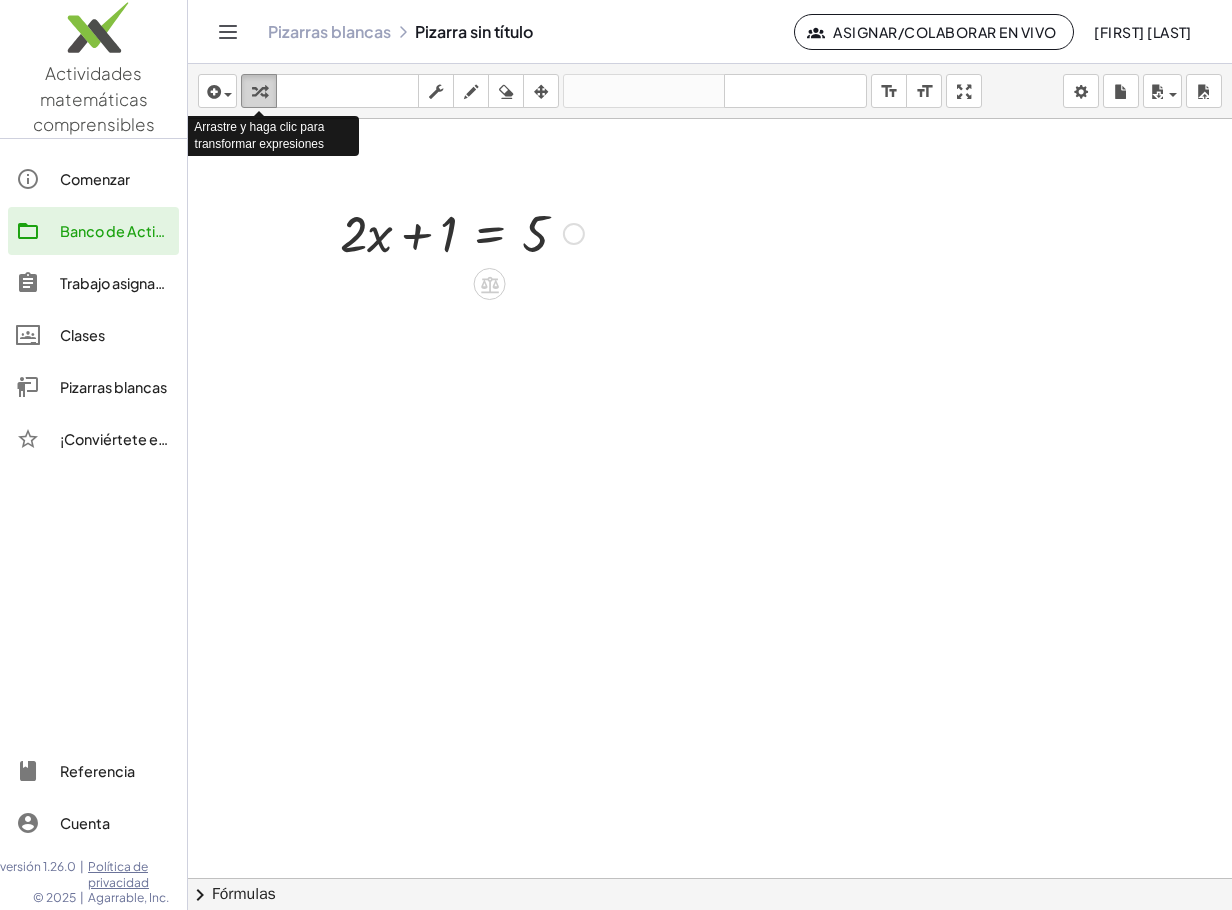 click at bounding box center [259, 91] 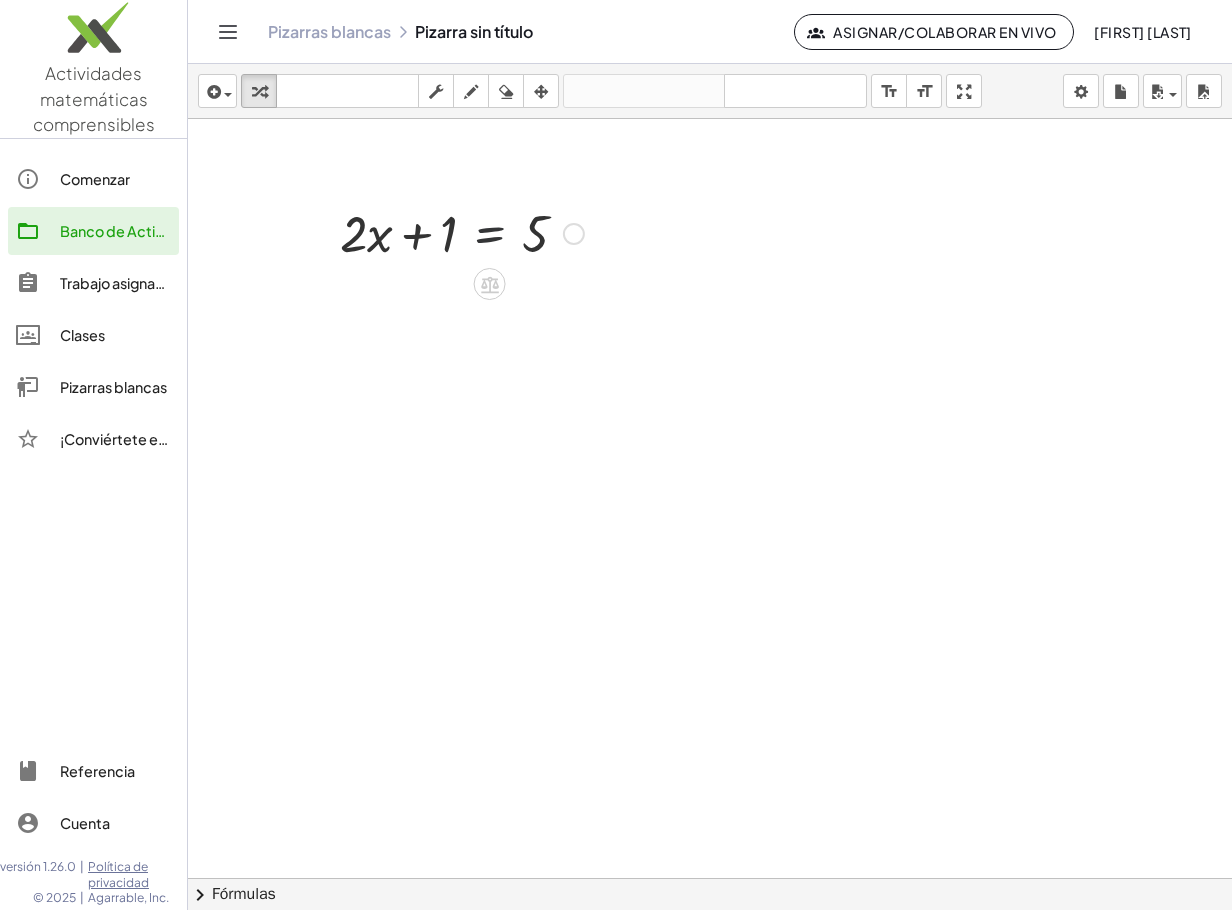 drag, startPoint x: 459, startPoint y: 247, endPoint x: 452, endPoint y: 238, distance: 11.401754 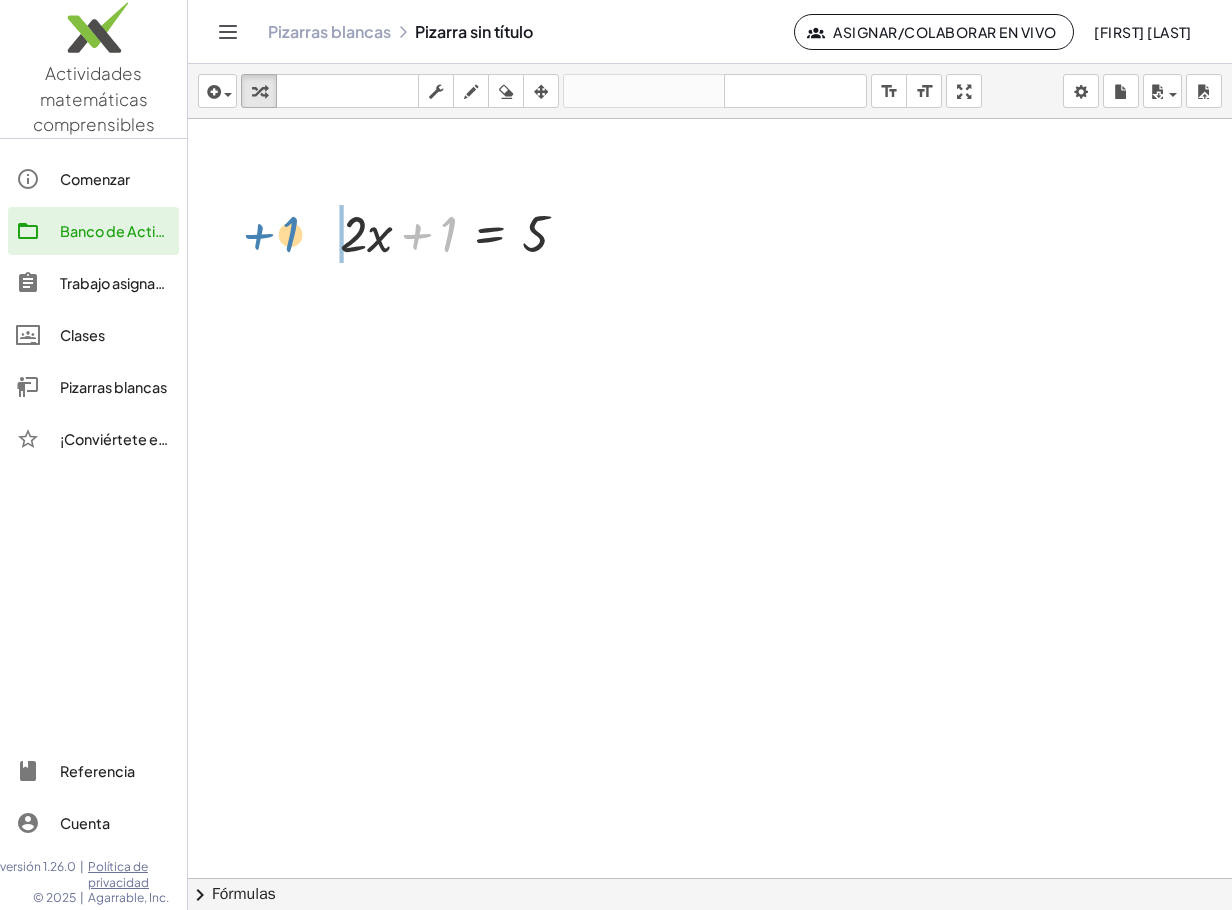 drag, startPoint x: 446, startPoint y: 237, endPoint x: 287, endPoint y: 237, distance: 159 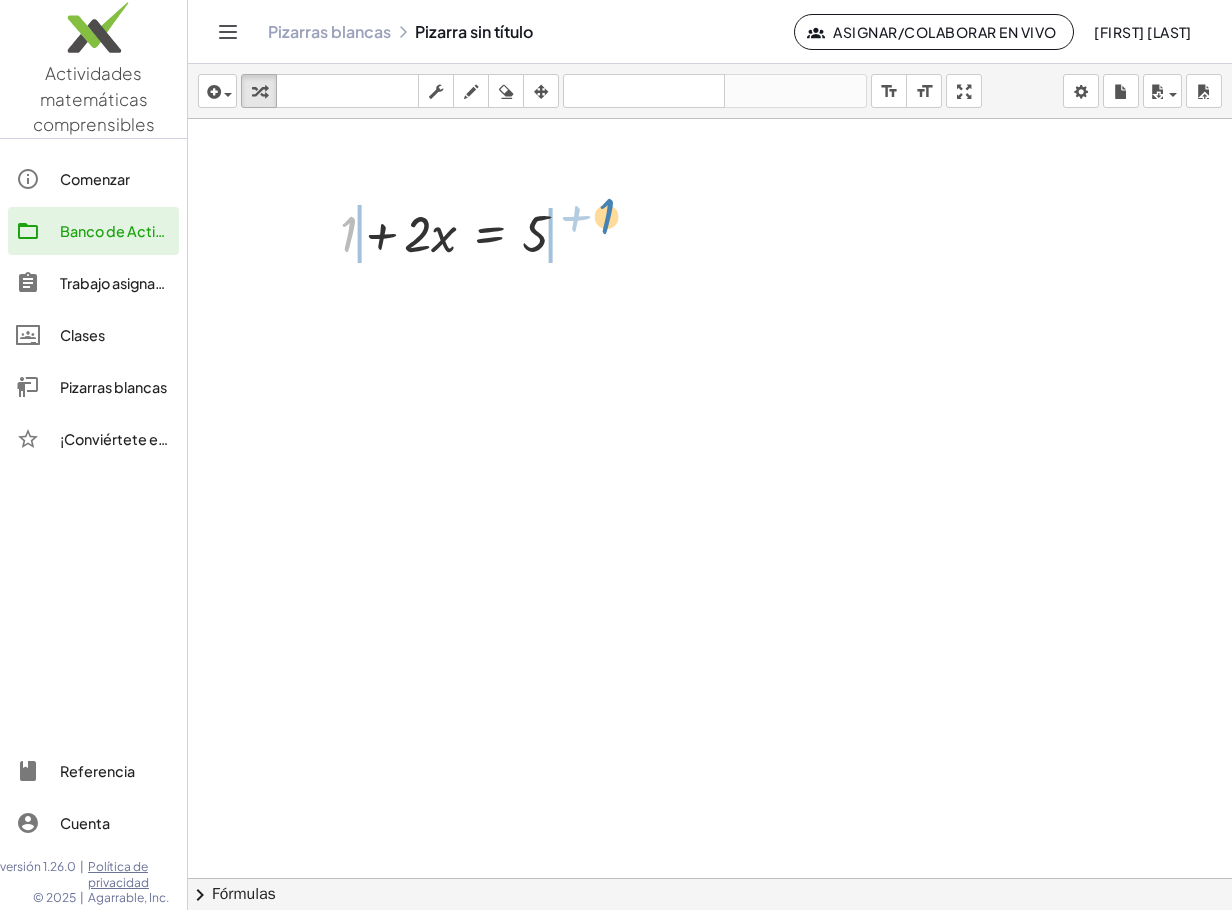 drag, startPoint x: 351, startPoint y: 225, endPoint x: 610, endPoint y: 207, distance: 259.62473 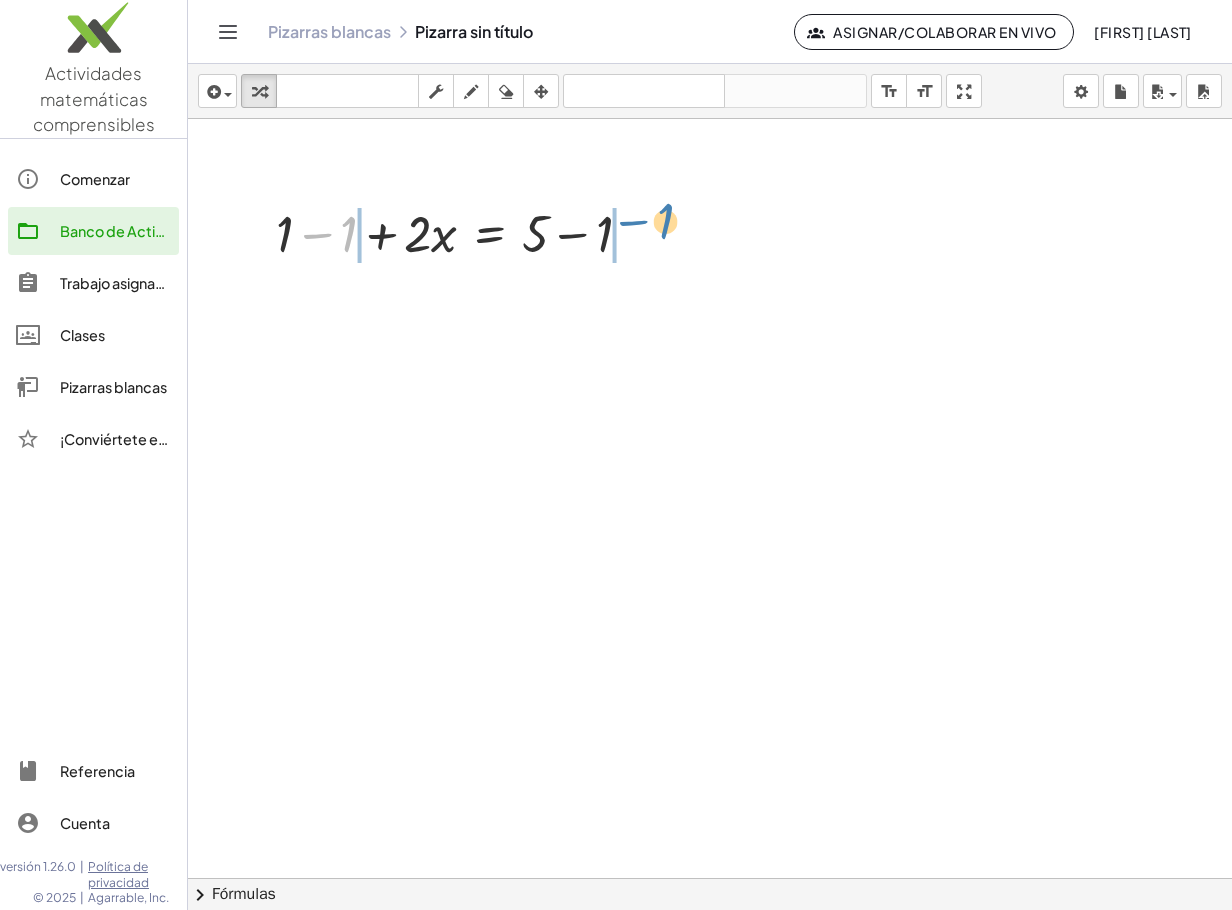 drag, startPoint x: 343, startPoint y: 238, endPoint x: 663, endPoint y: 225, distance: 320.26395 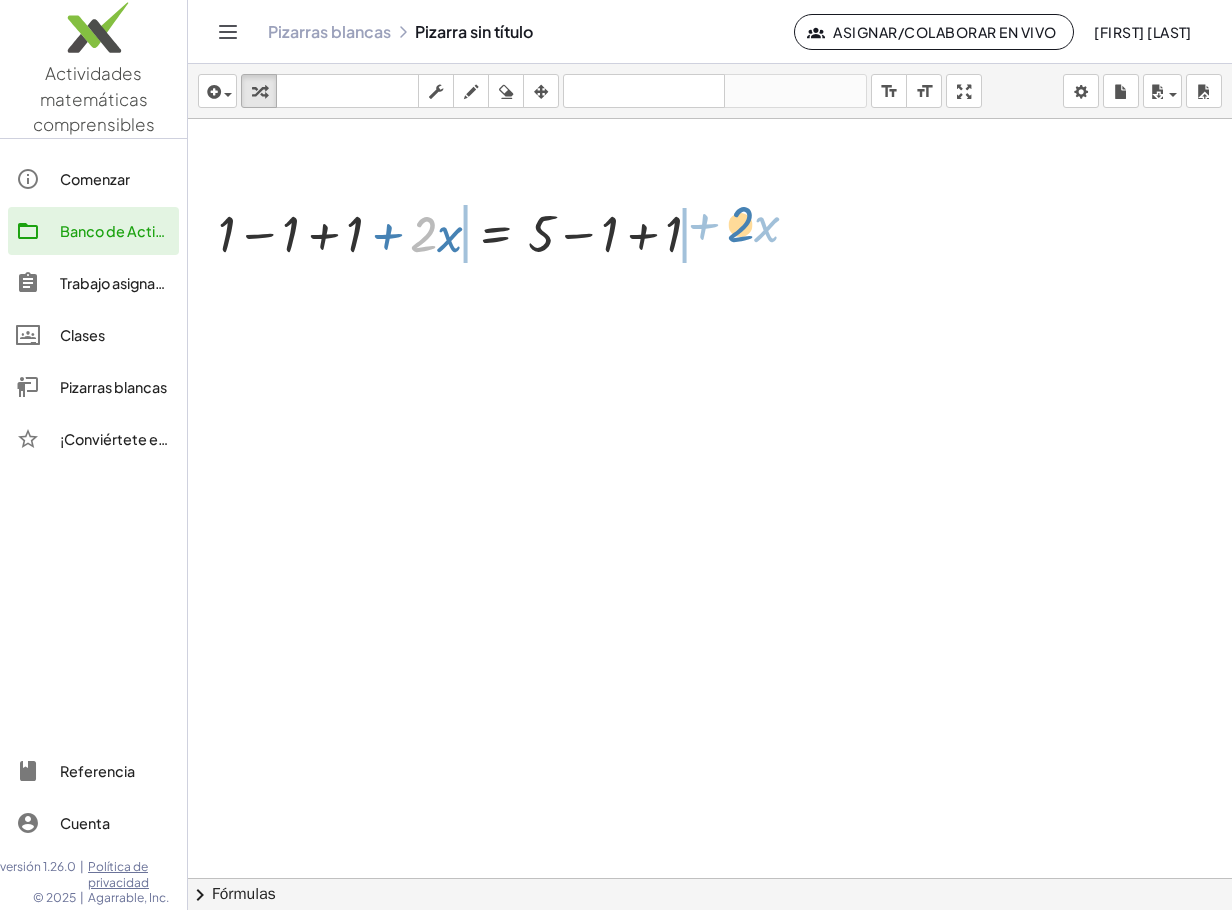 drag, startPoint x: 410, startPoint y: 232, endPoint x: 729, endPoint y: 222, distance: 319.1567 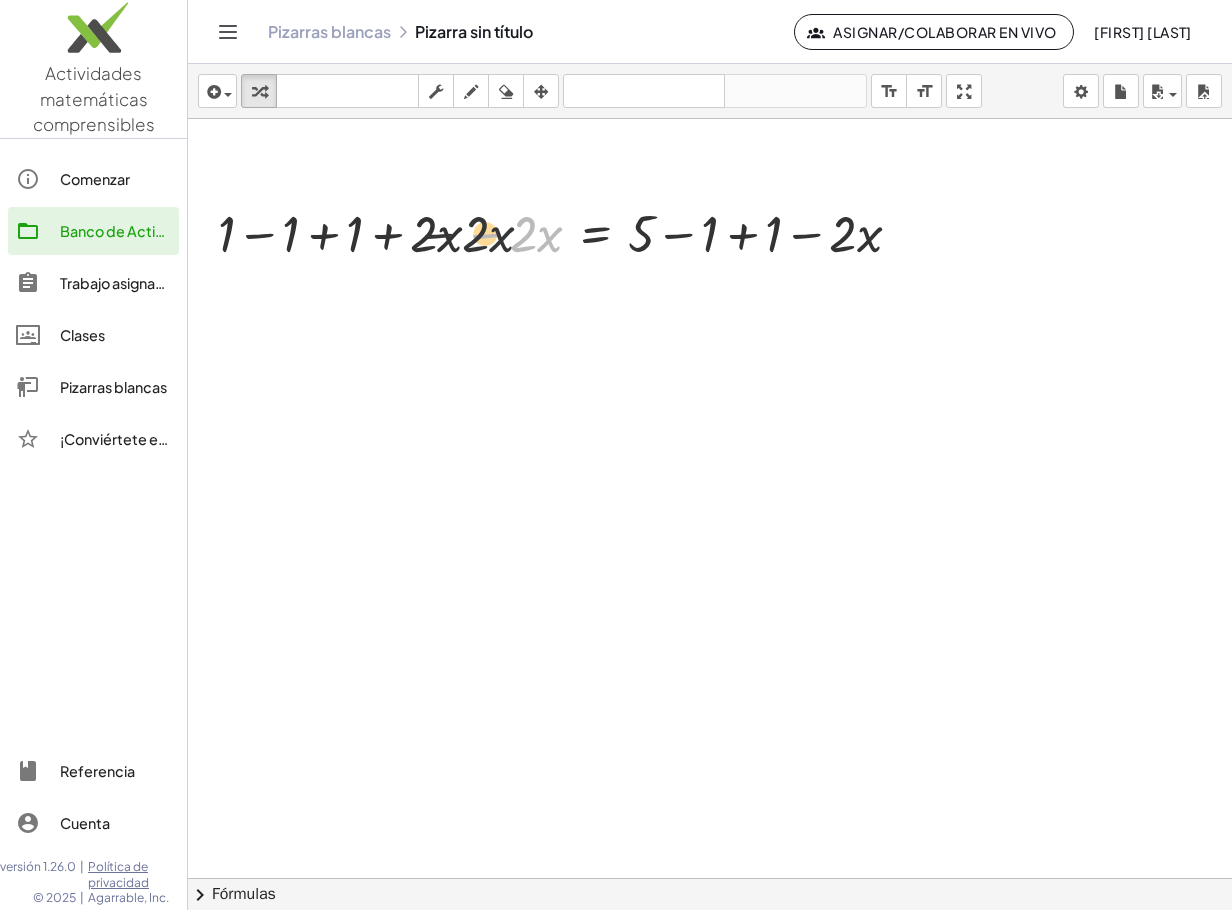 drag, startPoint x: 506, startPoint y: 249, endPoint x: 405, endPoint y: 250, distance: 101.00495 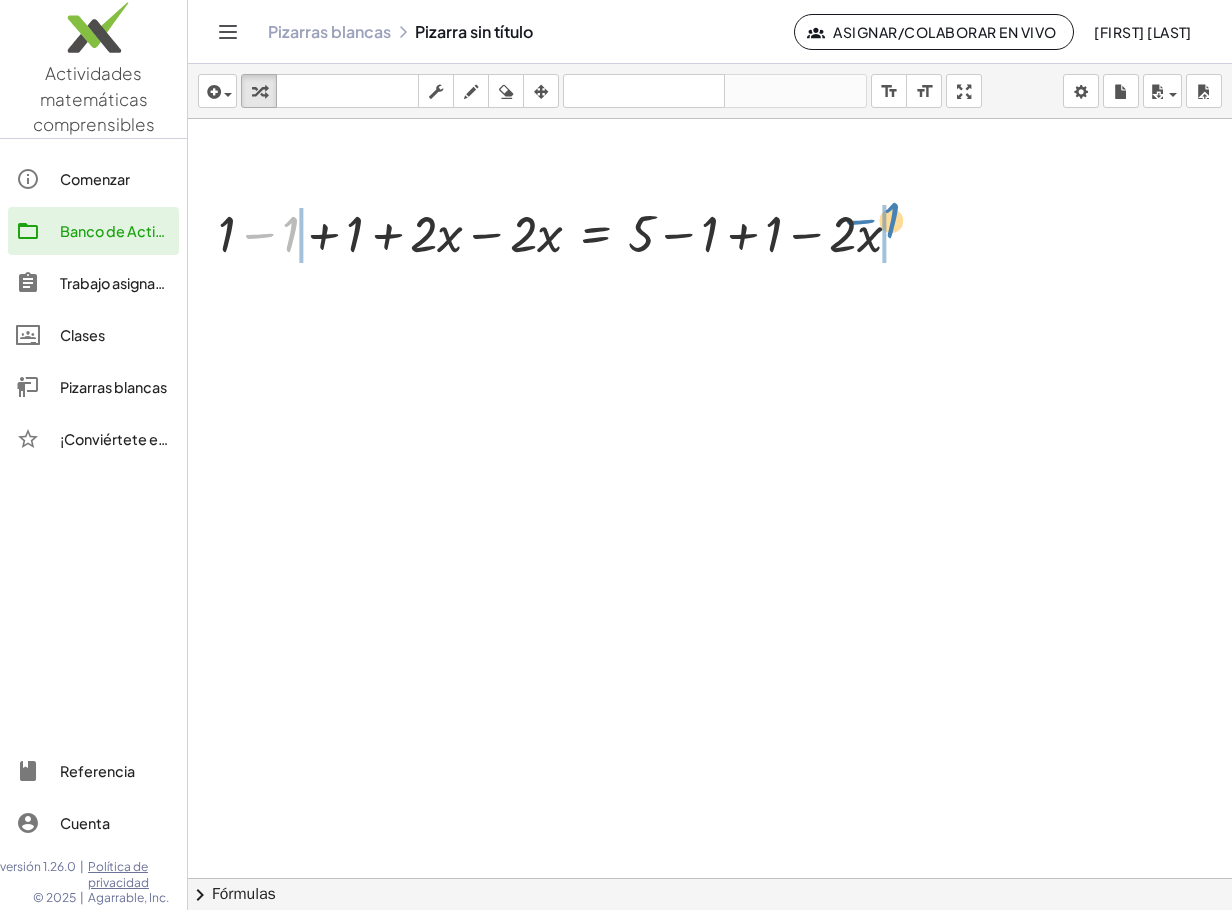 drag, startPoint x: 291, startPoint y: 236, endPoint x: 898, endPoint y: 223, distance: 607.1392 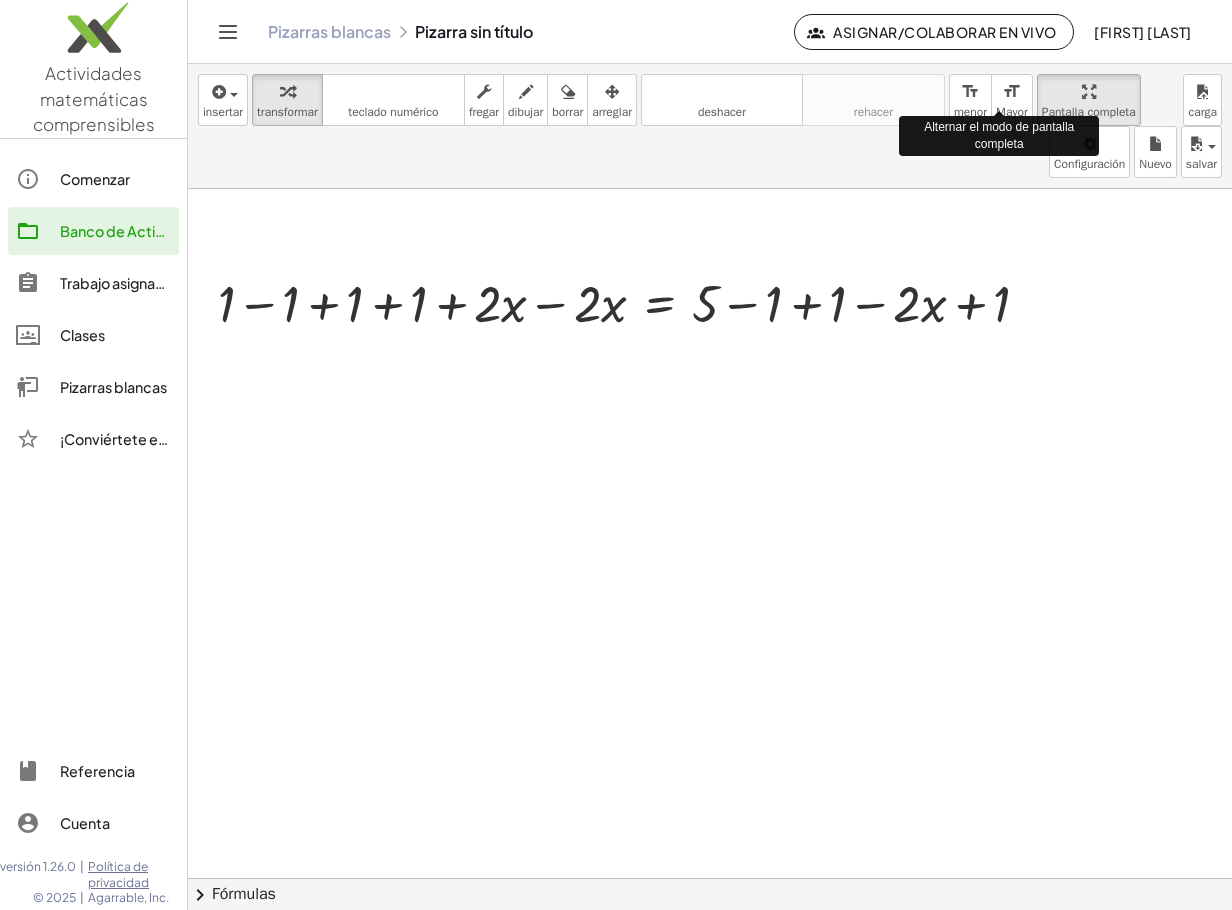 click on "insertar select one: Math Expression Function Text Youtube Video Graphing Geometry Geometry 3D transformar teclado teclado numérico fregar dibujar borrar arreglar deshacer deshacer rehacer rehacer format_size menor format_size Mayor Pantalla completa carga   salvar Nuevo Configuración Alternar el modo de pantalla completa + · 2 · x + 1 = 5 + 1 + · 2 · x = 5 + 1 − 1 + · 2 · x = + 5 − 1 + 1 − 1 + 1 + · 2 · x = + 5 − 1 + 1 + 1 − 1 + 1 + · 2 · x − · 2 · x = + 5 − 1 + 1 − · 2 · x = 5 + 1 + − 1 + 1 + 1 + · 2 · x − · 2 · x − · 2 · x − 1 + 1 + 1 Fix a mistake Transform line Copy line as LaTeX Copy derivation as LaTeX Expand new lines: Off × chevron_right  Fórmulas
Drag one side of a formula onto a highlighted expression on the canvas to apply it.
Quadratic Formula
+ · a · x 2 + · b · x + c = 0
⇔
x = · ( − b ± 2 √ ( +" at bounding box center (710, 487) 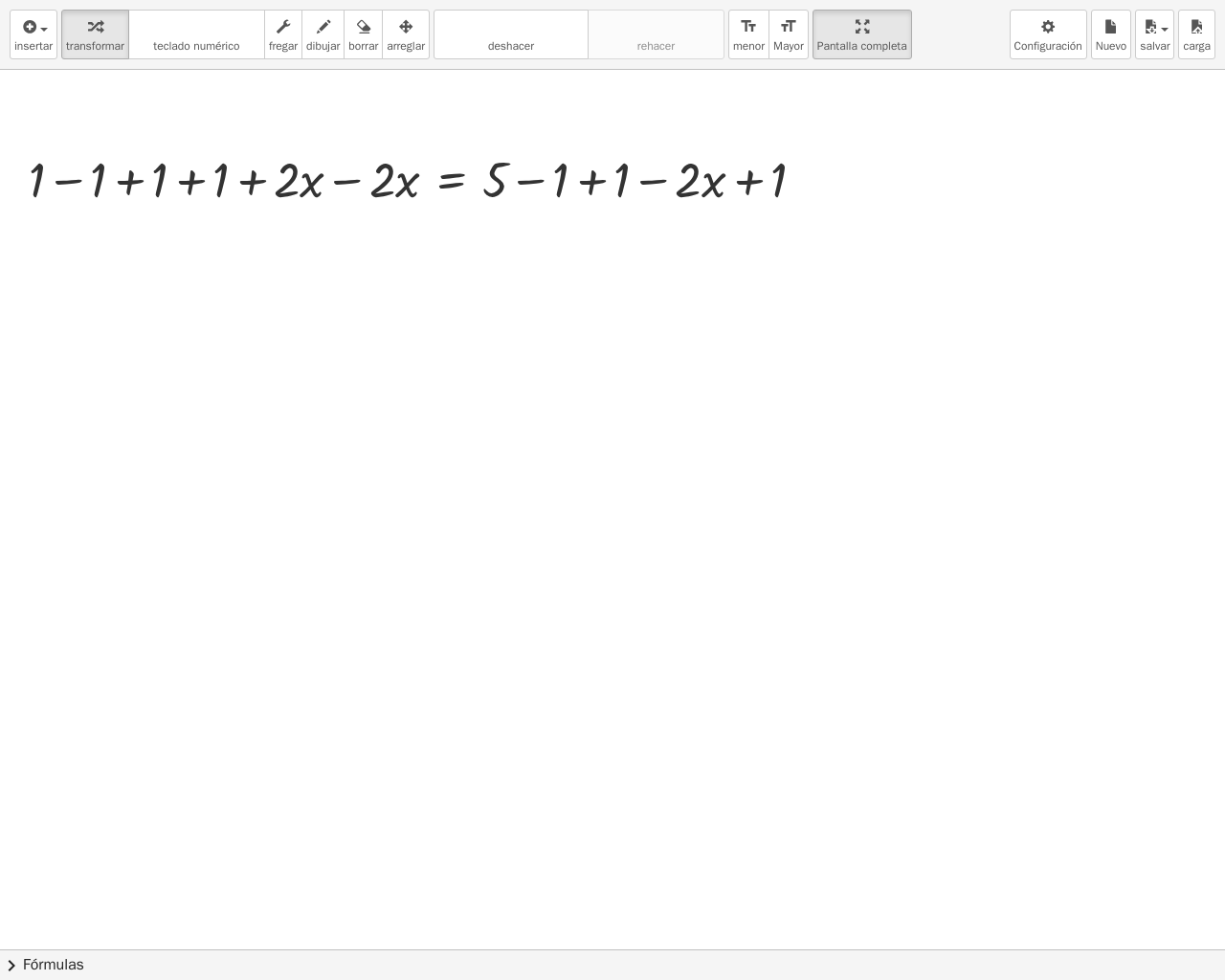 drag, startPoint x: 904, startPoint y: 35, endPoint x: 901, endPoint y: -32, distance: 67.06713 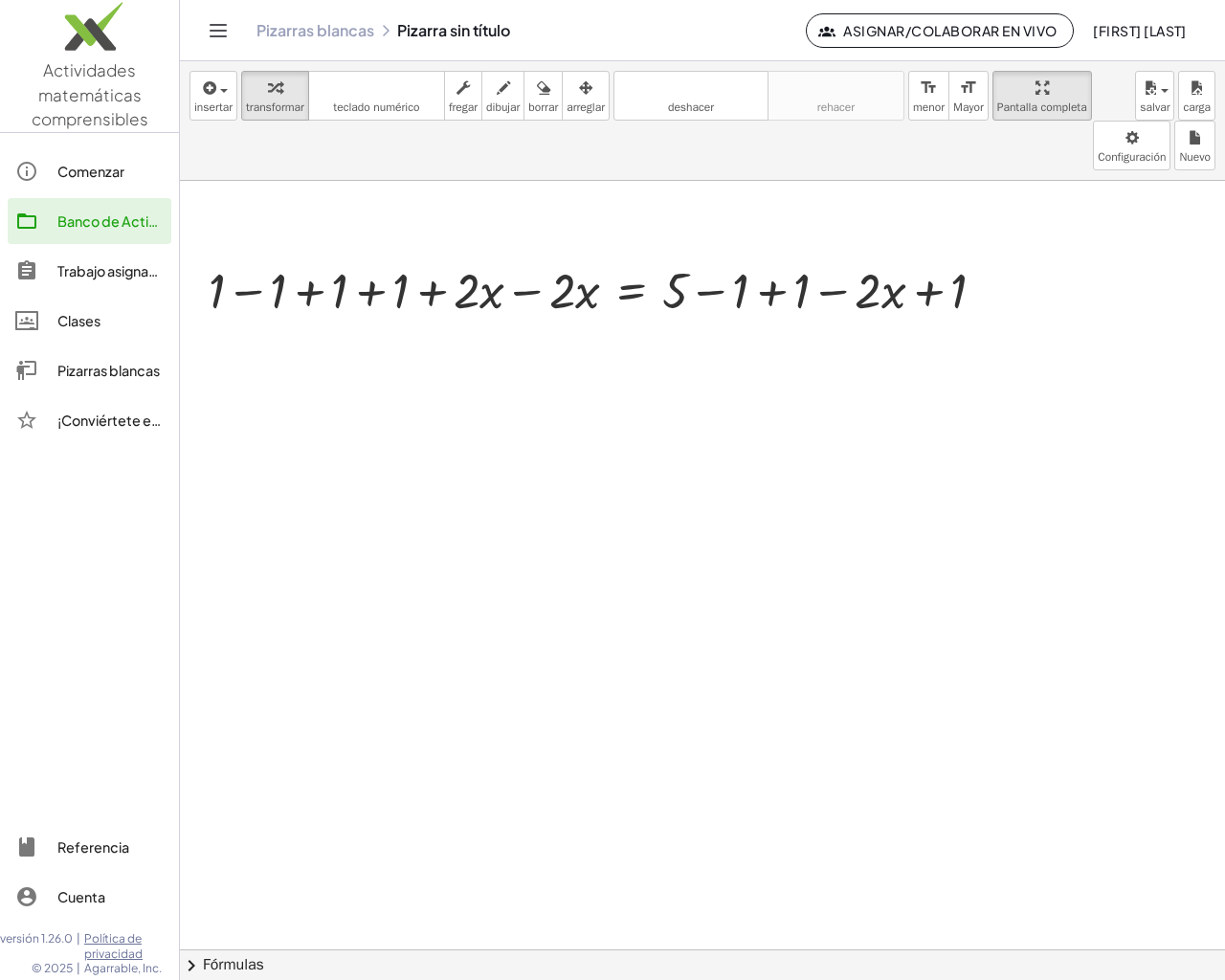 click on "Actividades matemáticas comprensibles Comenzar Banco de Actividades Trabajo asignado Clases Pizarras blancas ¡Conviértete en Premium! Referencia Cuenta versión 1.26.0 | Política de privacidad © 2025 | Agarrable, Inc. Pizarras blancas Pizarra sin título Asignar/Colaborar en vivo  [FIRST] [LAST]   insertar select one: Math Expression Function Text Youtube Video Graphing Geometry Geometry 3D transformar teclado teclado numérico fregar dibujar borrar arreglar deshacer deshacer rehacer rehacer format_size menor format_size Mayor Pantalla completa carga   salvar Nuevo Configuración + · 2 · x + 1 = 5 + 1 + · 2 · x = 5 + 1 − 1 + · 2 · x = + 5 − 1 + 1 − 1 + 1 + · 2 · x = + 5 − 1 + 1 + 1 − 1 + 1 + · 2 · x − · 2 · x = + 5 − 1 + 1 − · 2 · x = 5 + 1 + − 1 + 1 + 1 + · 2 · x − · 2 · x − · 2 · x − 1 + 1 + 1 Fix a mistake Transform line Copy line as LaTeX Copy derivation as LaTeX Expand new lines: Off × chevron_right  Fórmulas   Quadratic Formula  + ·" at bounding box center (612, 490) 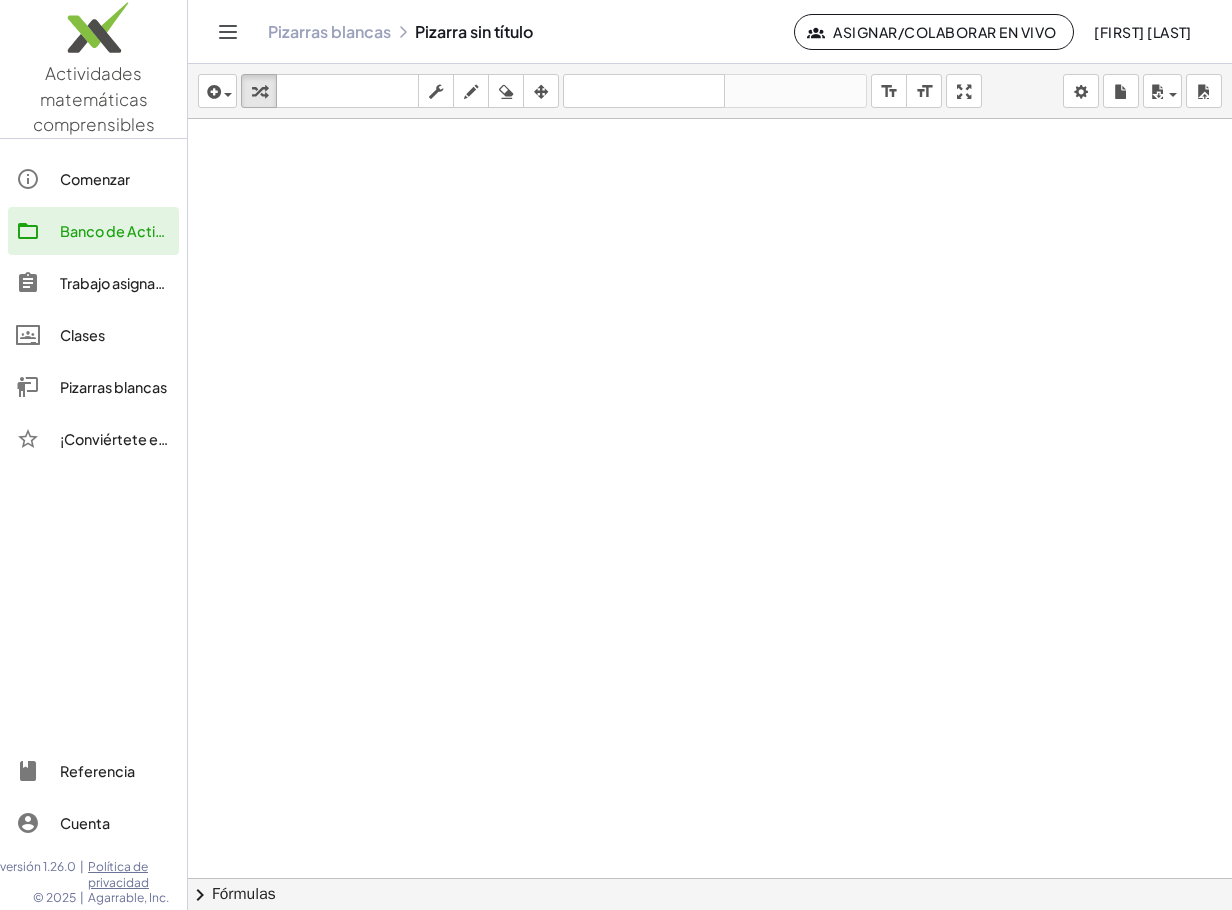 scroll, scrollTop: 490, scrollLeft: 0, axis: vertical 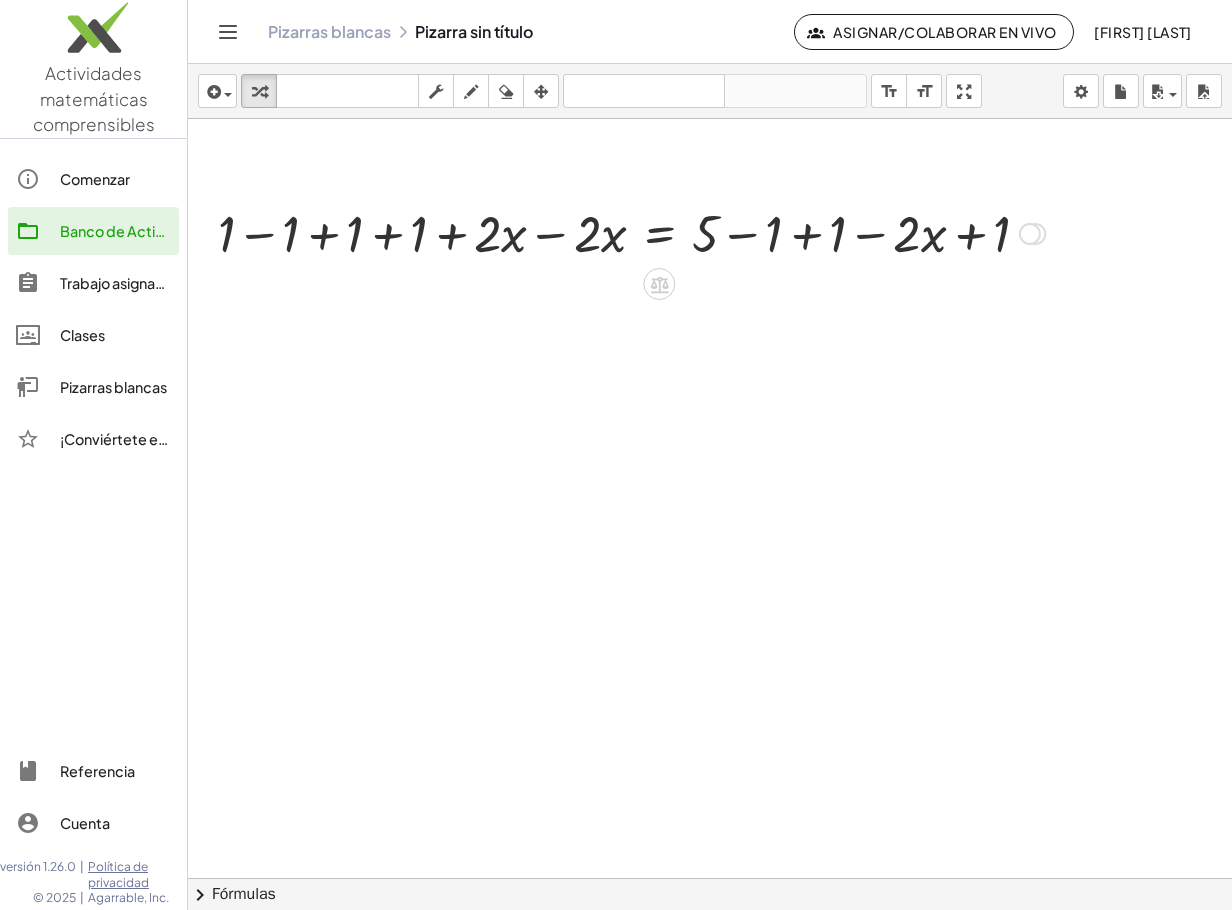click at bounding box center (1030, 234) 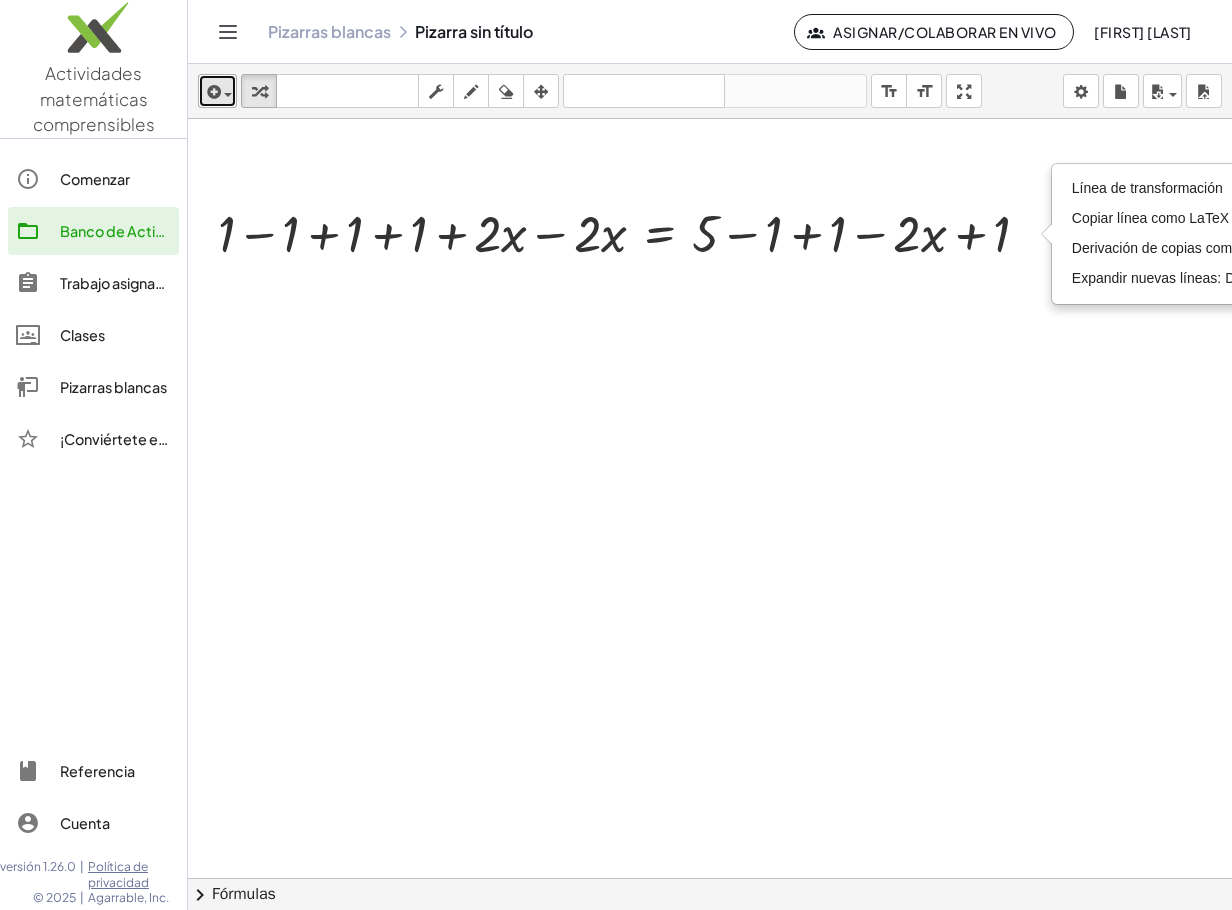 click at bounding box center (212, 92) 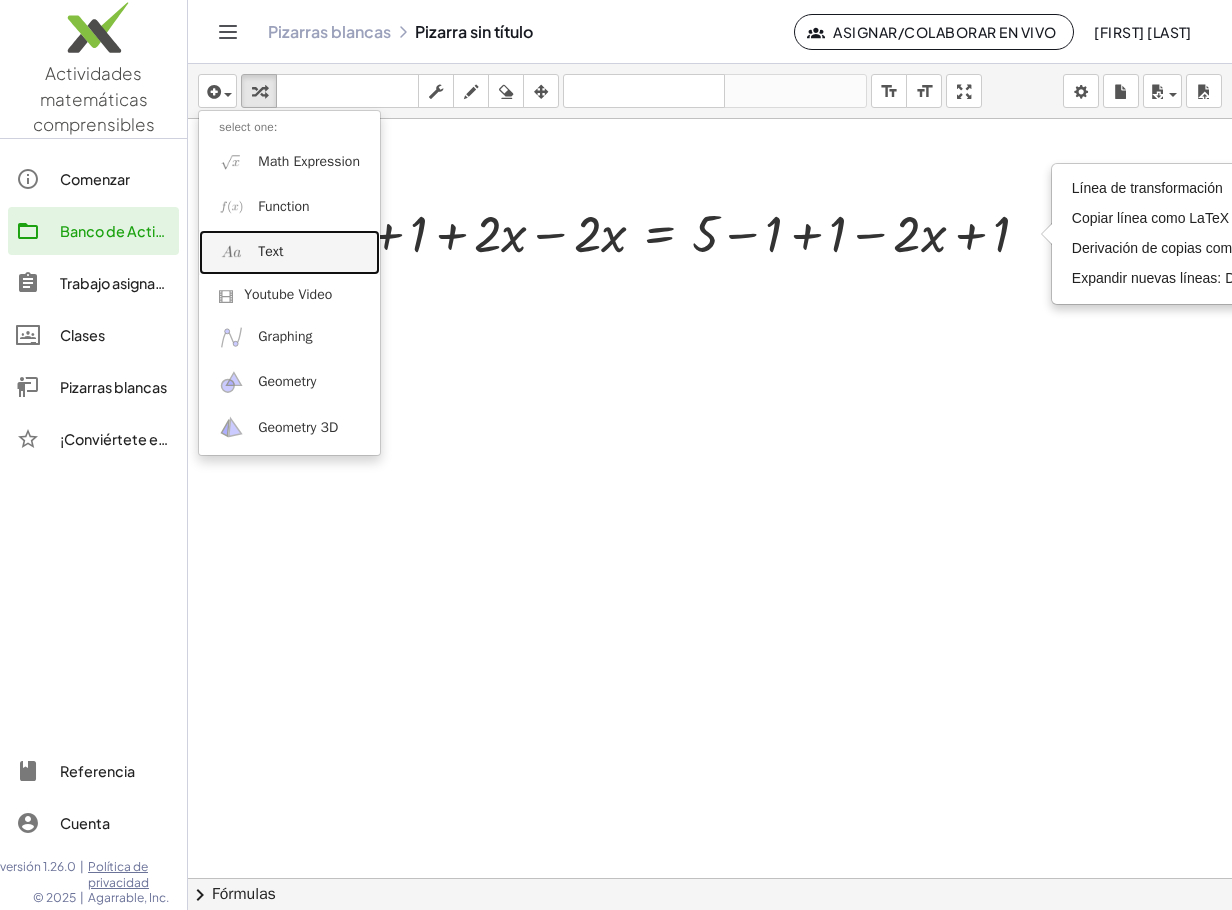 click on "Text" at bounding box center (270, 252) 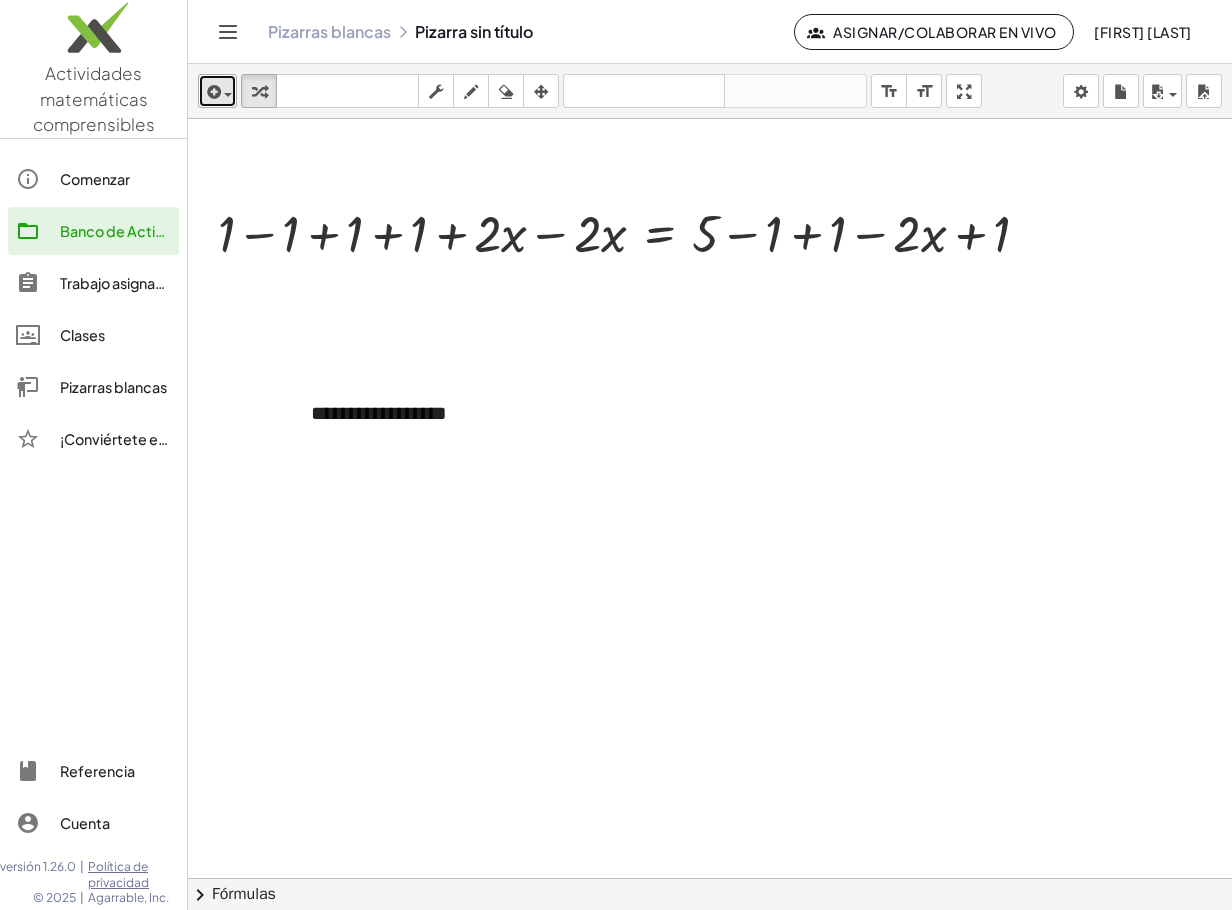 click at bounding box center [212, 92] 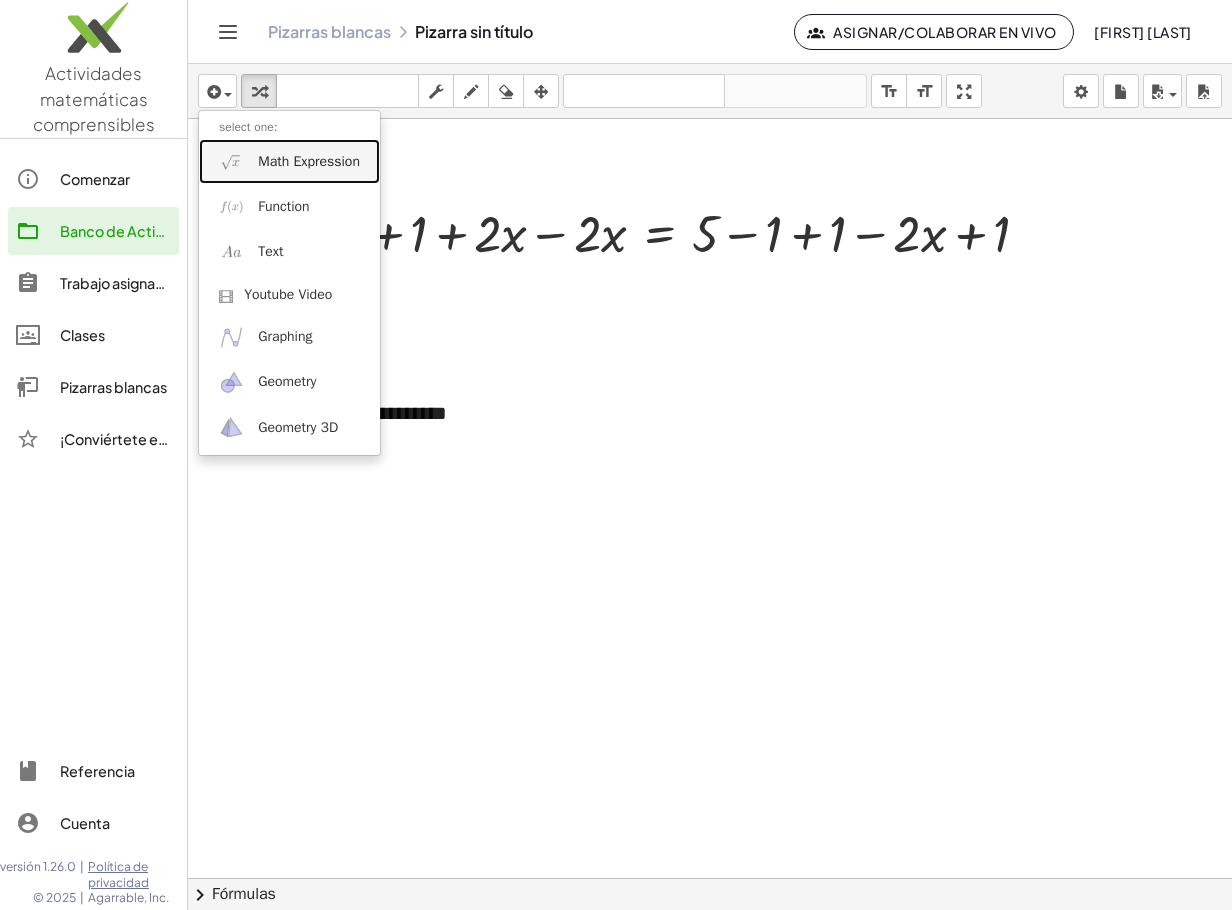 click on "Math Expression" at bounding box center (309, 162) 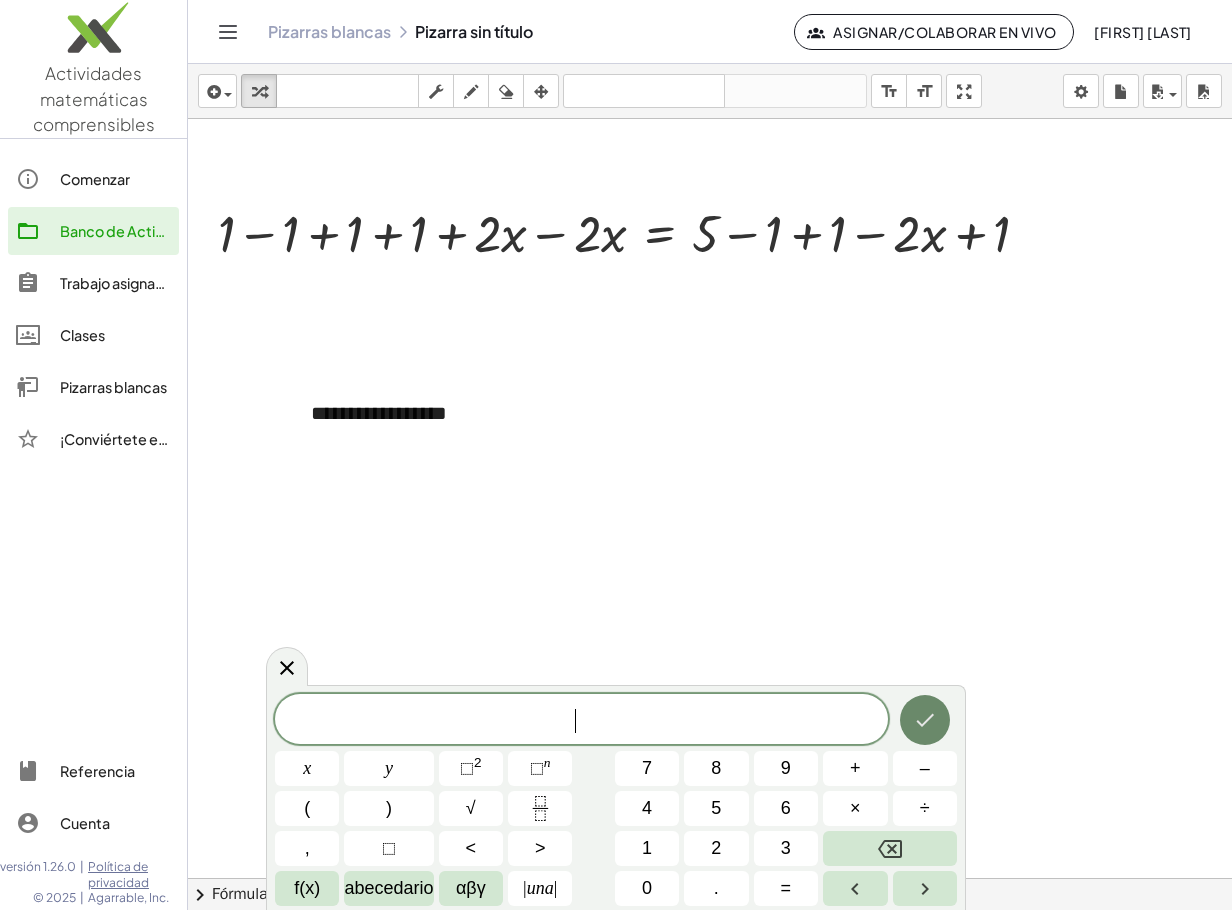click 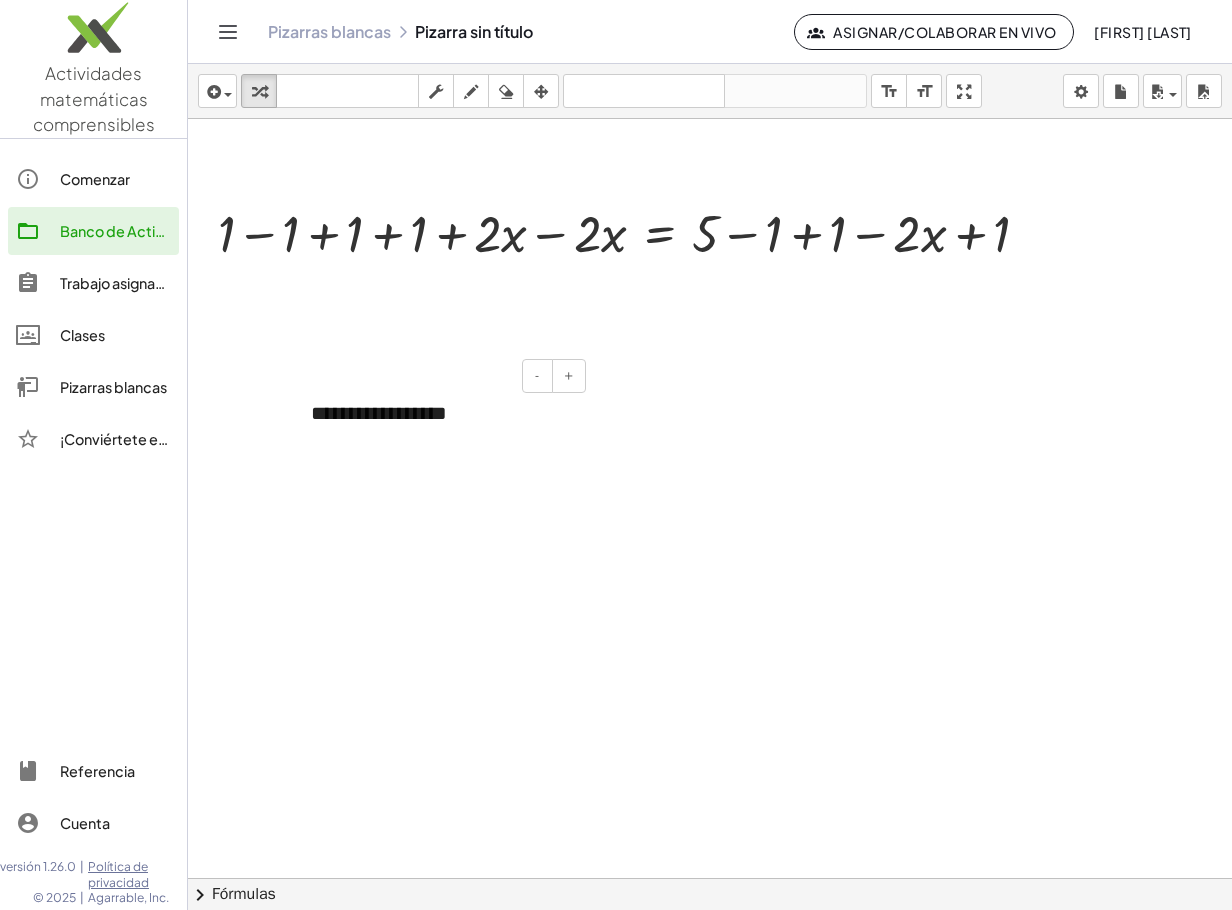 click on "**********" at bounding box center [441, 413] 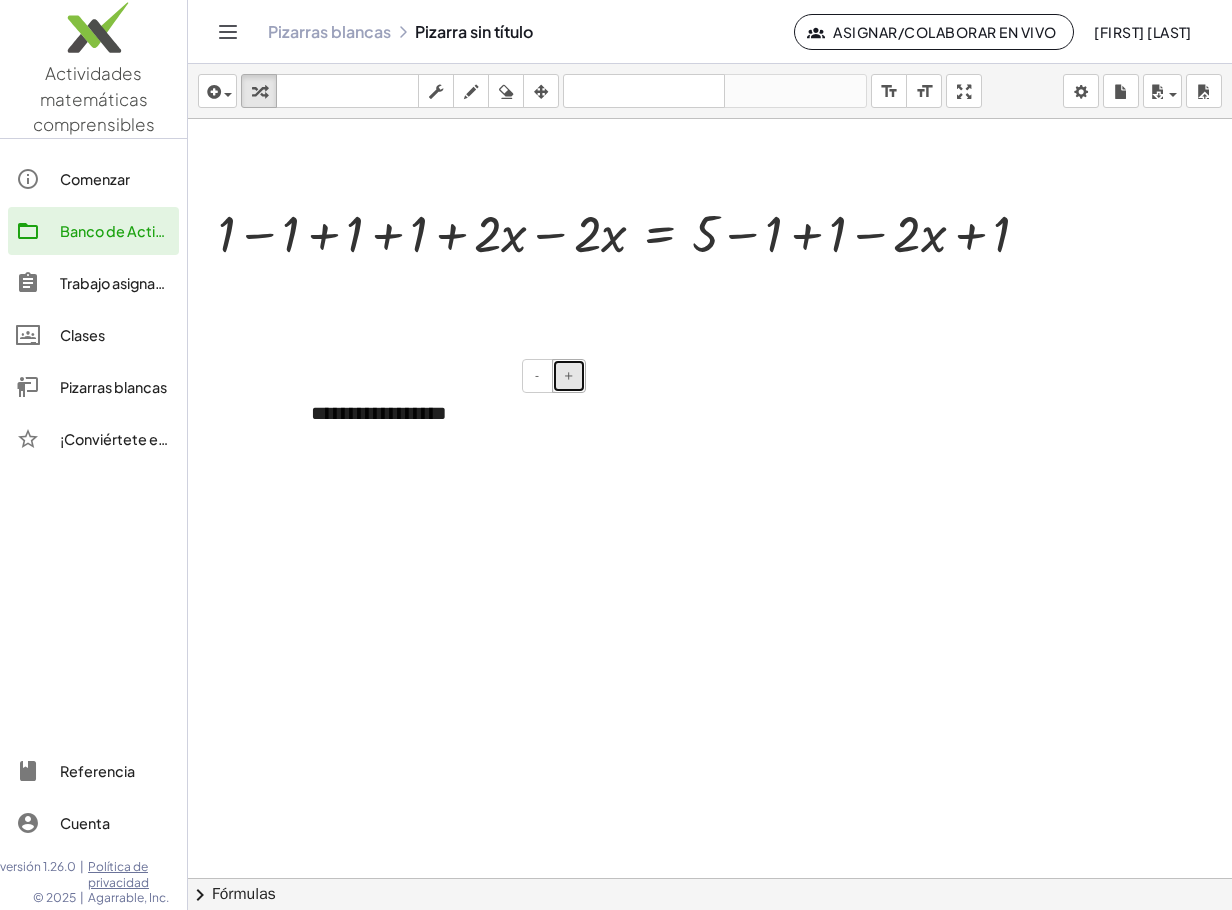 click on "+" at bounding box center (569, 375) 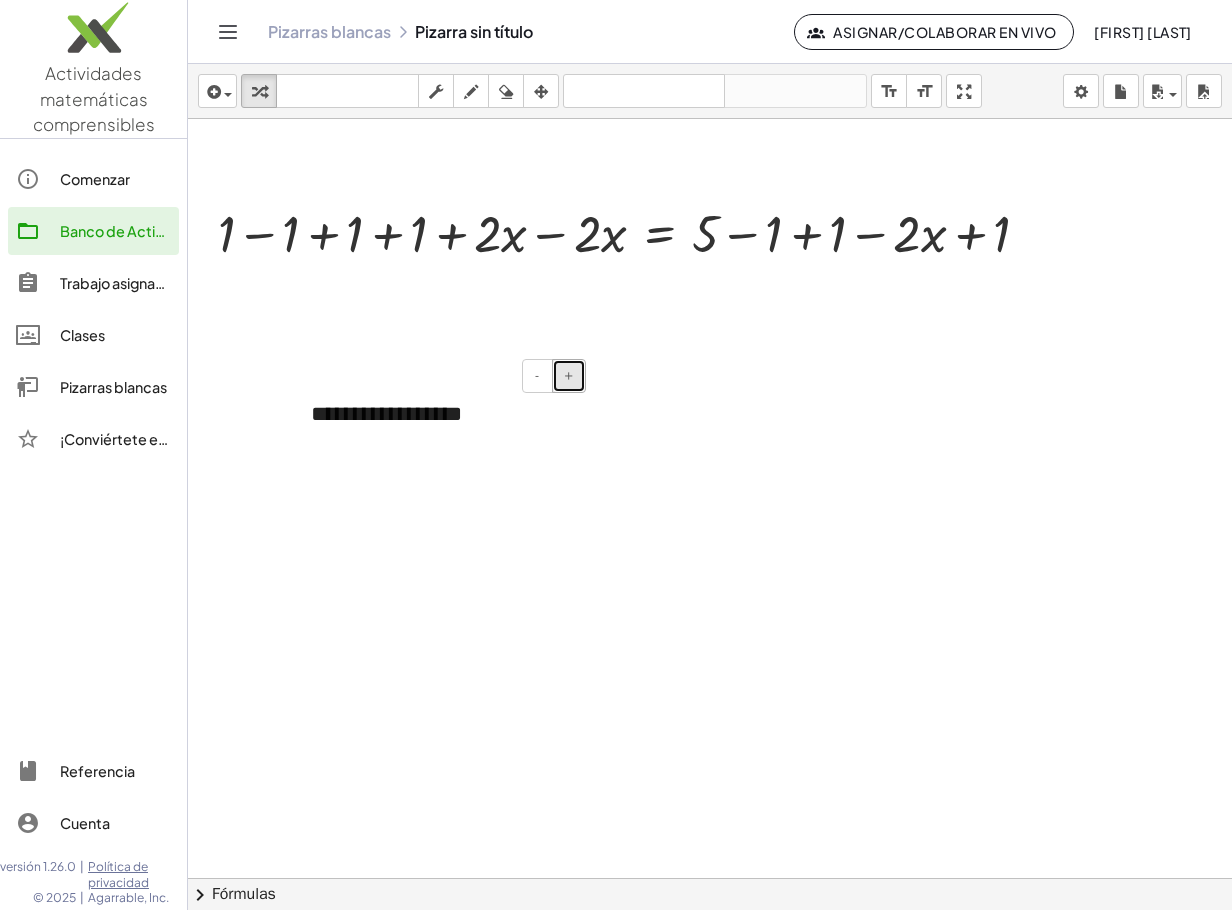click on "+" at bounding box center [569, 375] 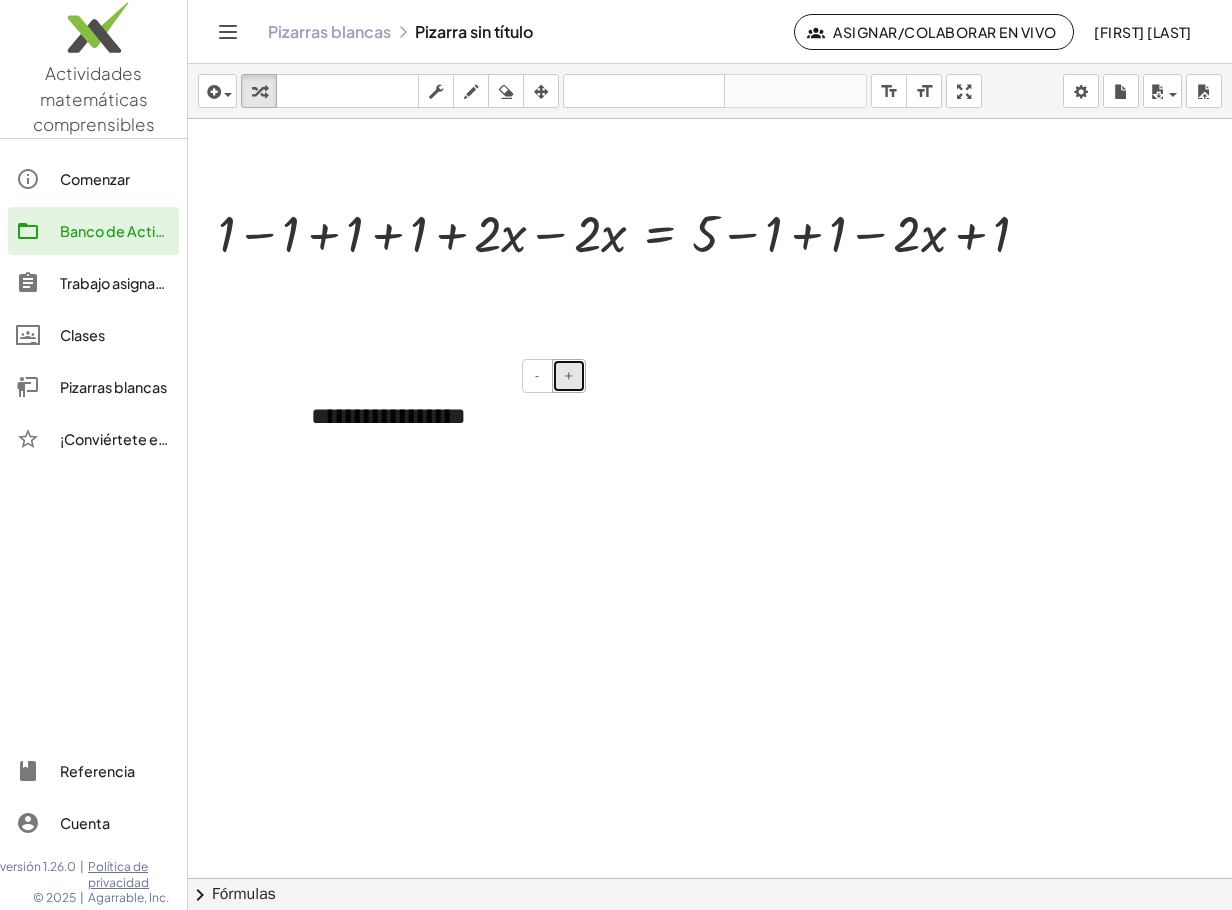 click on "+" at bounding box center (569, 375) 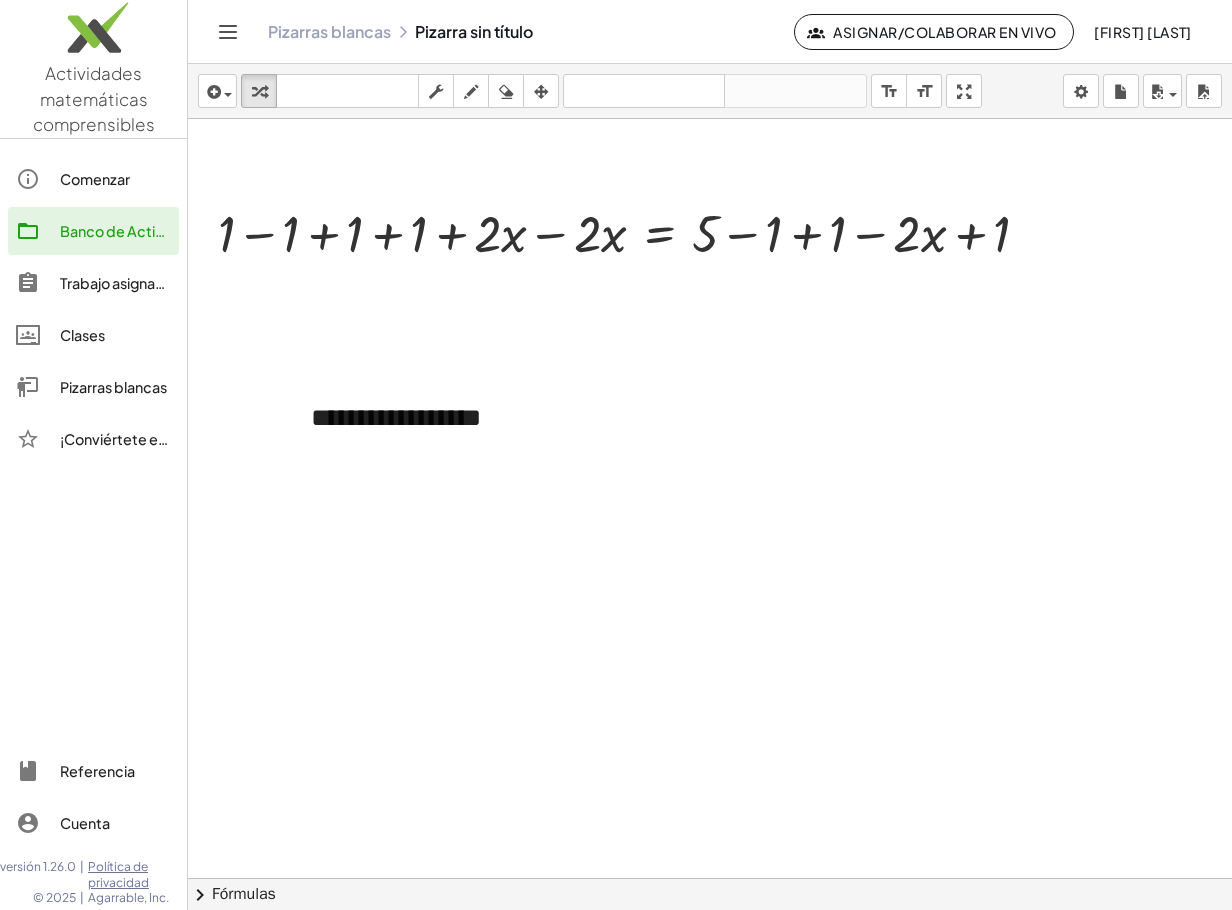 click at bounding box center (710, 878) 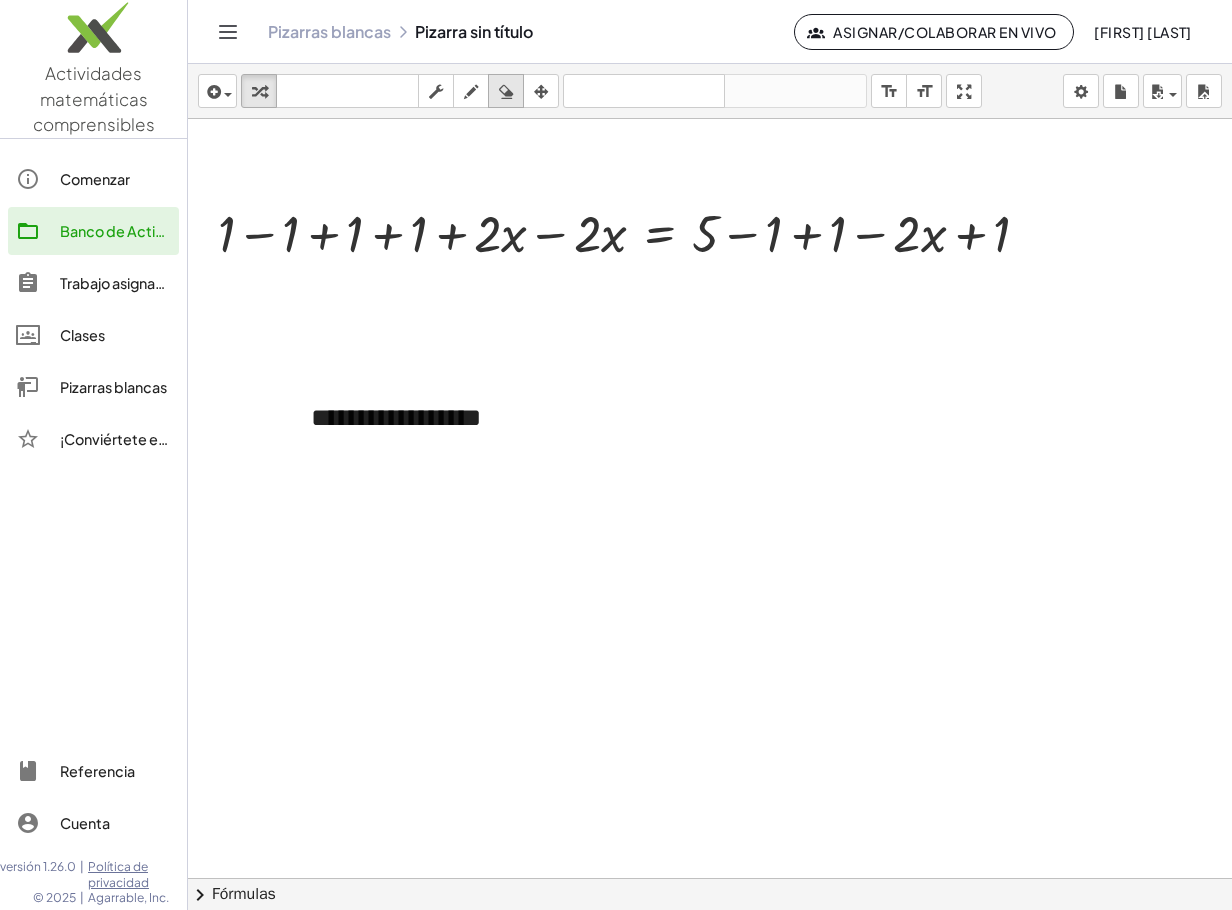click at bounding box center [506, 92] 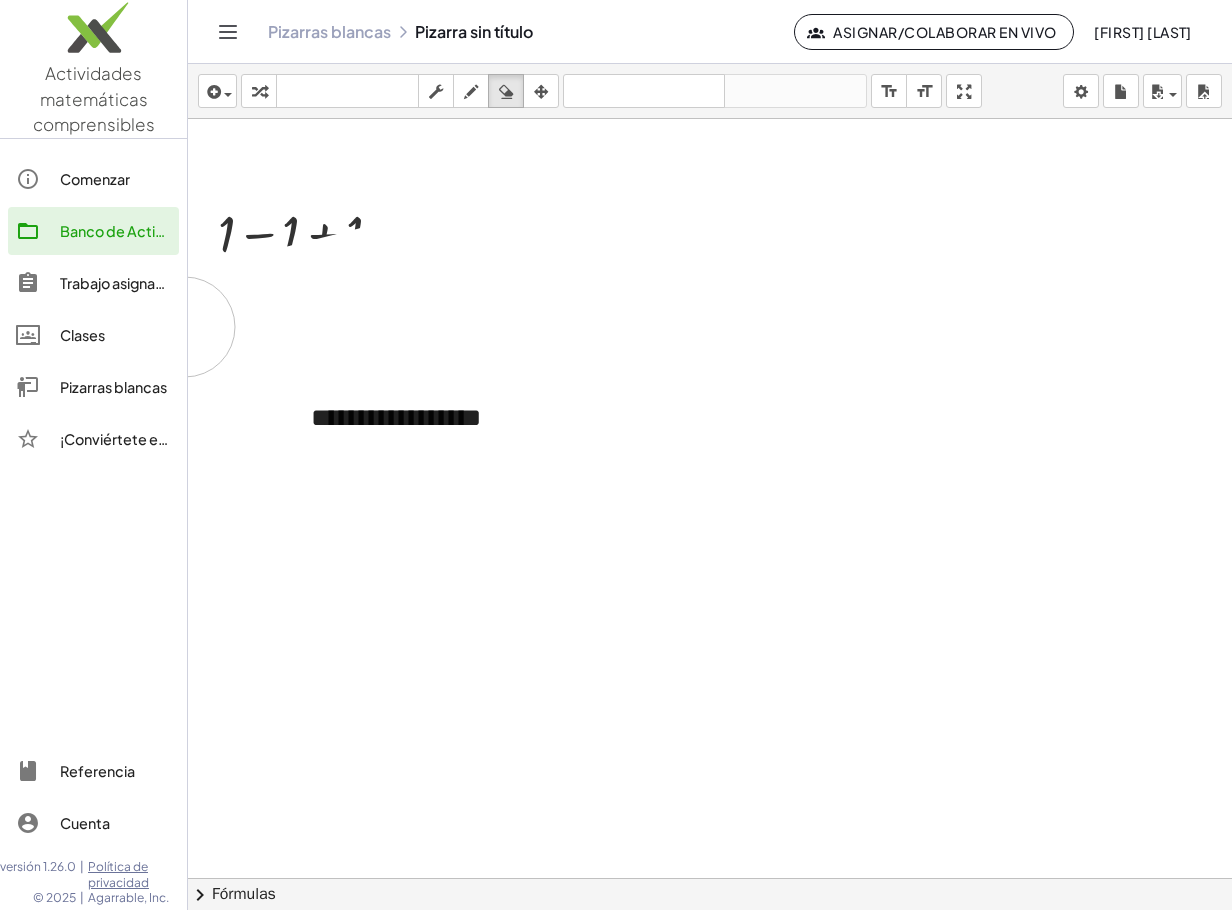 drag, startPoint x: 398, startPoint y: 185, endPoint x: 174, endPoint y: 258, distance: 235.59499 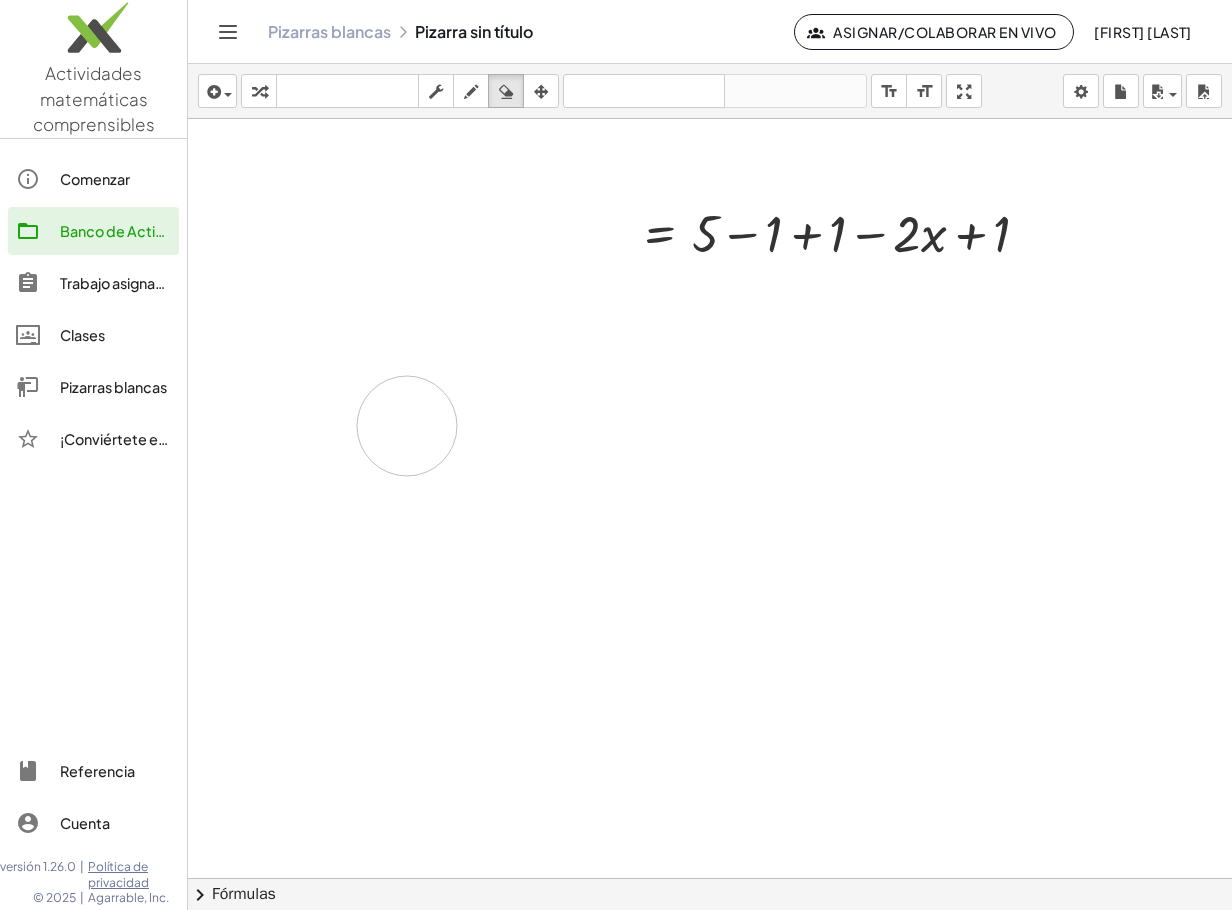 drag, startPoint x: 218, startPoint y: 214, endPoint x: 583, endPoint y: 407, distance: 412.88498 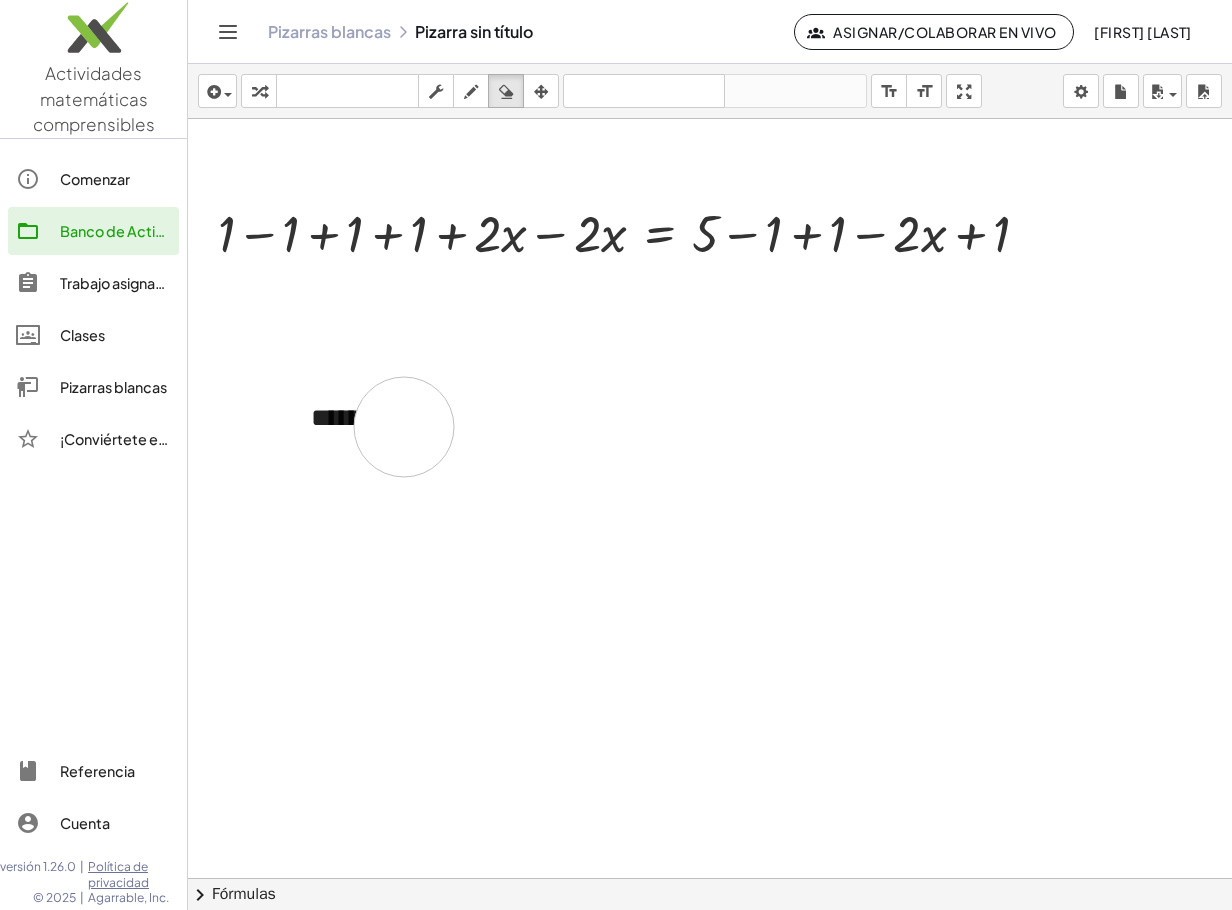 drag, startPoint x: 489, startPoint y: 427, endPoint x: 418, endPoint y: 416, distance: 71.84706 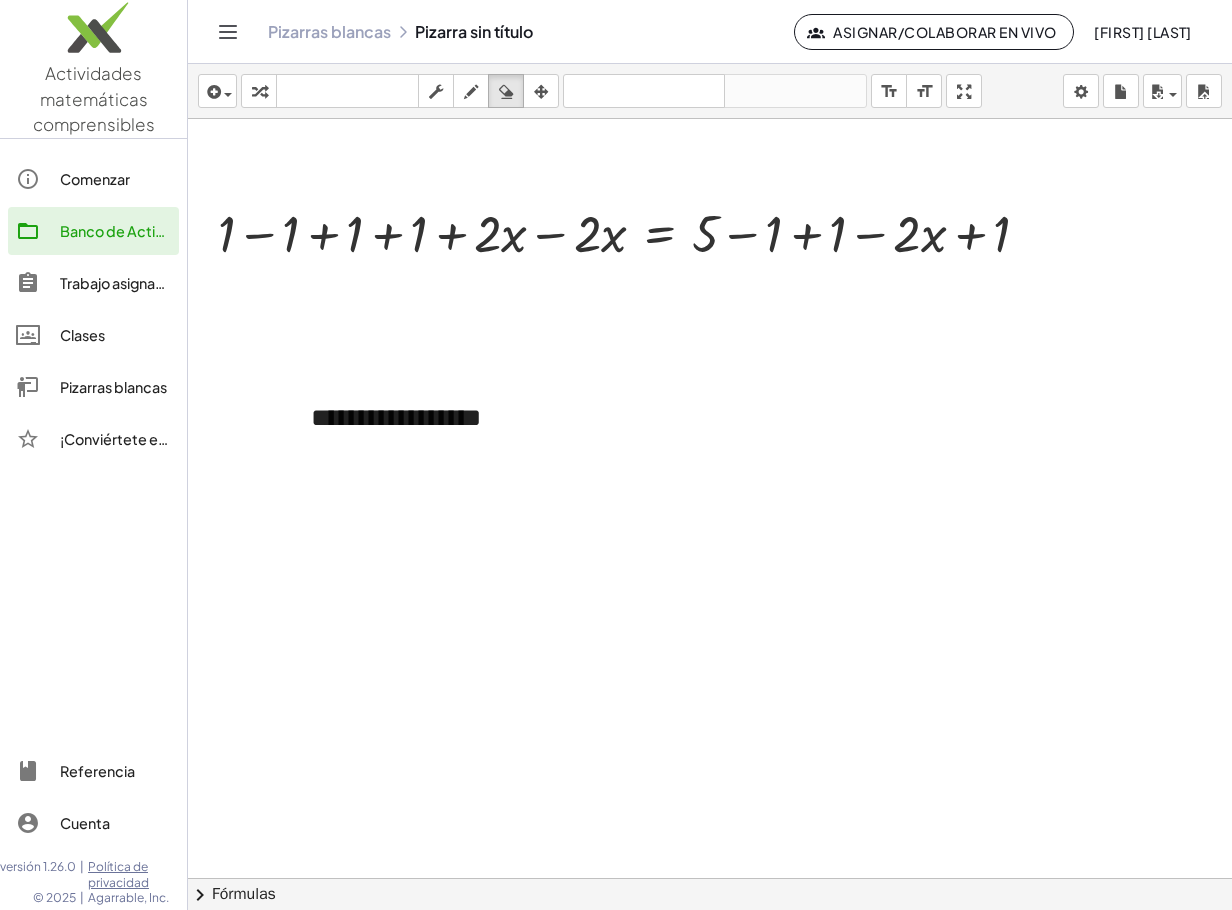 click at bounding box center (710, 878) 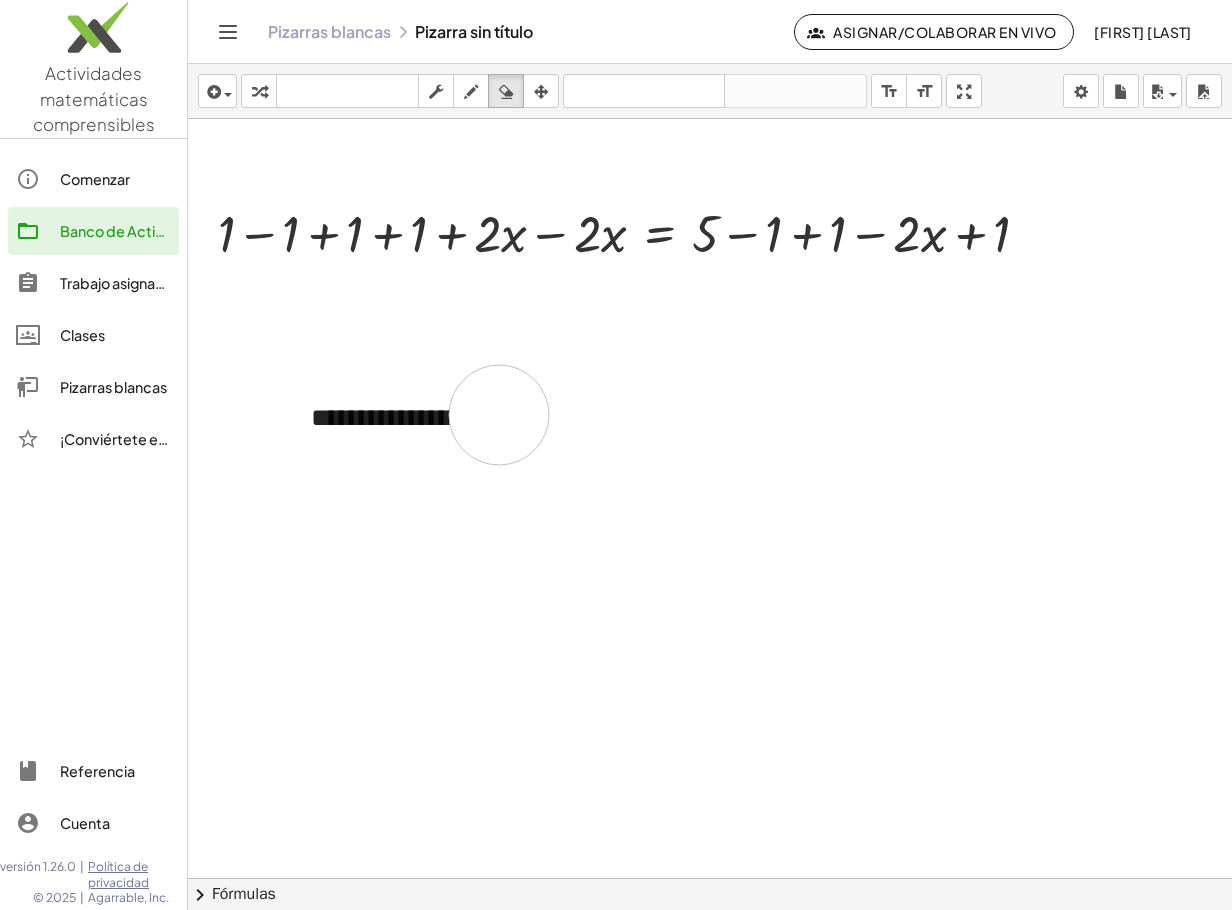 click at bounding box center (710, 878) 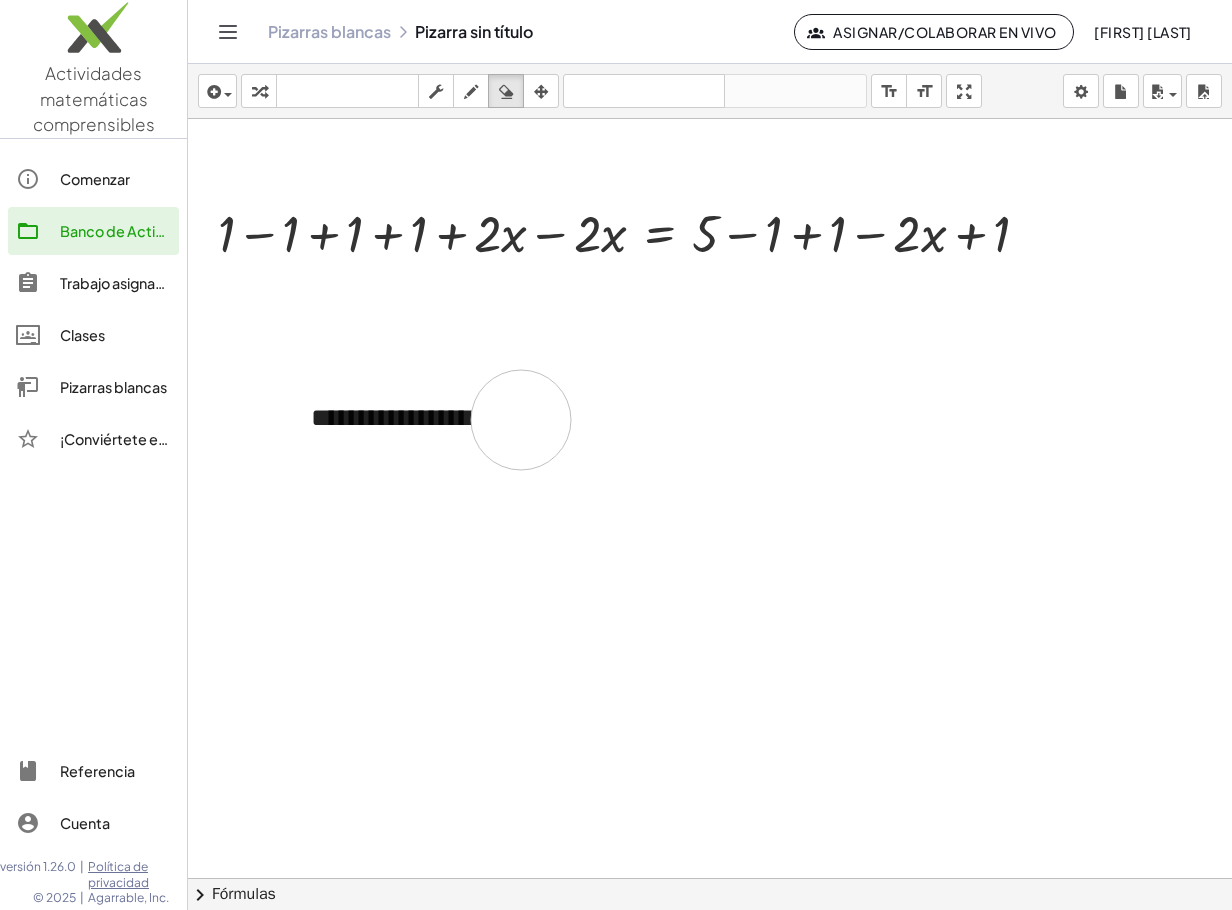 click at bounding box center (710, 878) 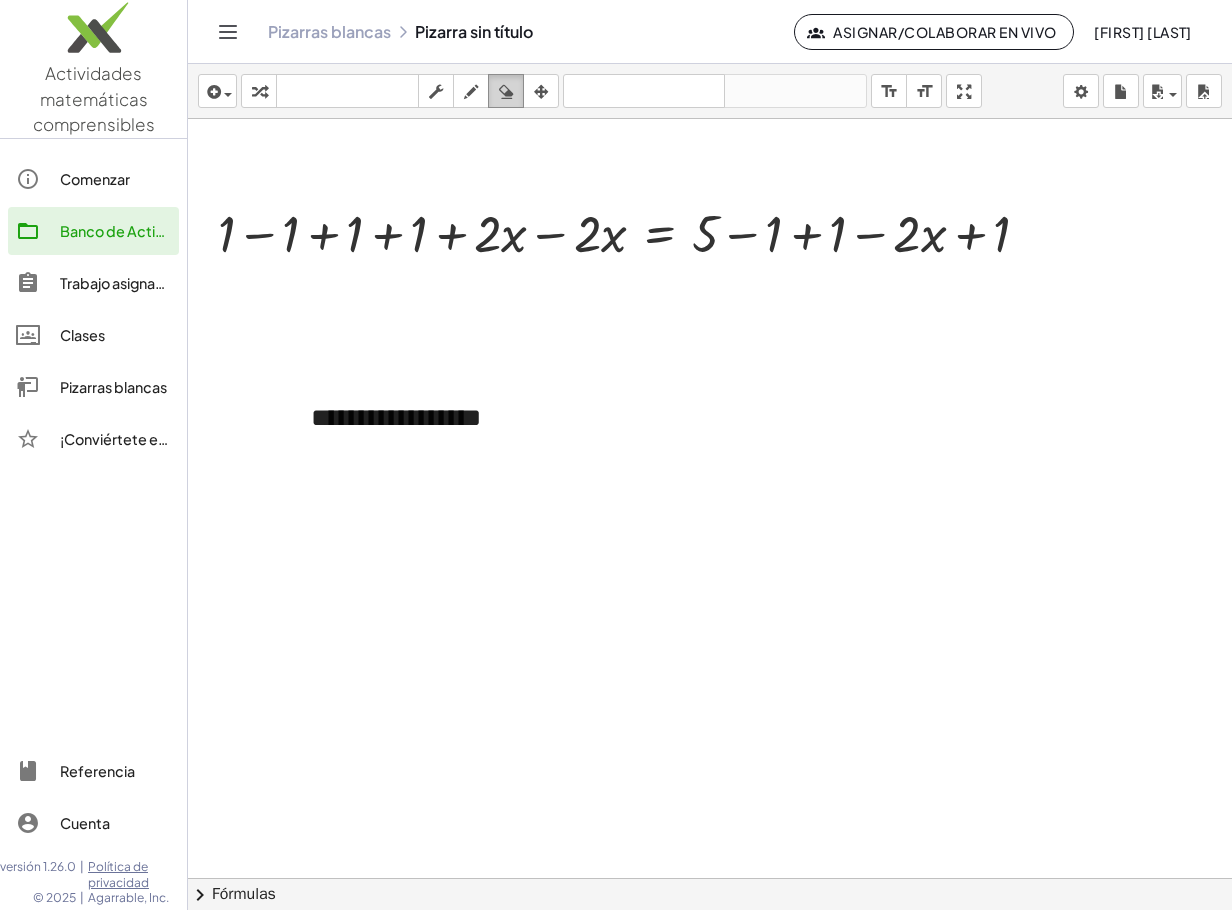 click at bounding box center (506, 92) 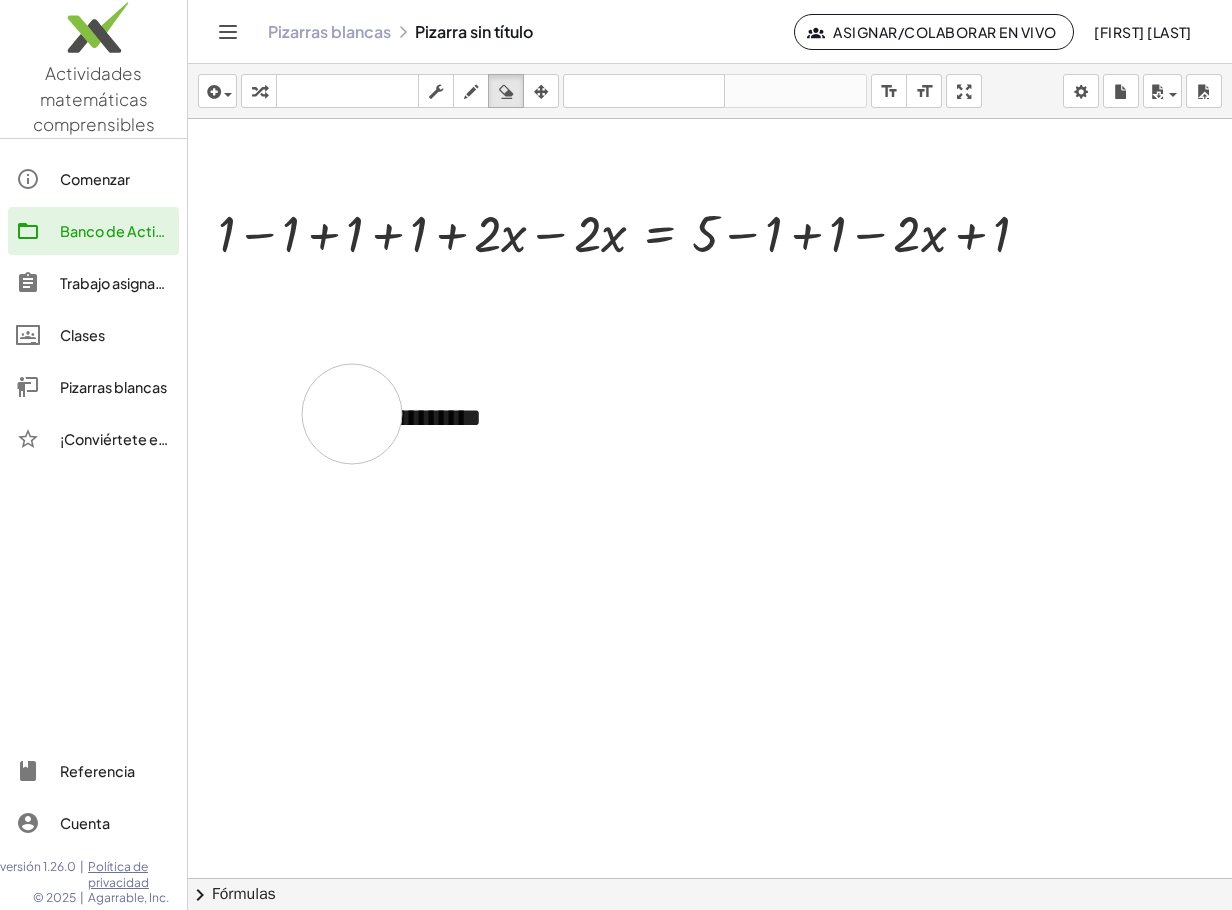 click at bounding box center (710, 878) 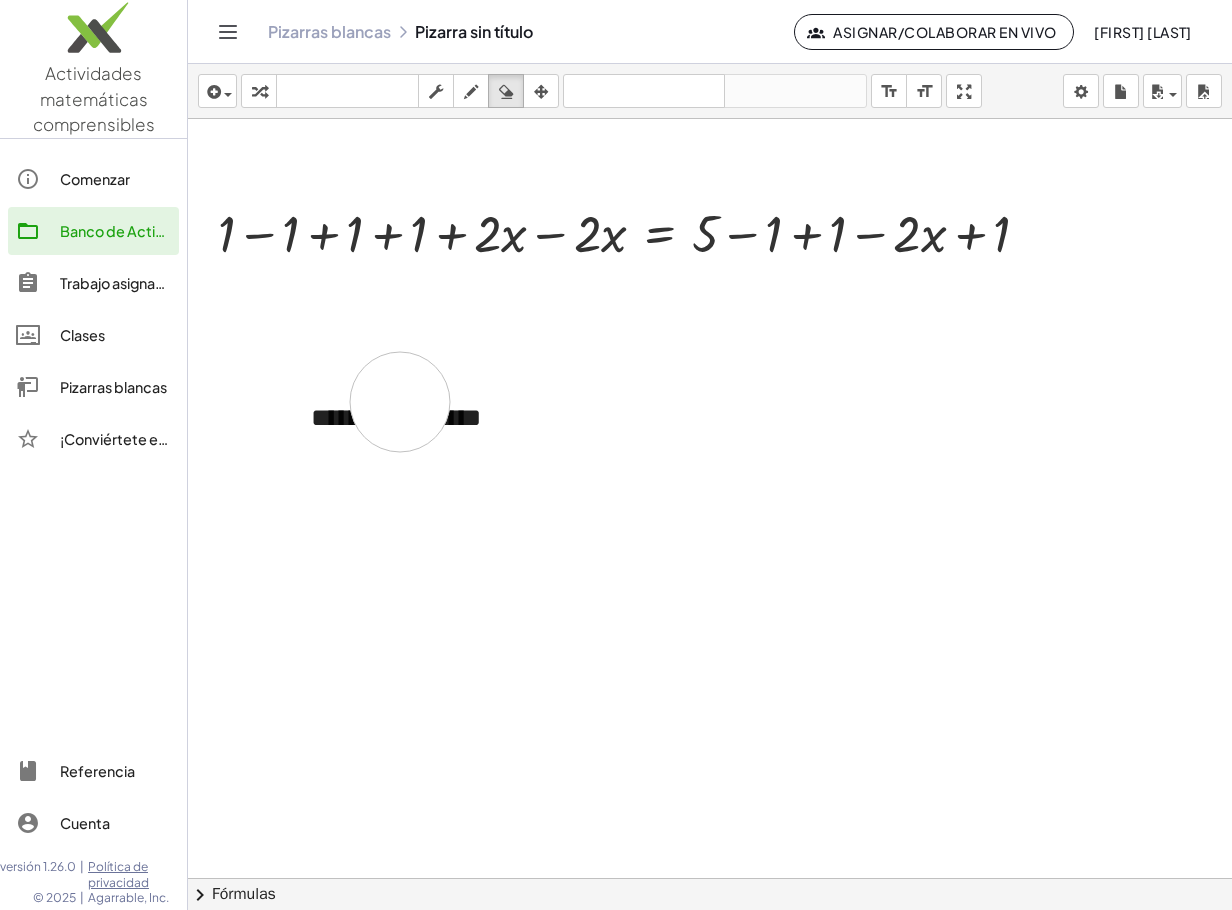 click at bounding box center (710, 878) 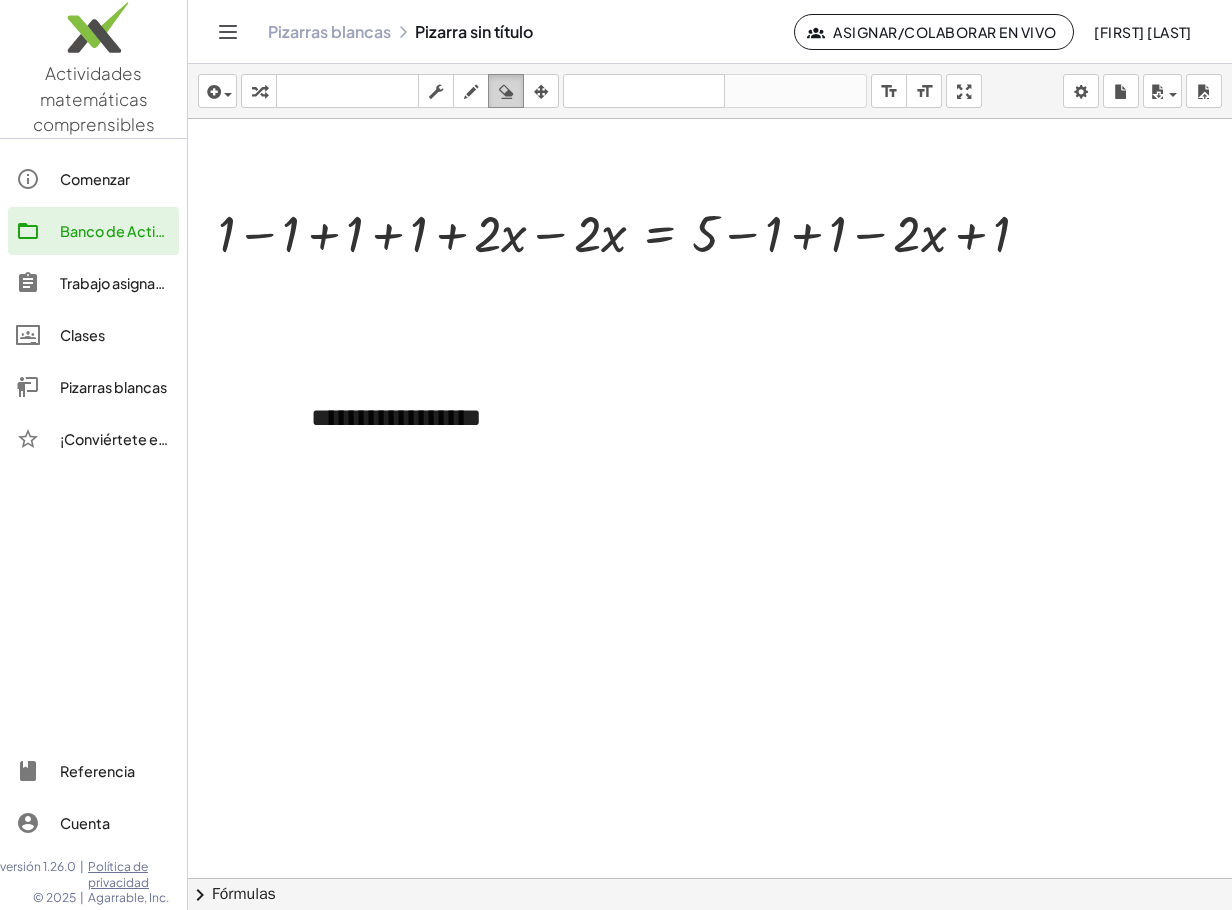 click at bounding box center [506, 92] 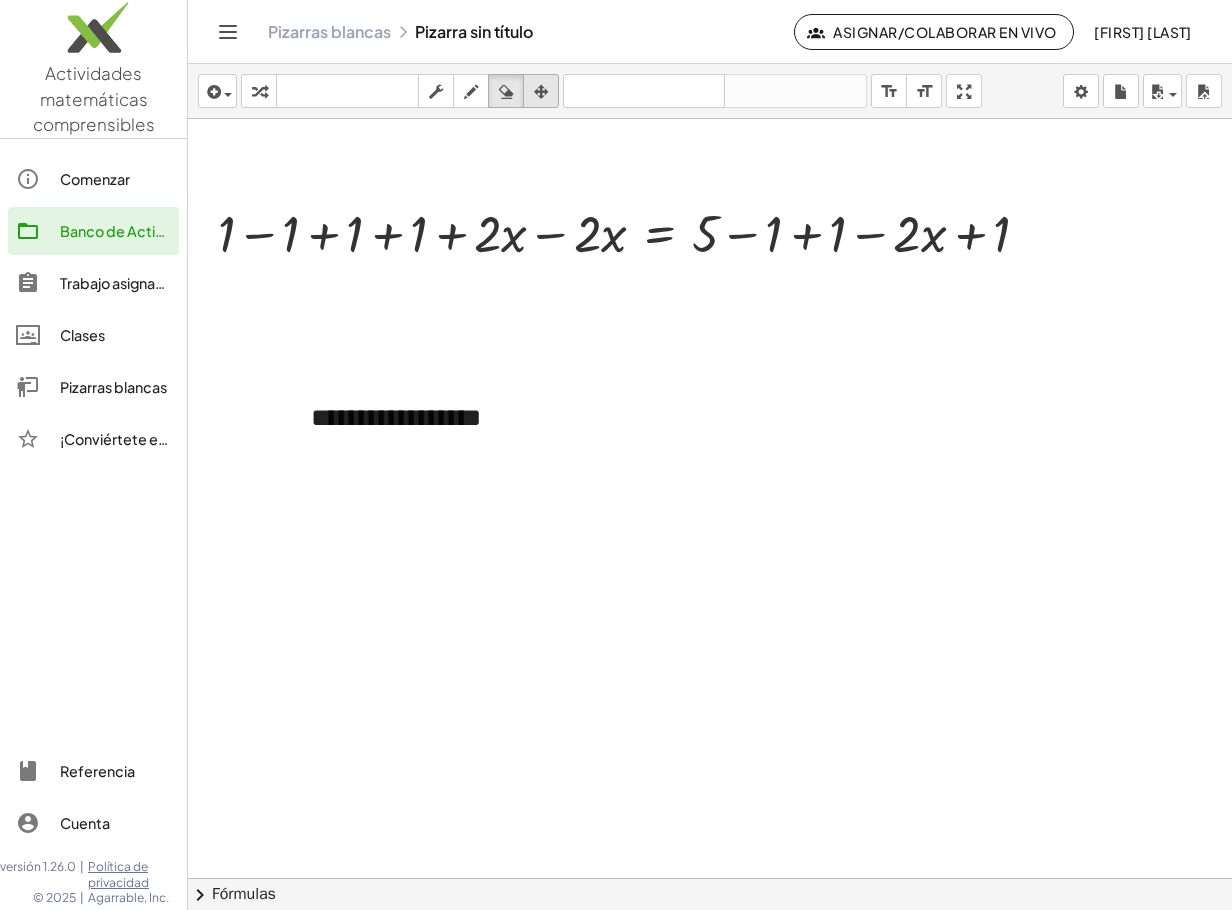 click at bounding box center (541, 91) 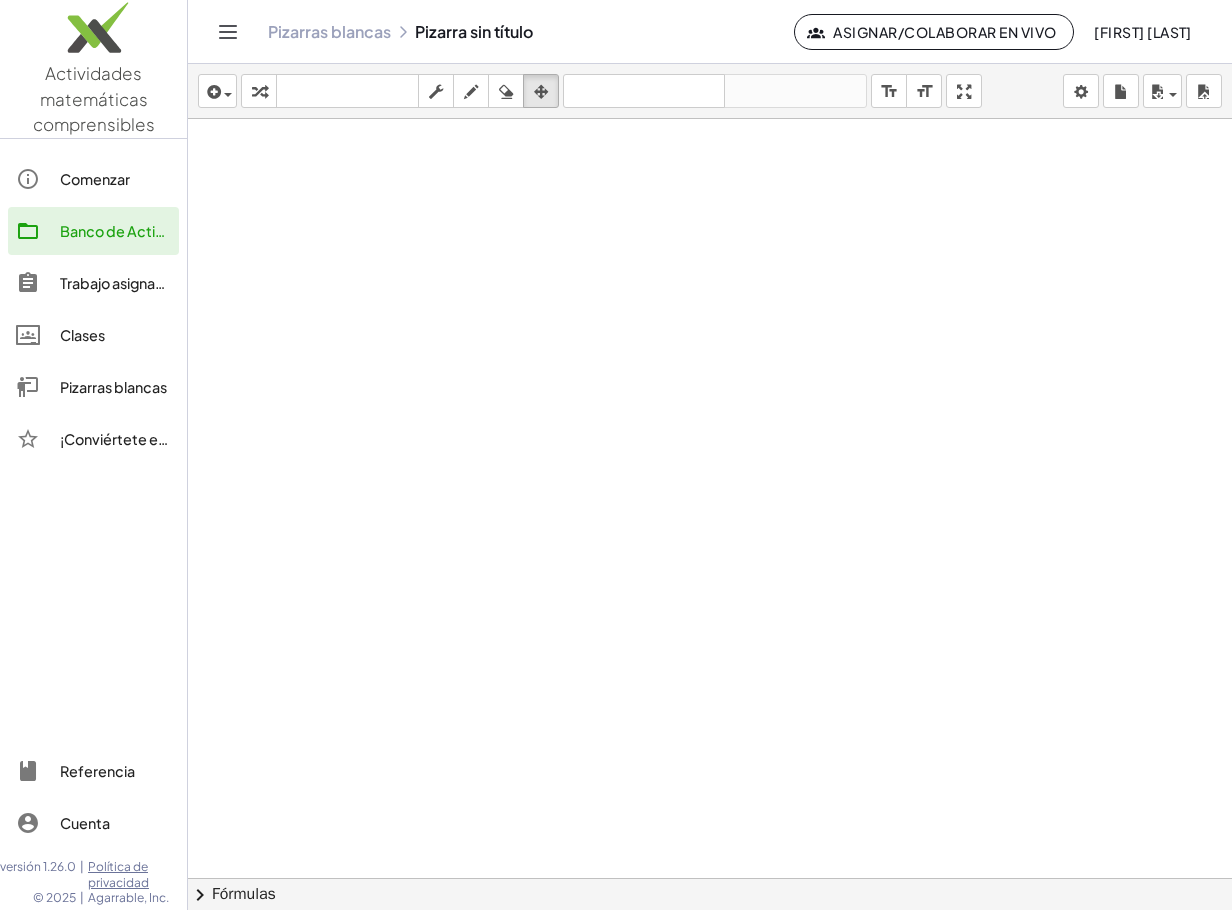 click at bounding box center (710, 878) 